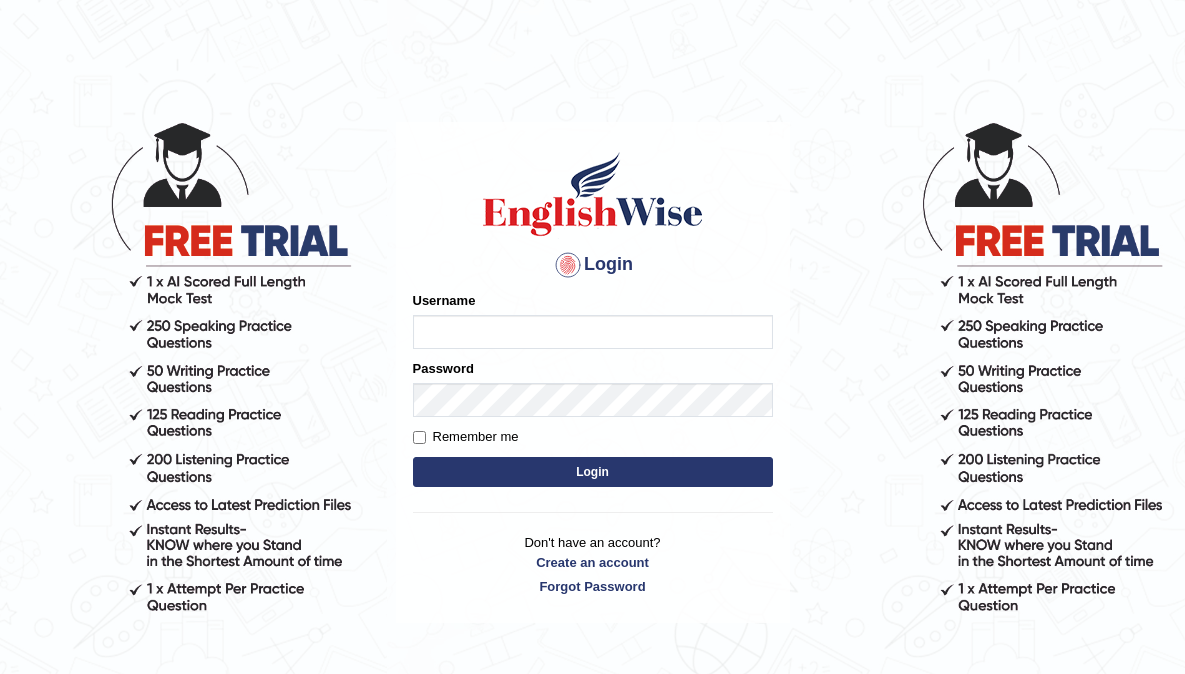 scroll, scrollTop: 0, scrollLeft: 0, axis: both 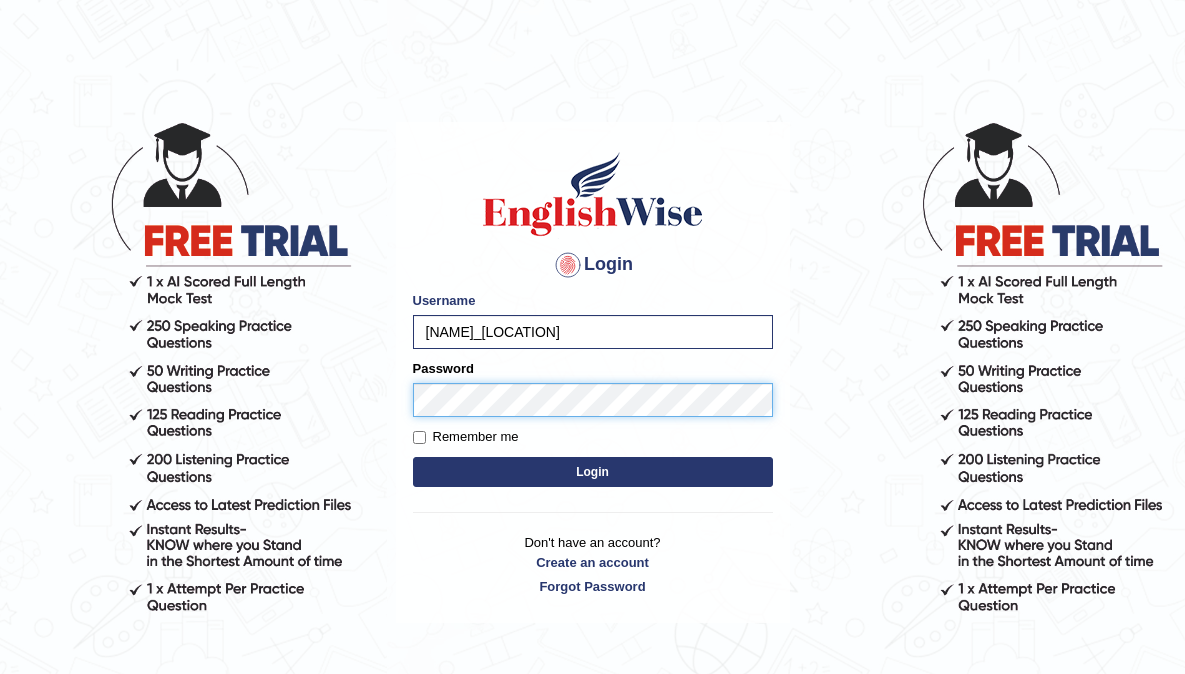click on "Login" at bounding box center [593, 472] 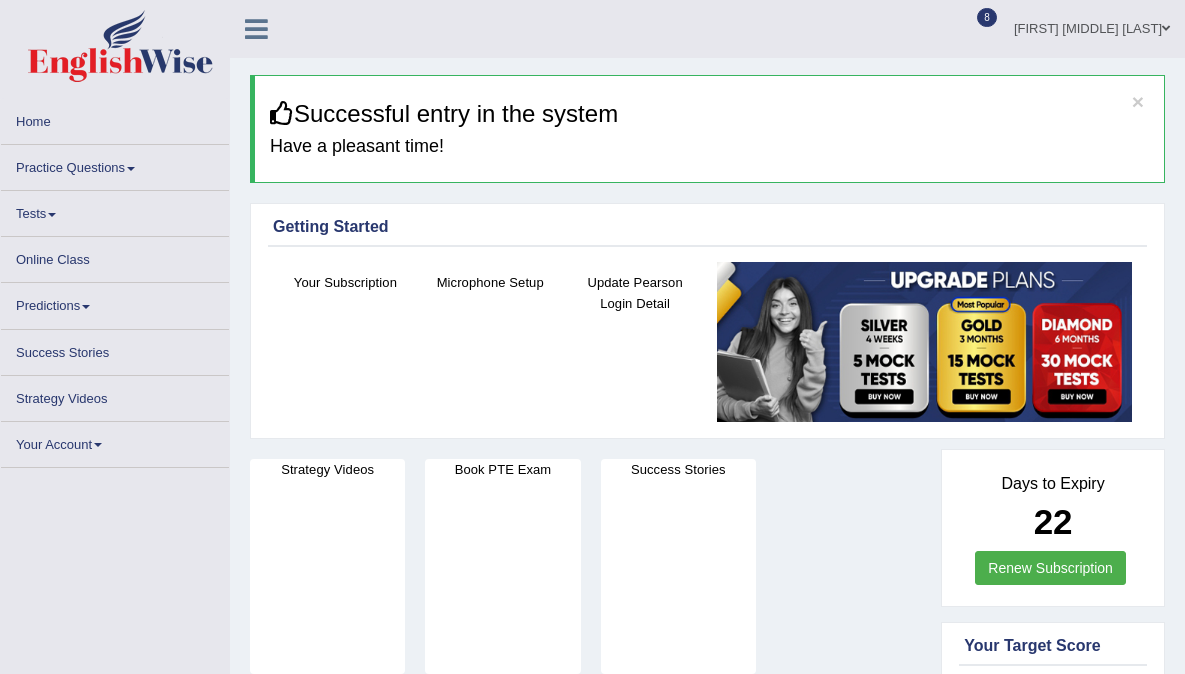 scroll, scrollTop: 0, scrollLeft: 0, axis: both 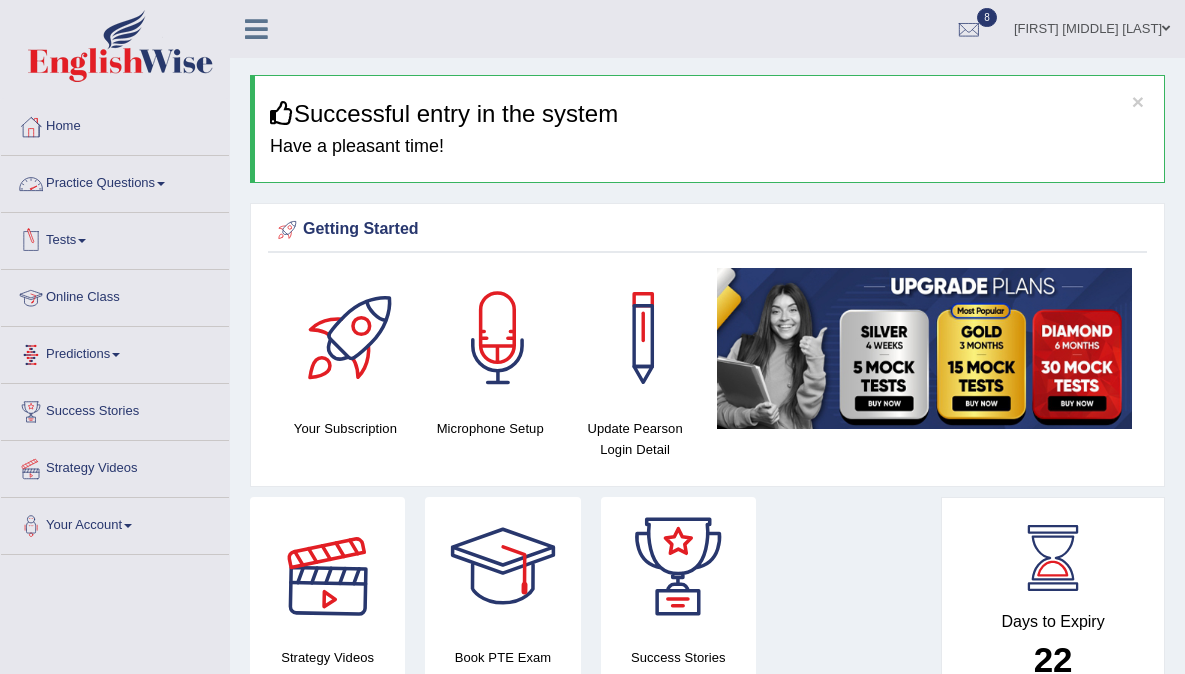 click on "Practice Questions" at bounding box center (115, 181) 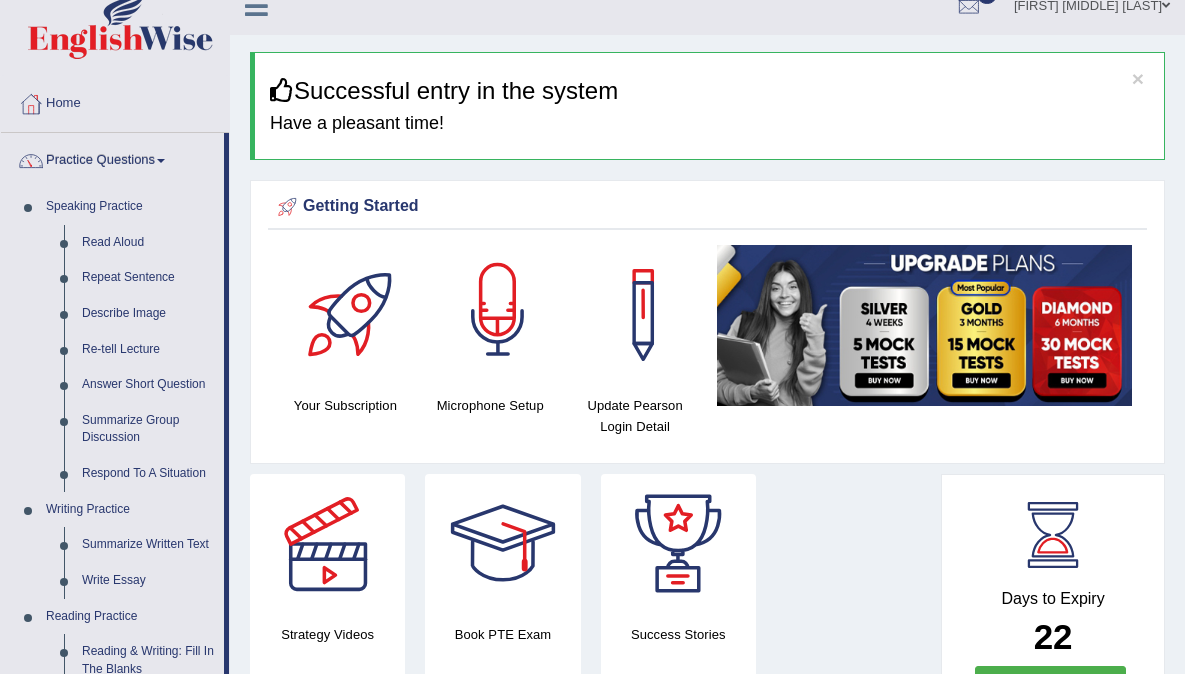 scroll, scrollTop: 5, scrollLeft: 0, axis: vertical 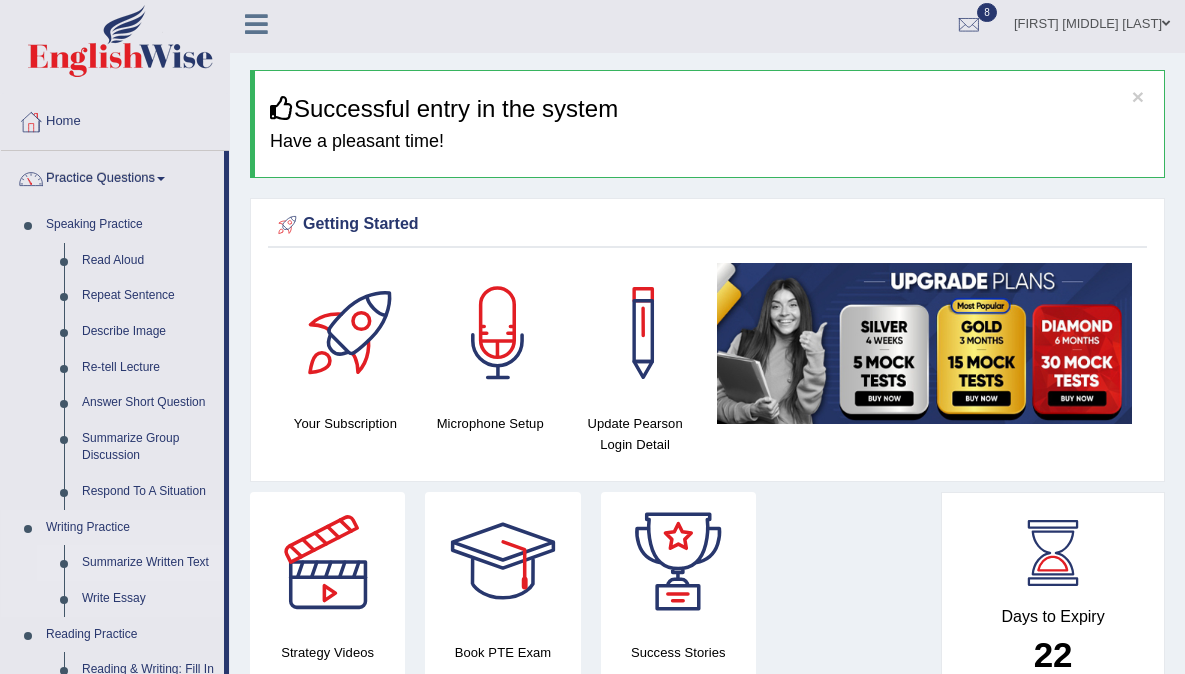 click on "Summarize Written Text" at bounding box center [148, 563] 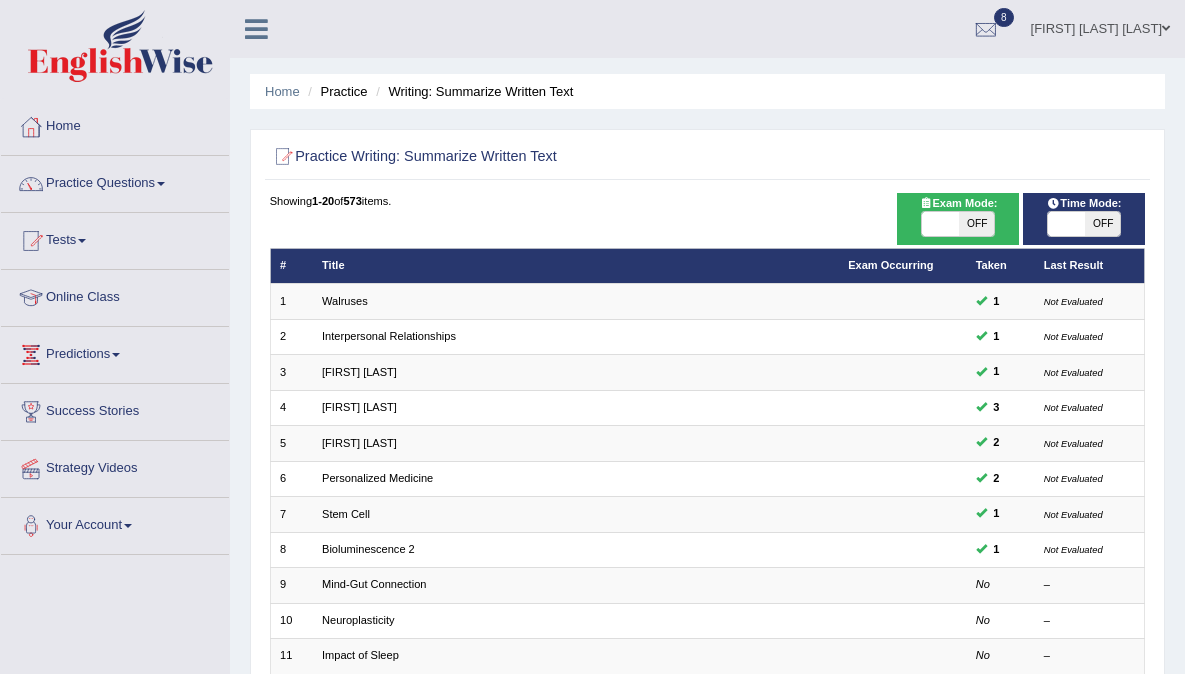 scroll, scrollTop: 0, scrollLeft: 0, axis: both 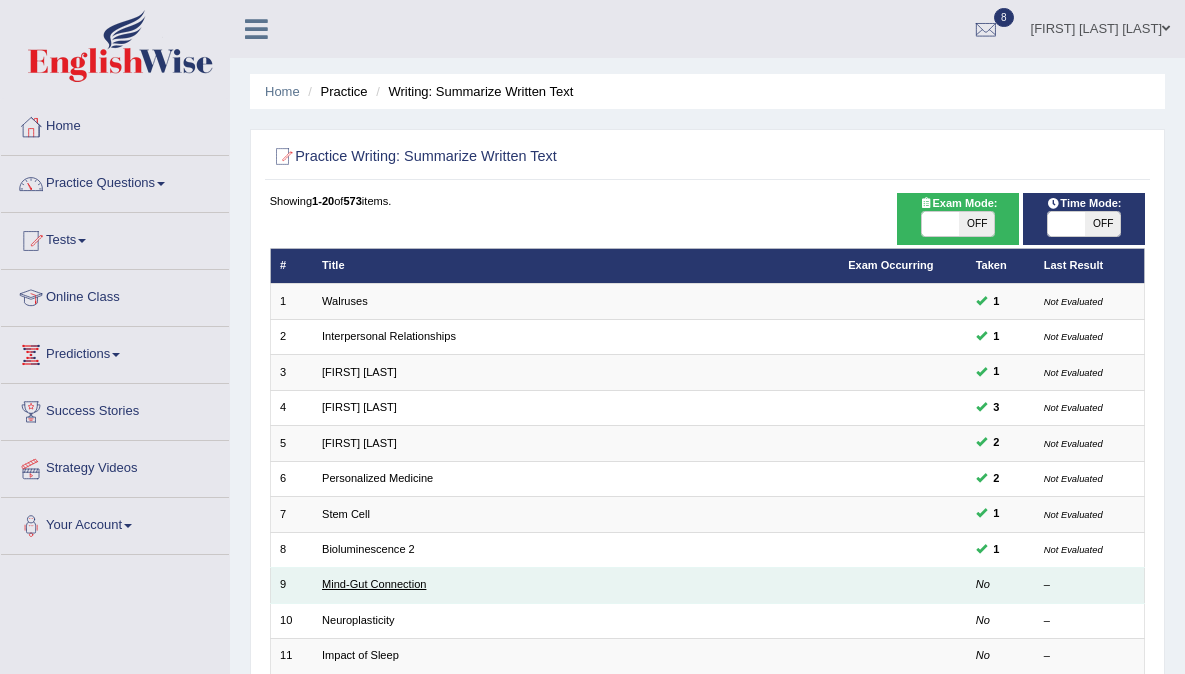 click on "Mind-Gut Connection" at bounding box center [374, 584] 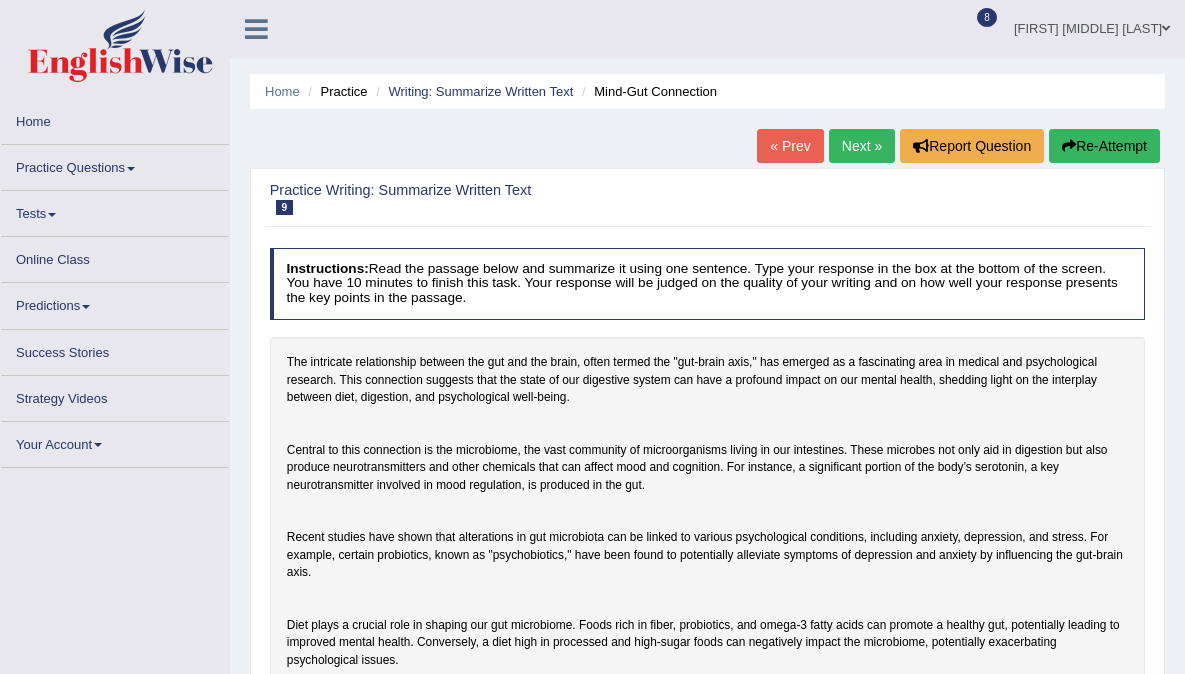 scroll, scrollTop: 0, scrollLeft: 0, axis: both 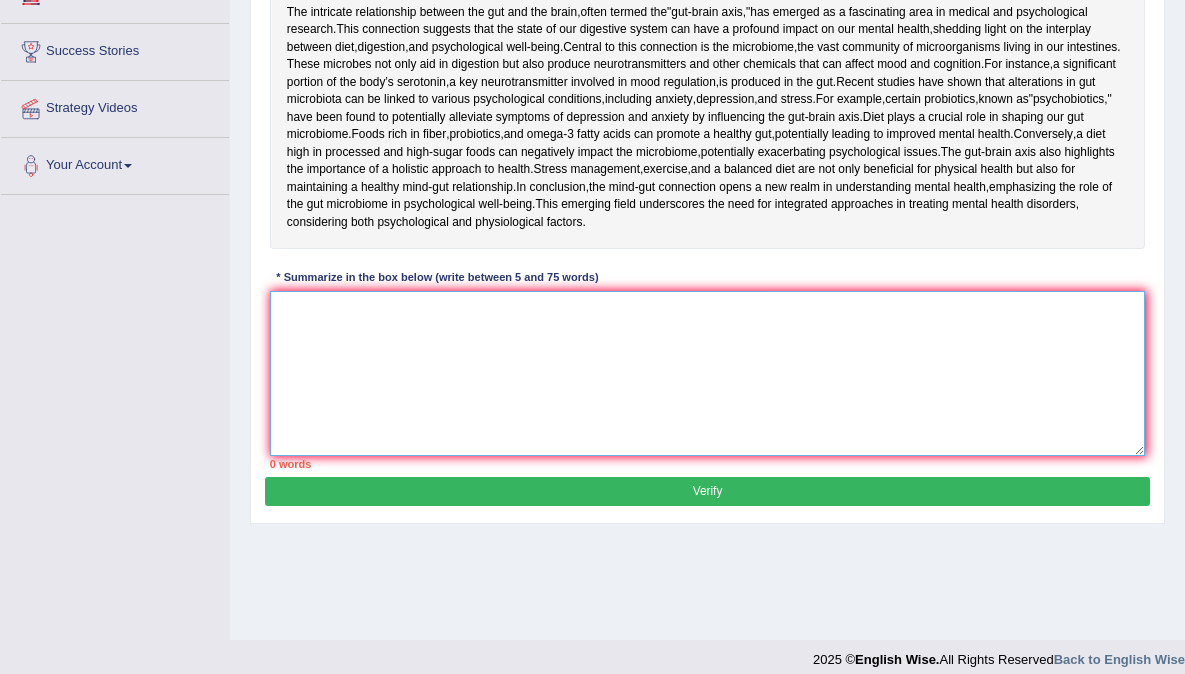 click at bounding box center [708, 373] 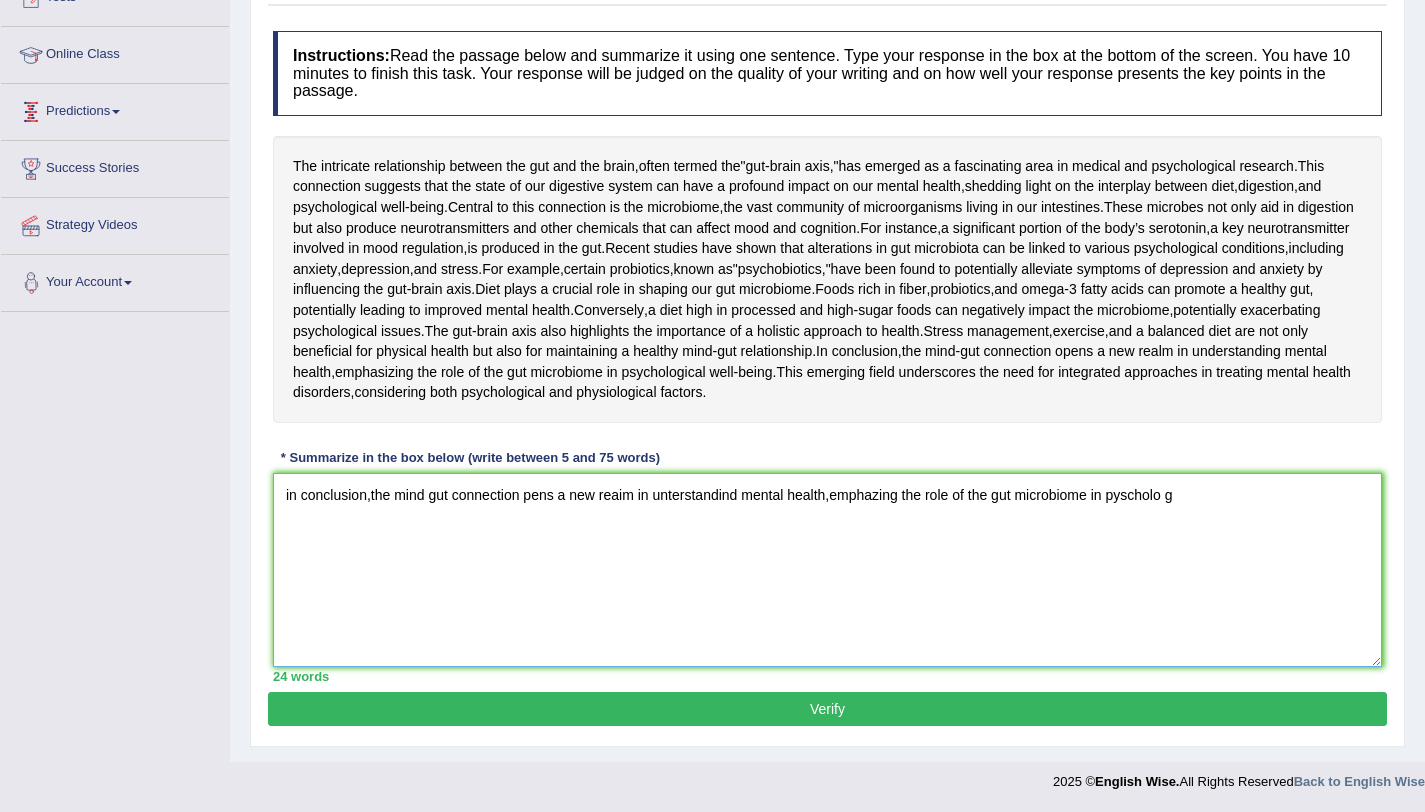 scroll, scrollTop: 0, scrollLeft: 0, axis: both 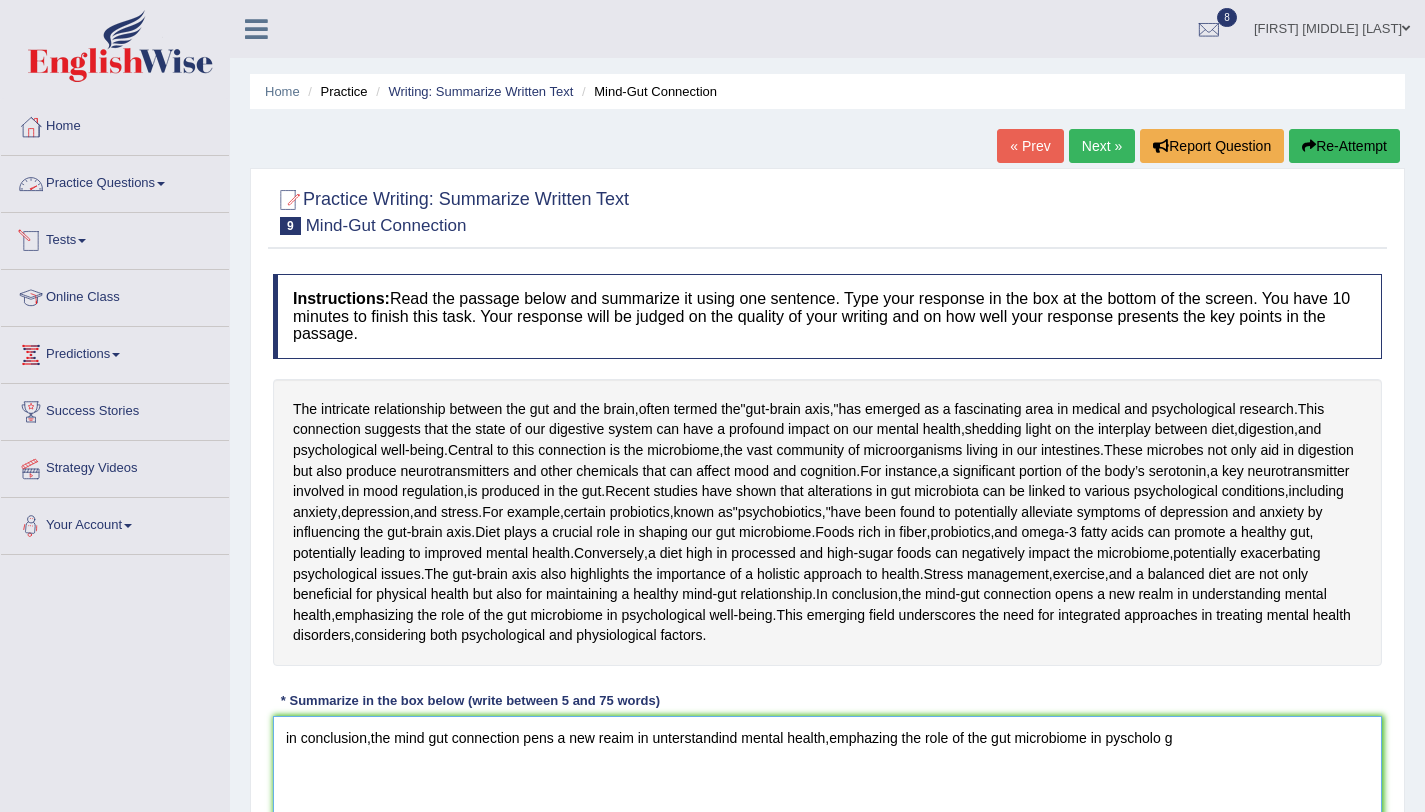type on "in conclusion,the mind gut connection pens a new reaim in unterstandind mental health,emphazing the role of the gut microbiome in pyscholo g" 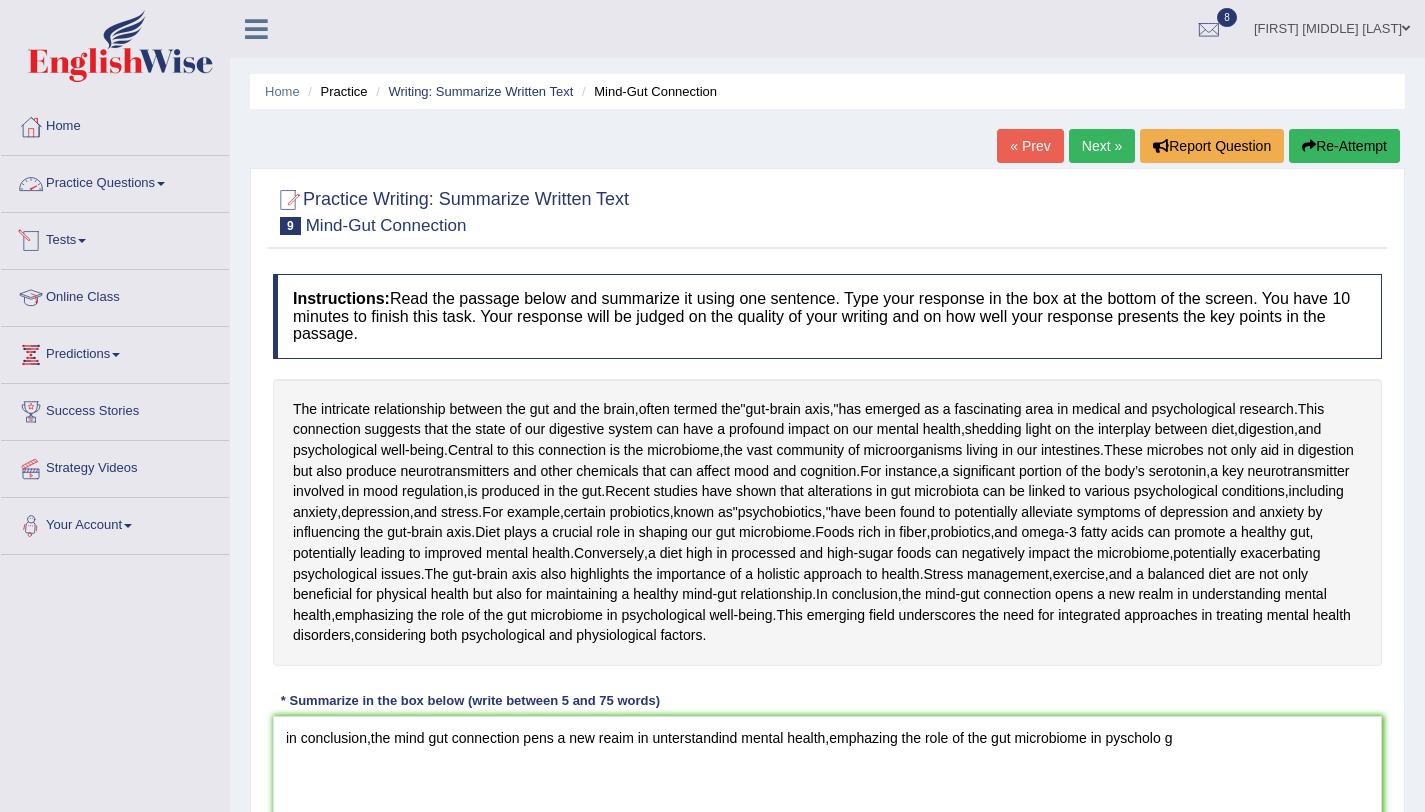 click on "Practice Questions" at bounding box center (115, 181) 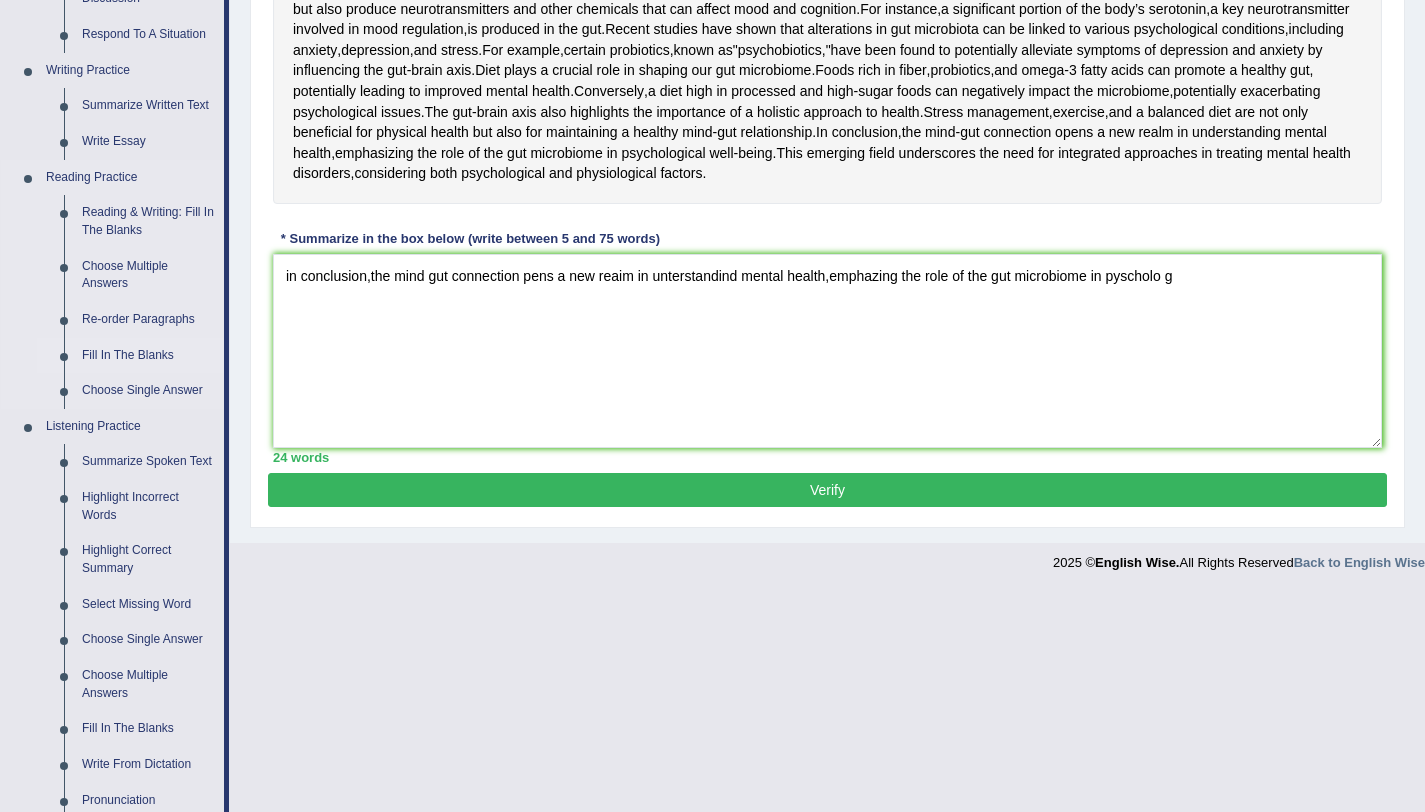 scroll, scrollTop: 830, scrollLeft: 0, axis: vertical 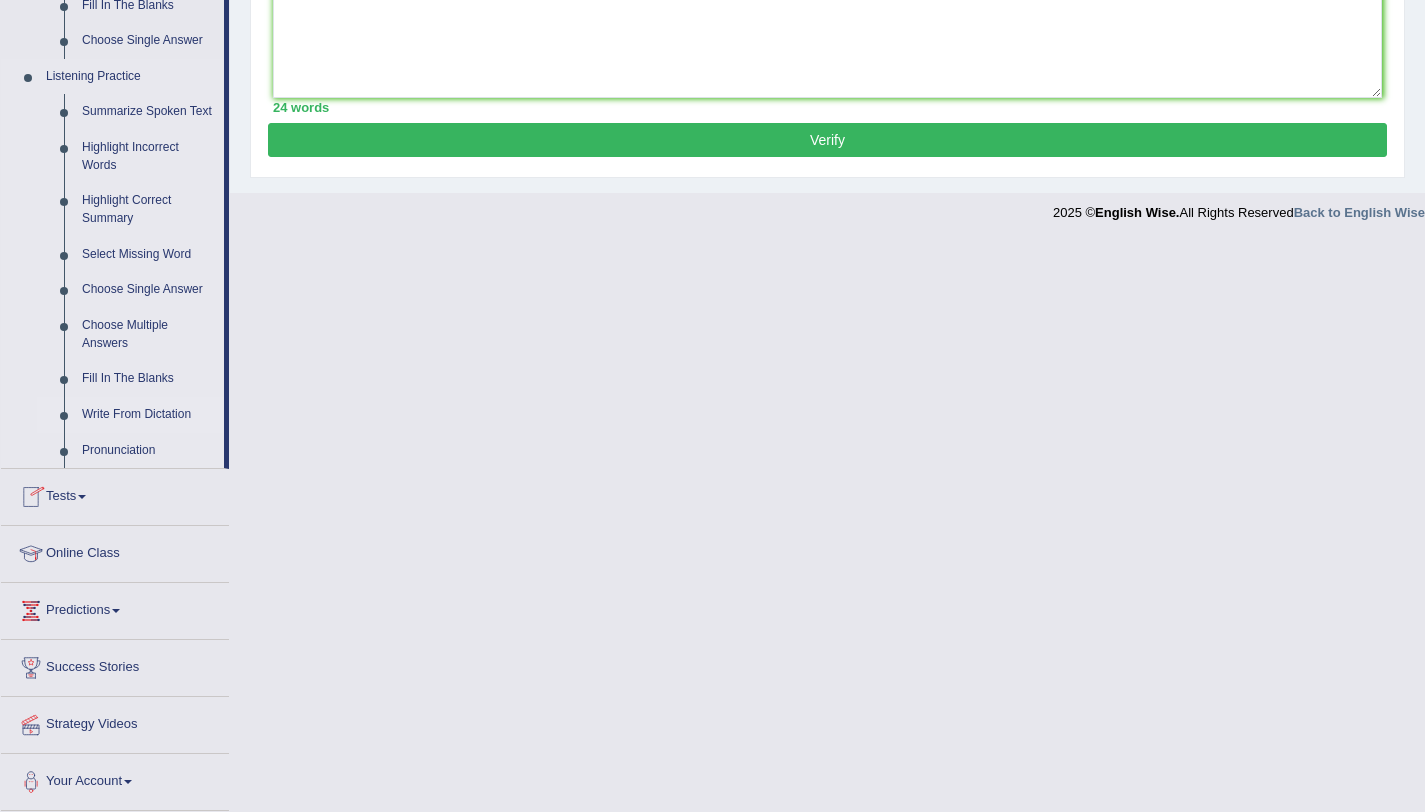 click on "Write From Dictation" at bounding box center (148, 415) 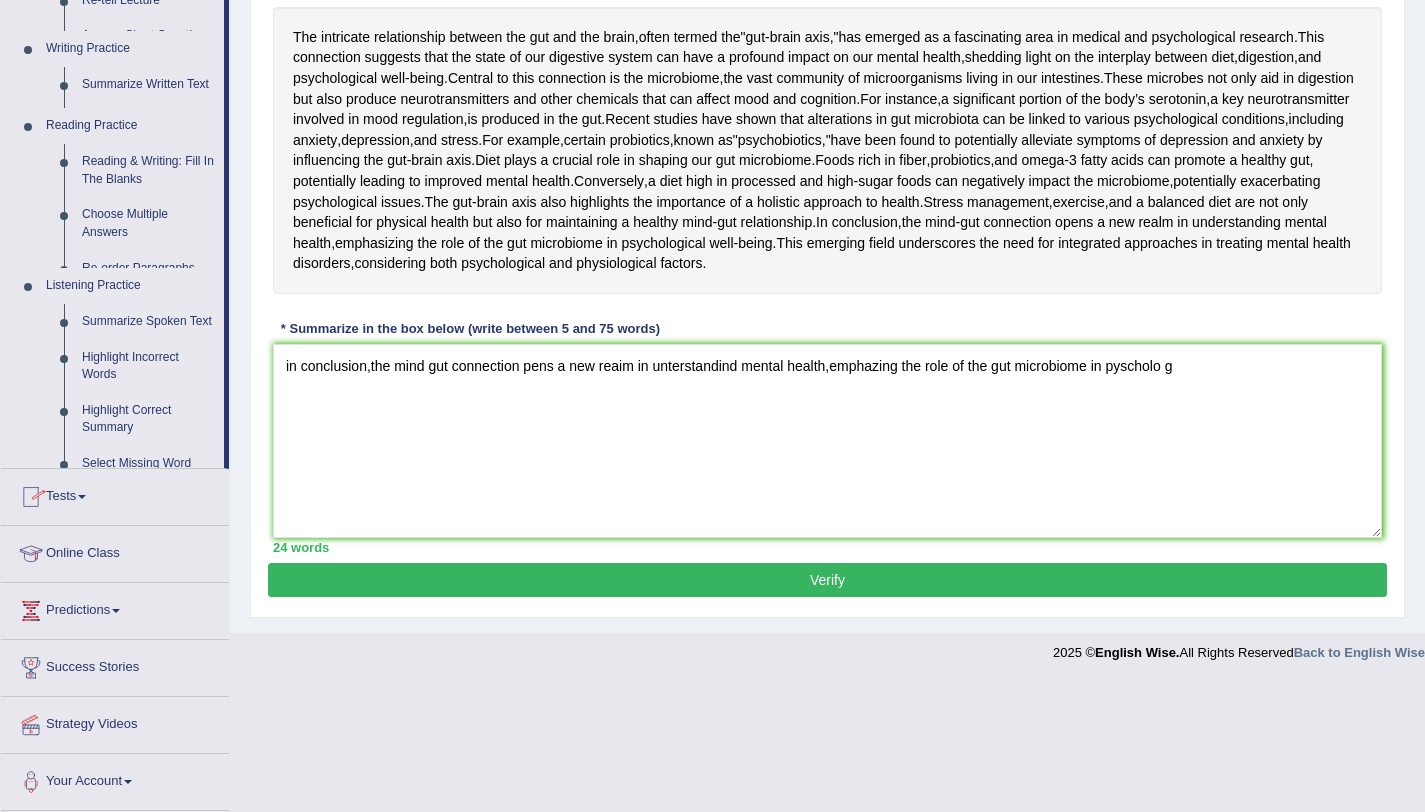 scroll, scrollTop: 387, scrollLeft: 0, axis: vertical 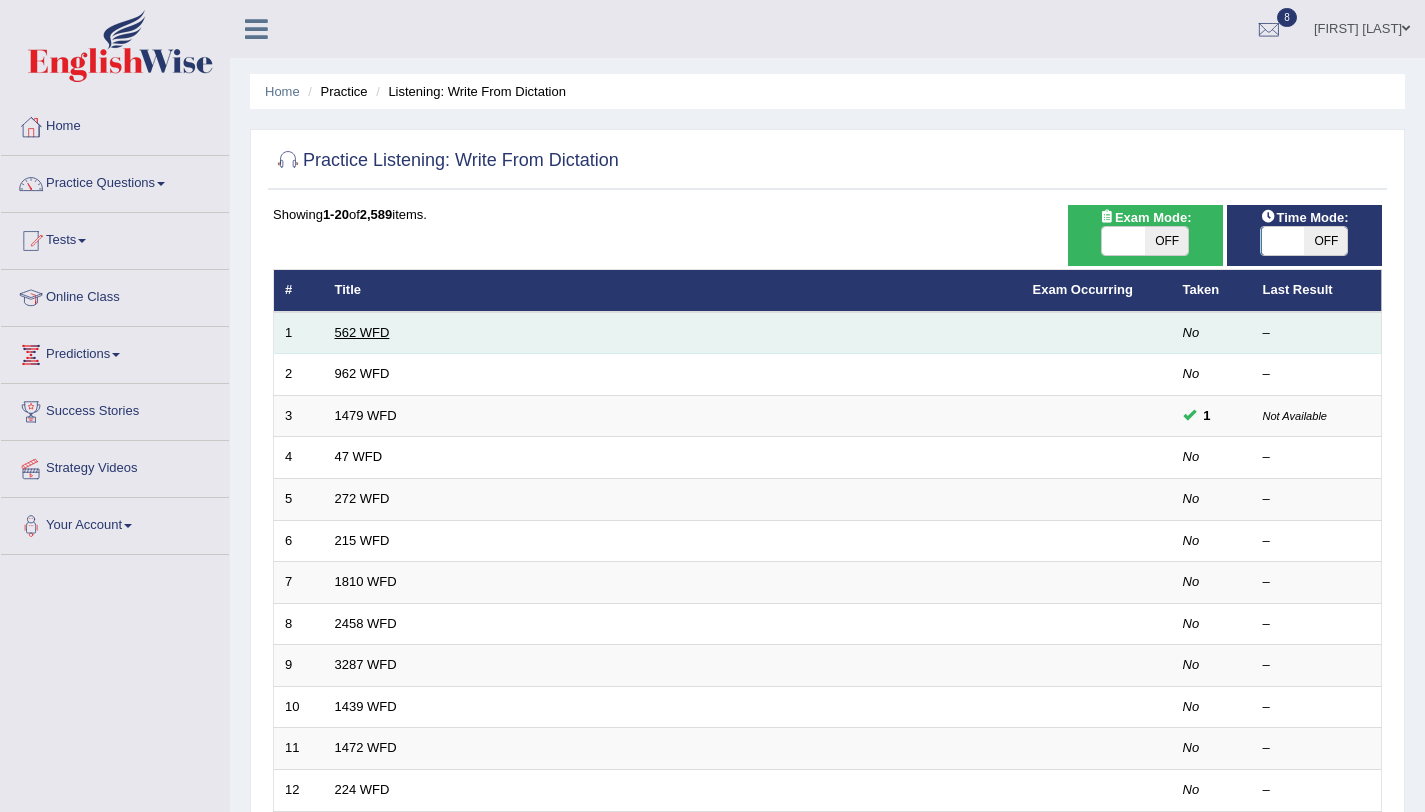 click on "562 WFD" at bounding box center [362, 332] 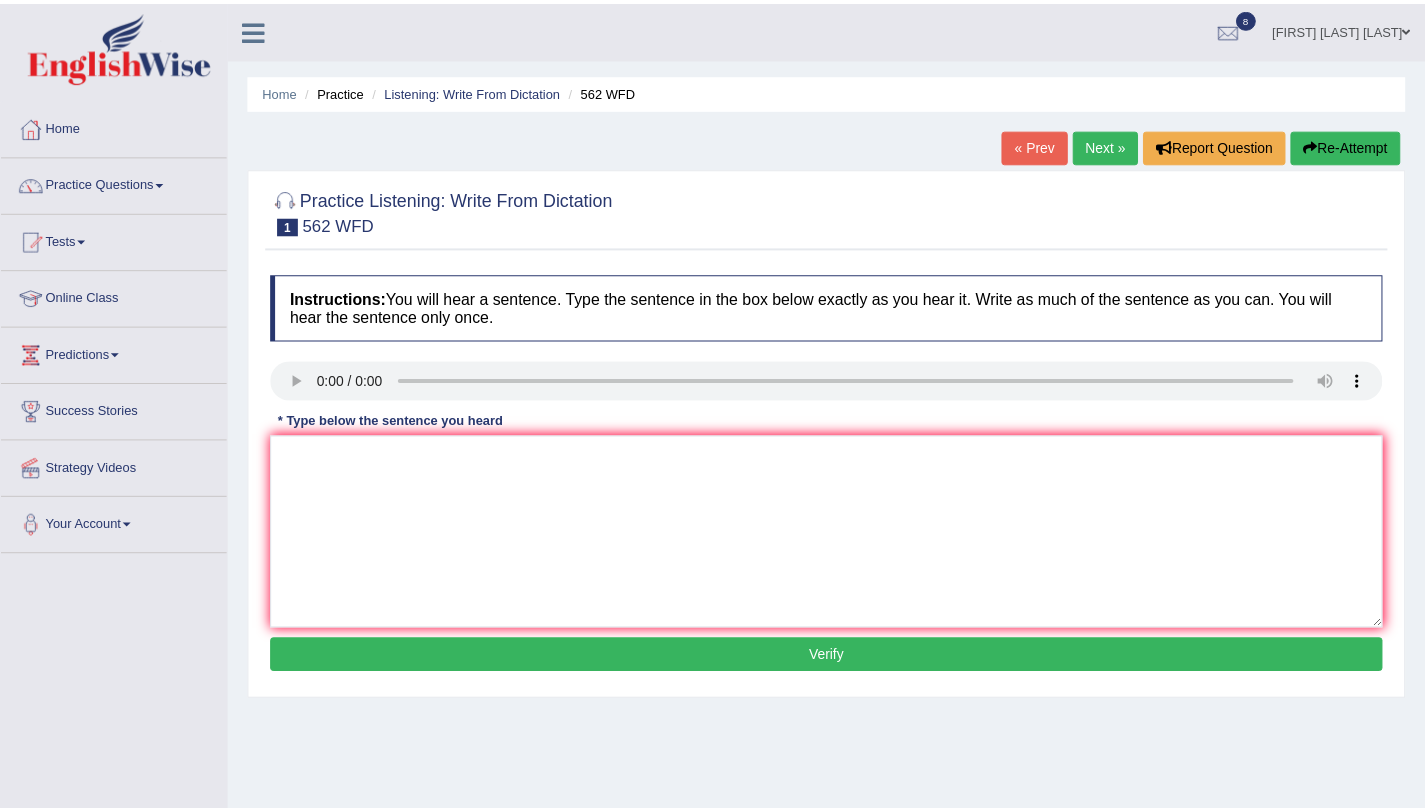 scroll, scrollTop: 0, scrollLeft: 0, axis: both 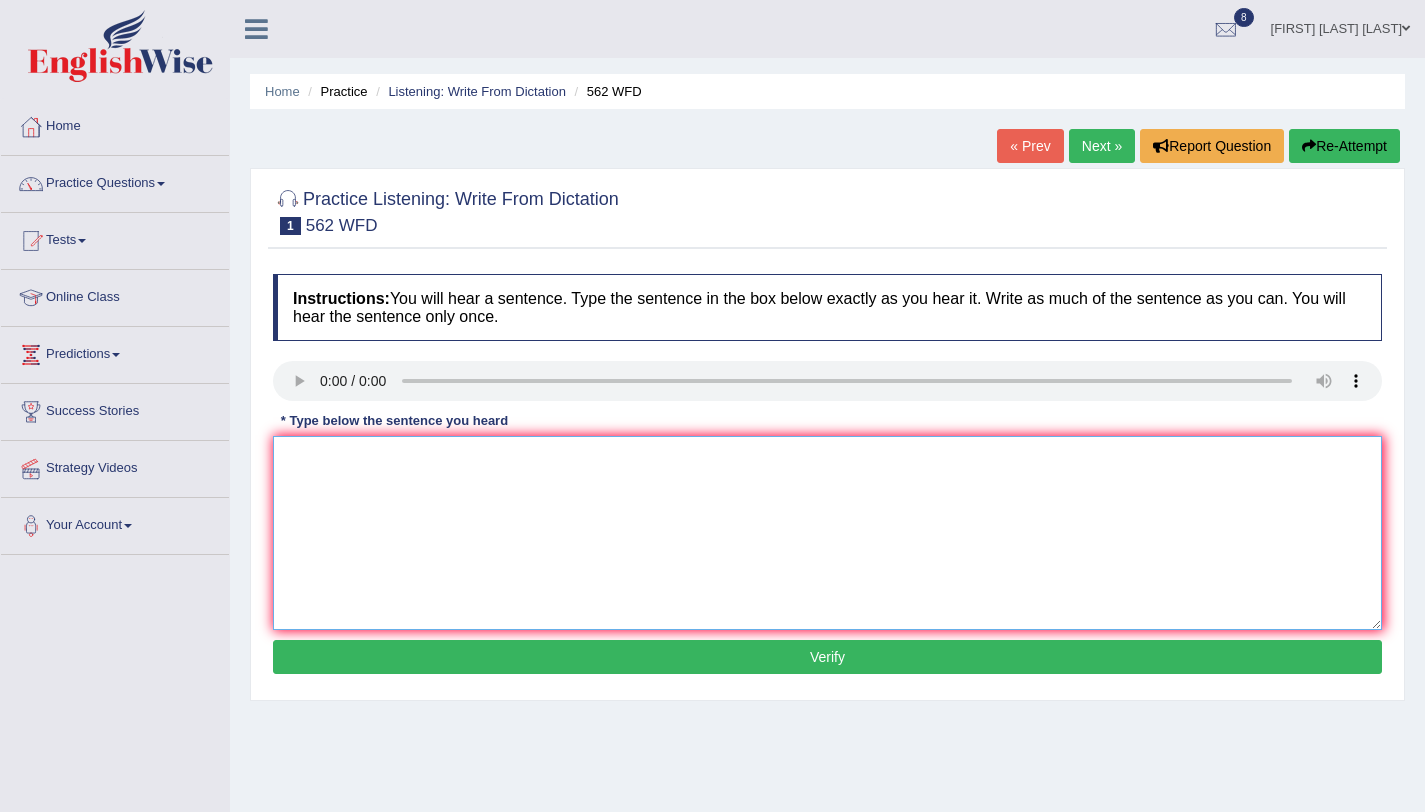 click at bounding box center (827, 533) 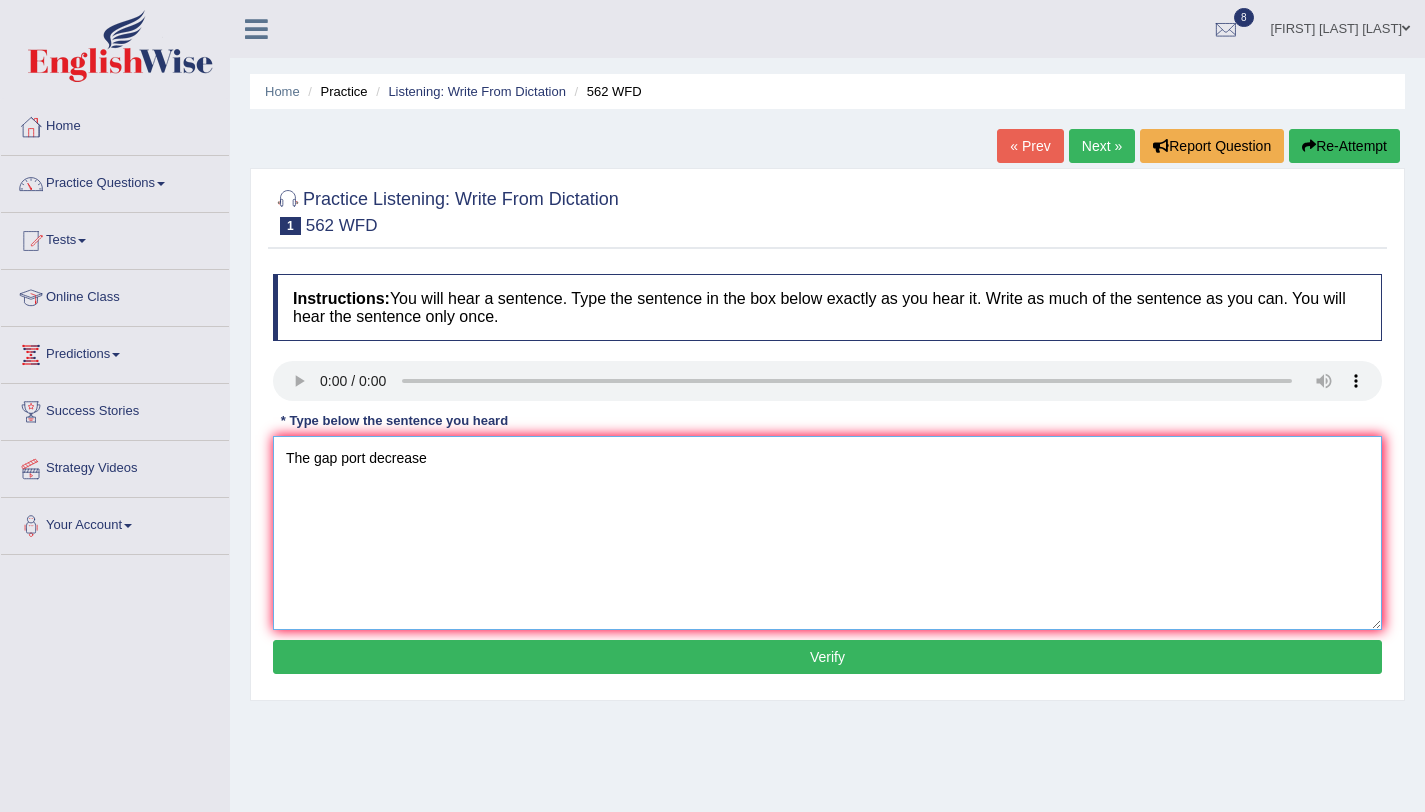 click on "The gap port decrease" at bounding box center [827, 533] 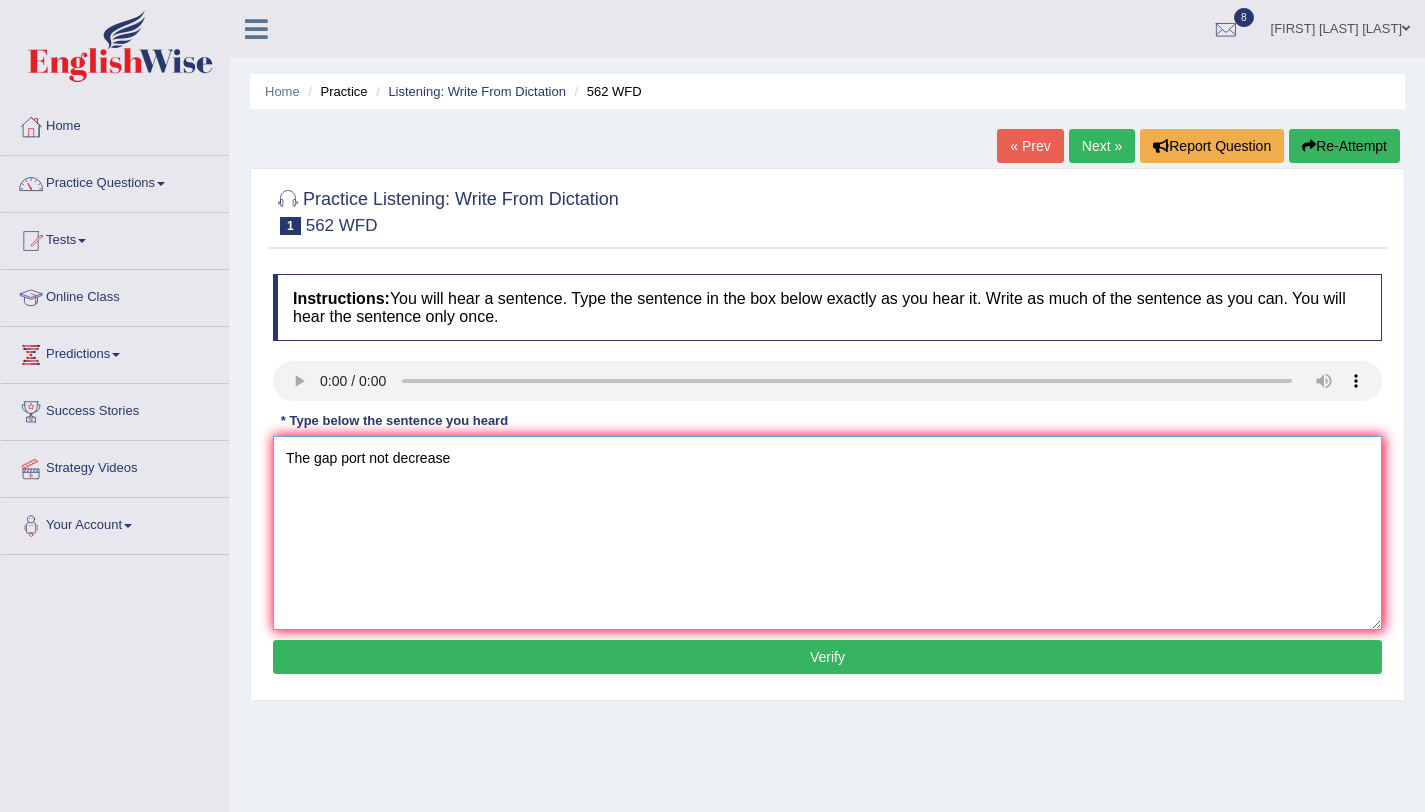 click on "The gap port not decrease" at bounding box center (827, 533) 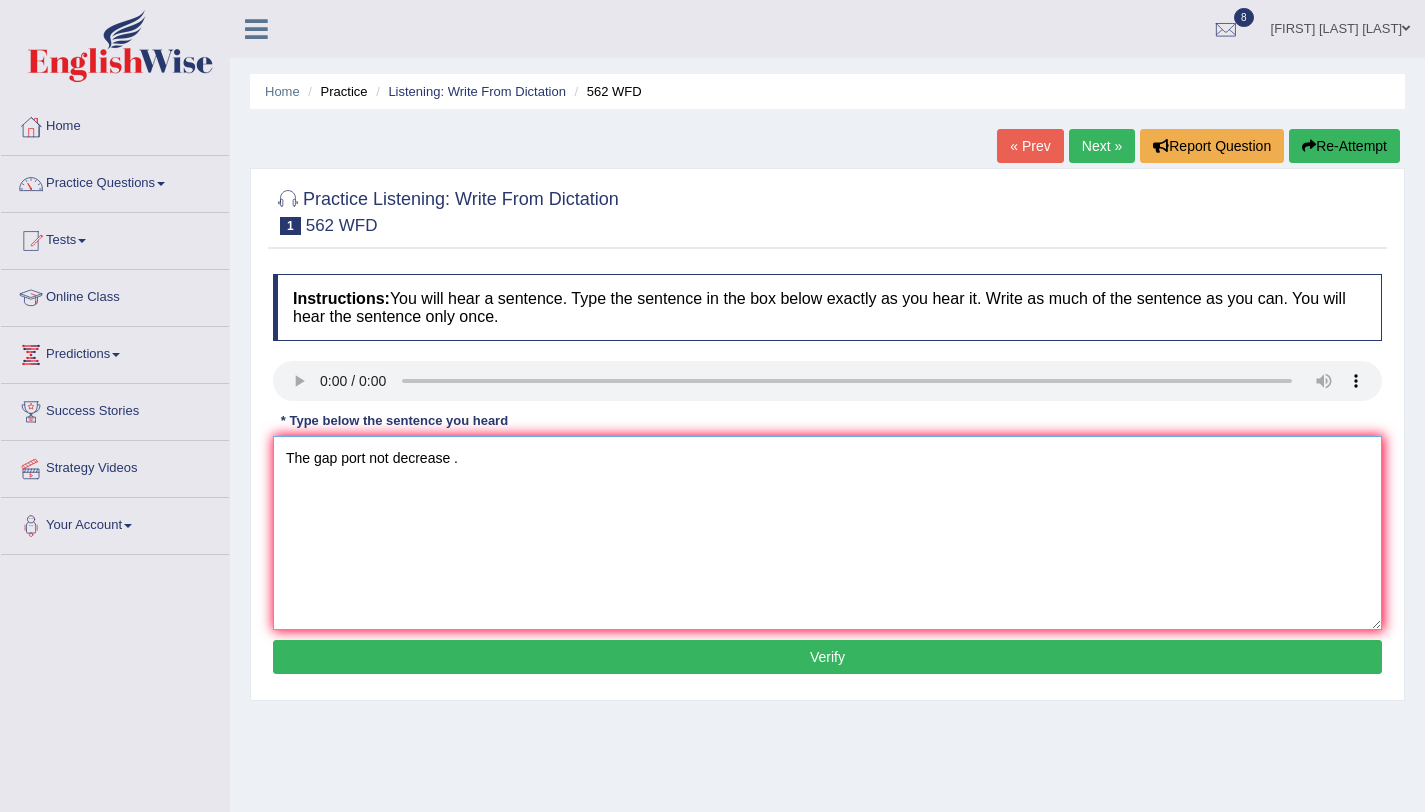 type on "The gap port not decrease ." 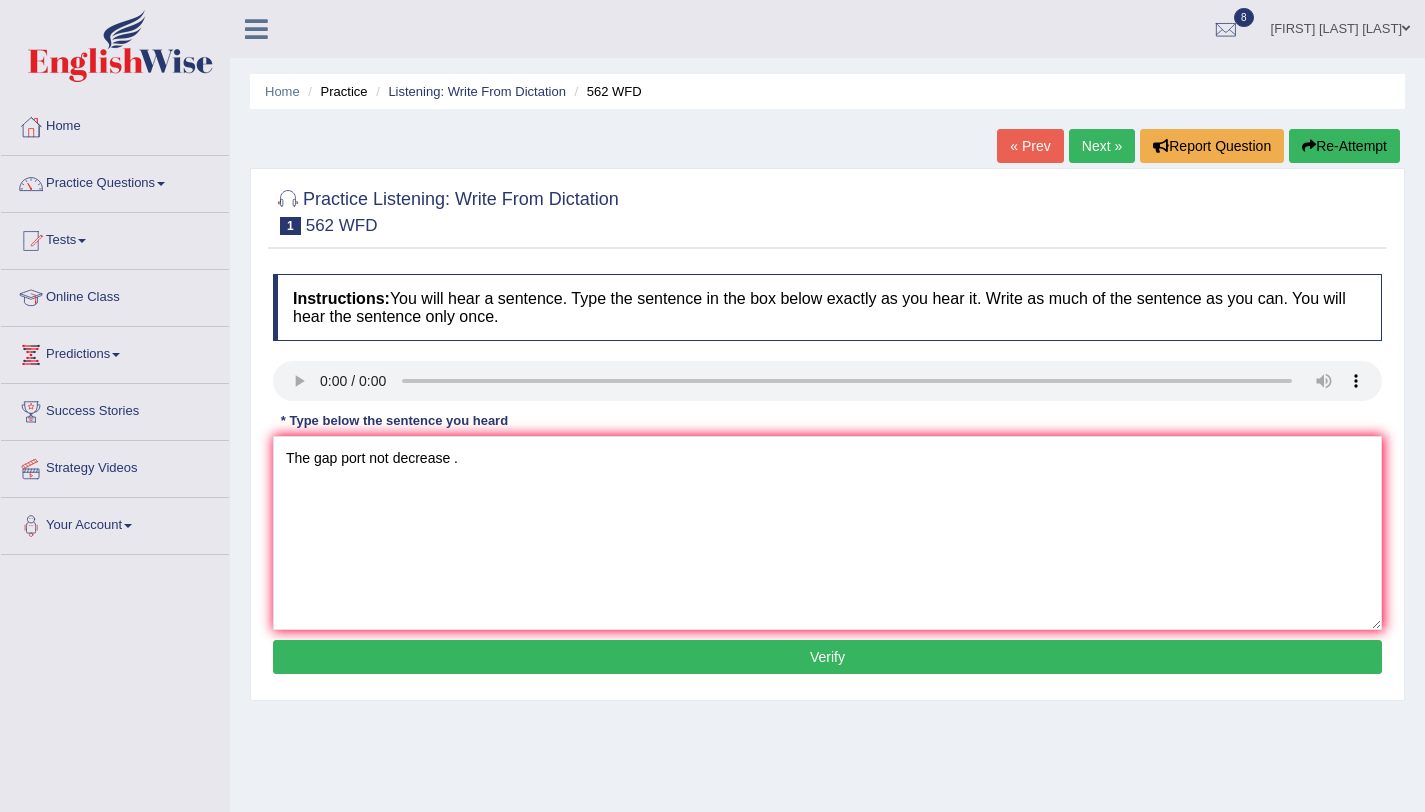 click on "Verify" at bounding box center (827, 657) 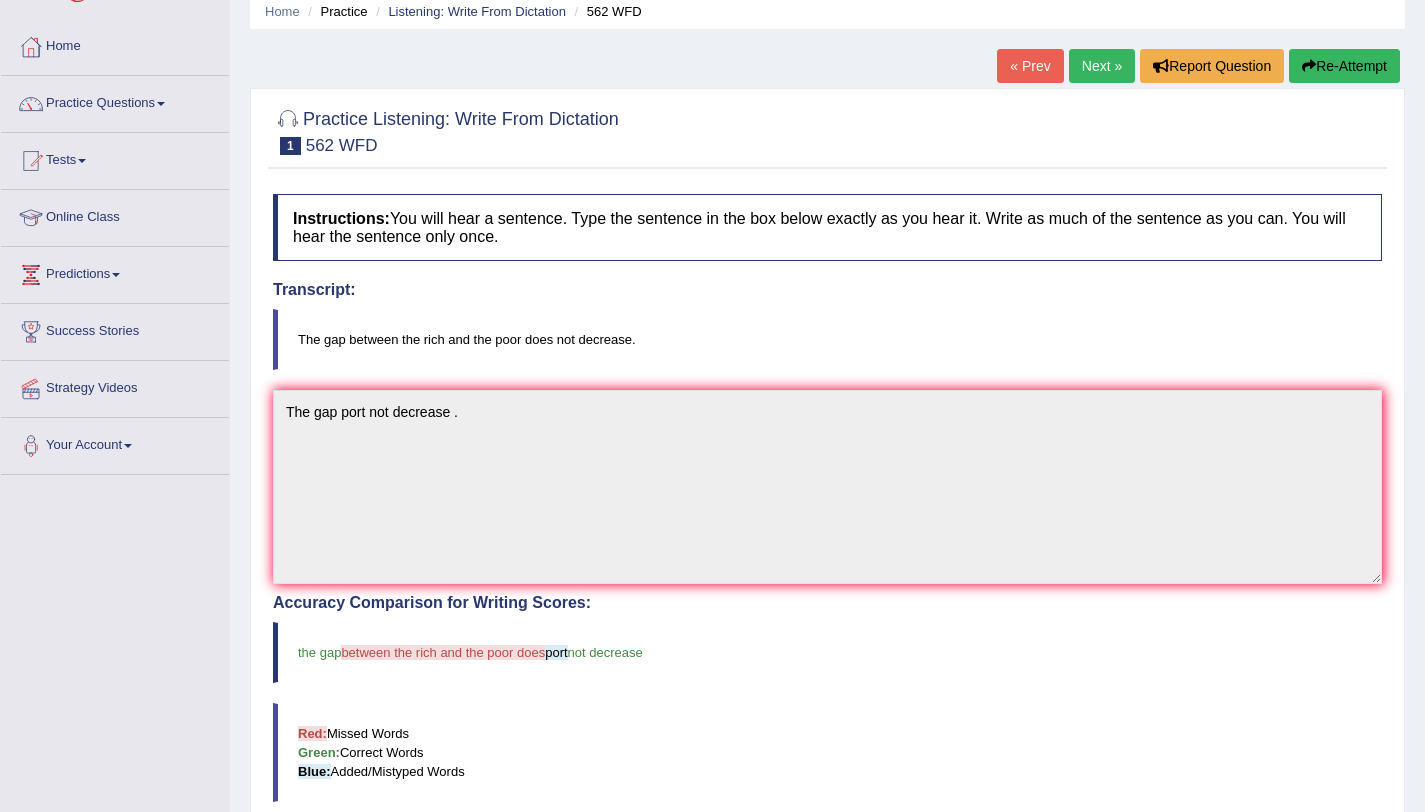 scroll, scrollTop: 0, scrollLeft: 0, axis: both 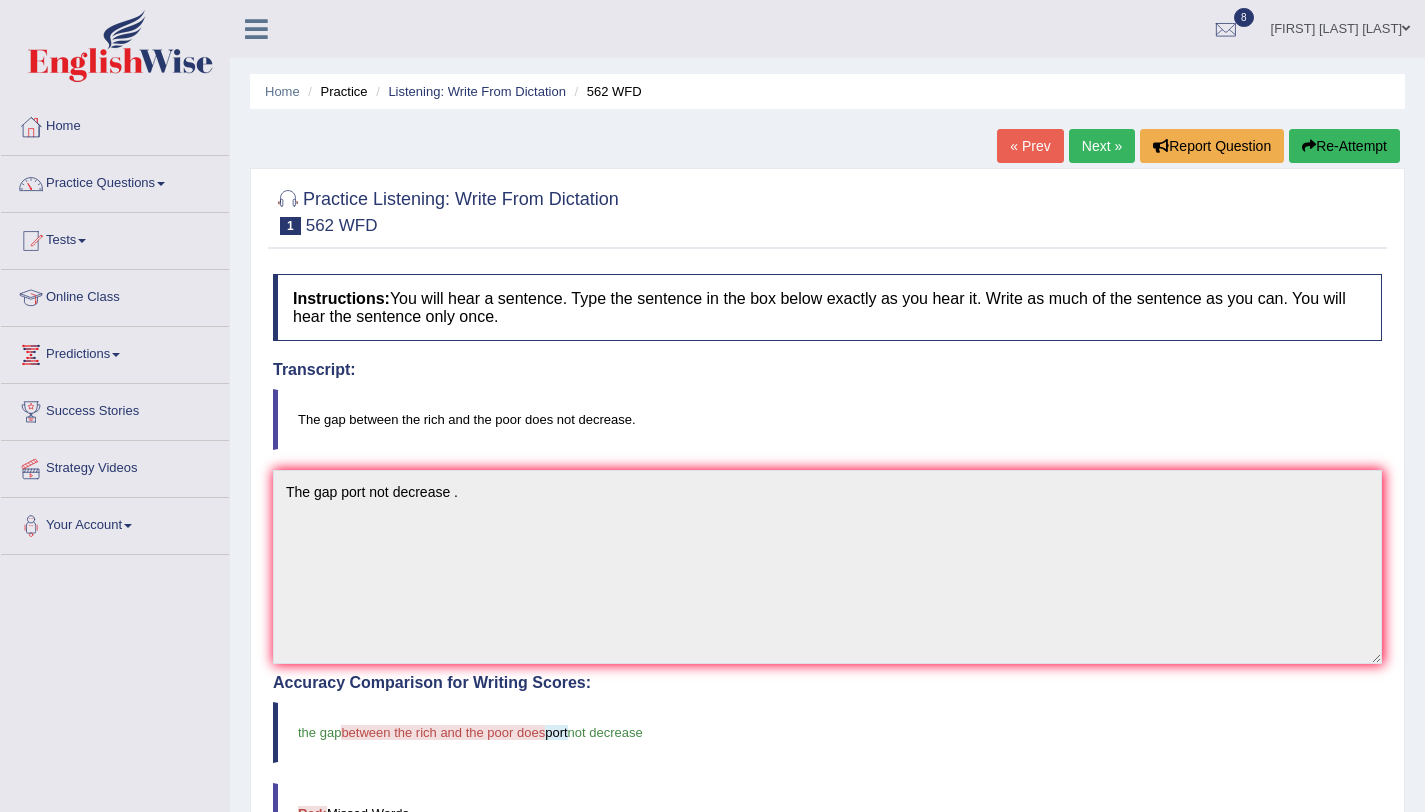 click on "Re-Attempt" at bounding box center (1344, 146) 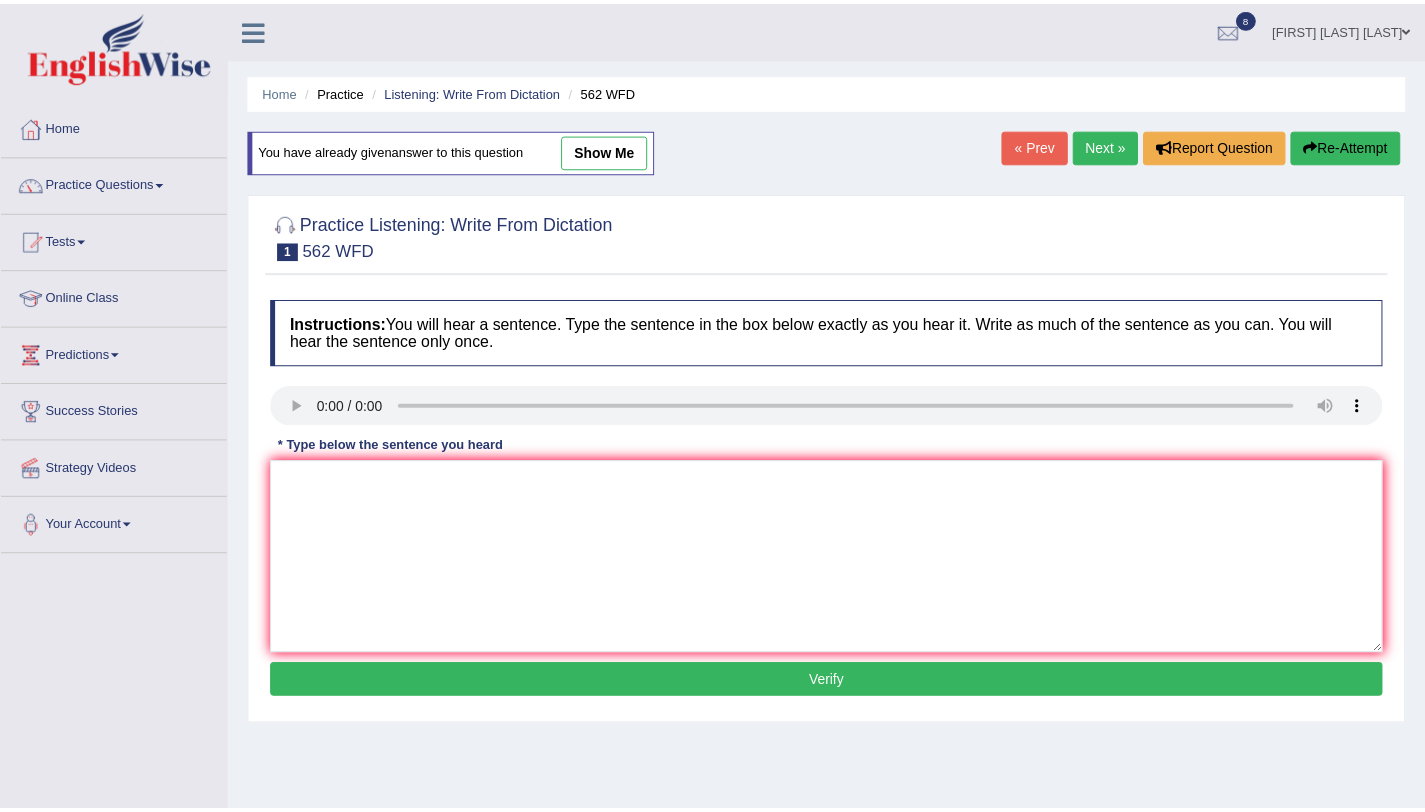 scroll, scrollTop: 0, scrollLeft: 0, axis: both 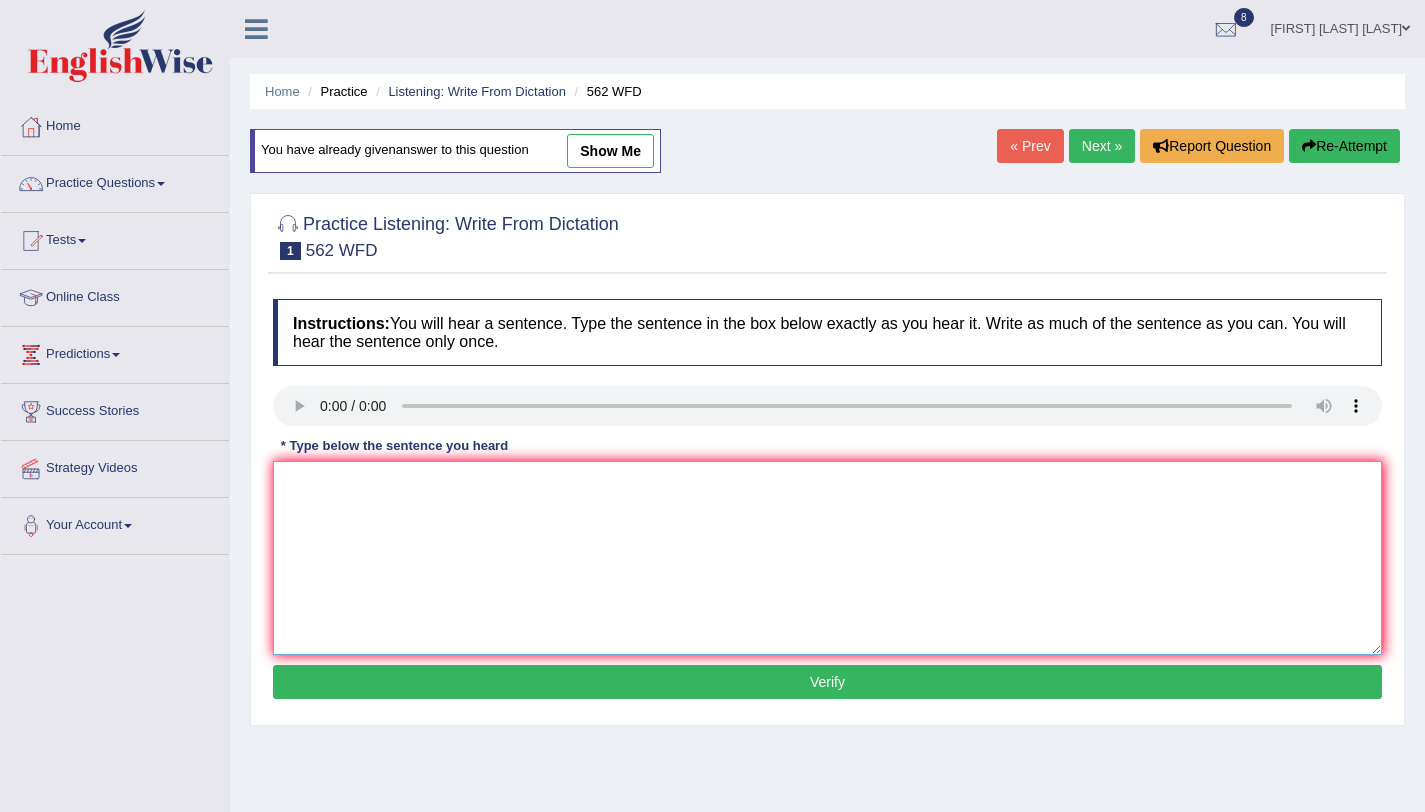 click at bounding box center (827, 558) 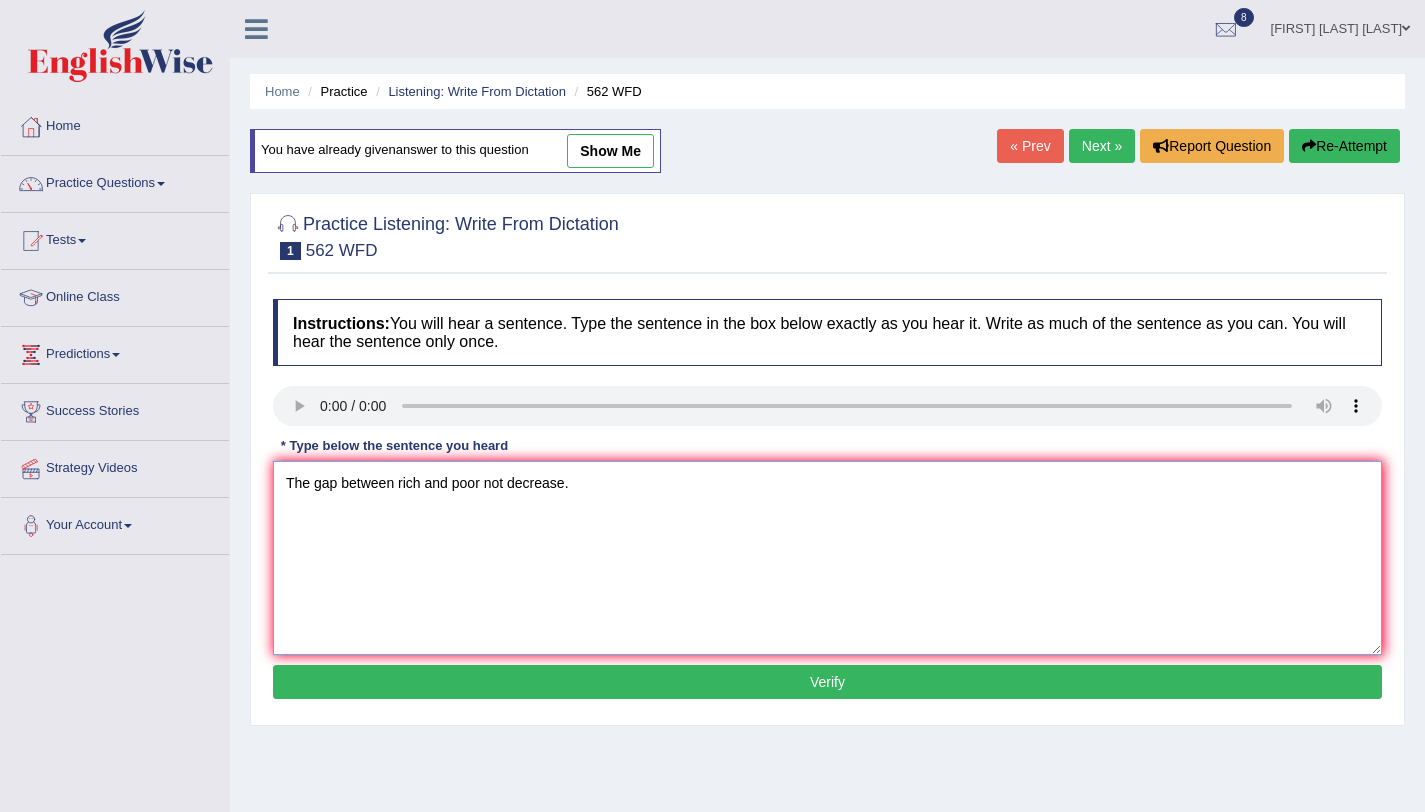 type on "The gap between rich and poor not decrease." 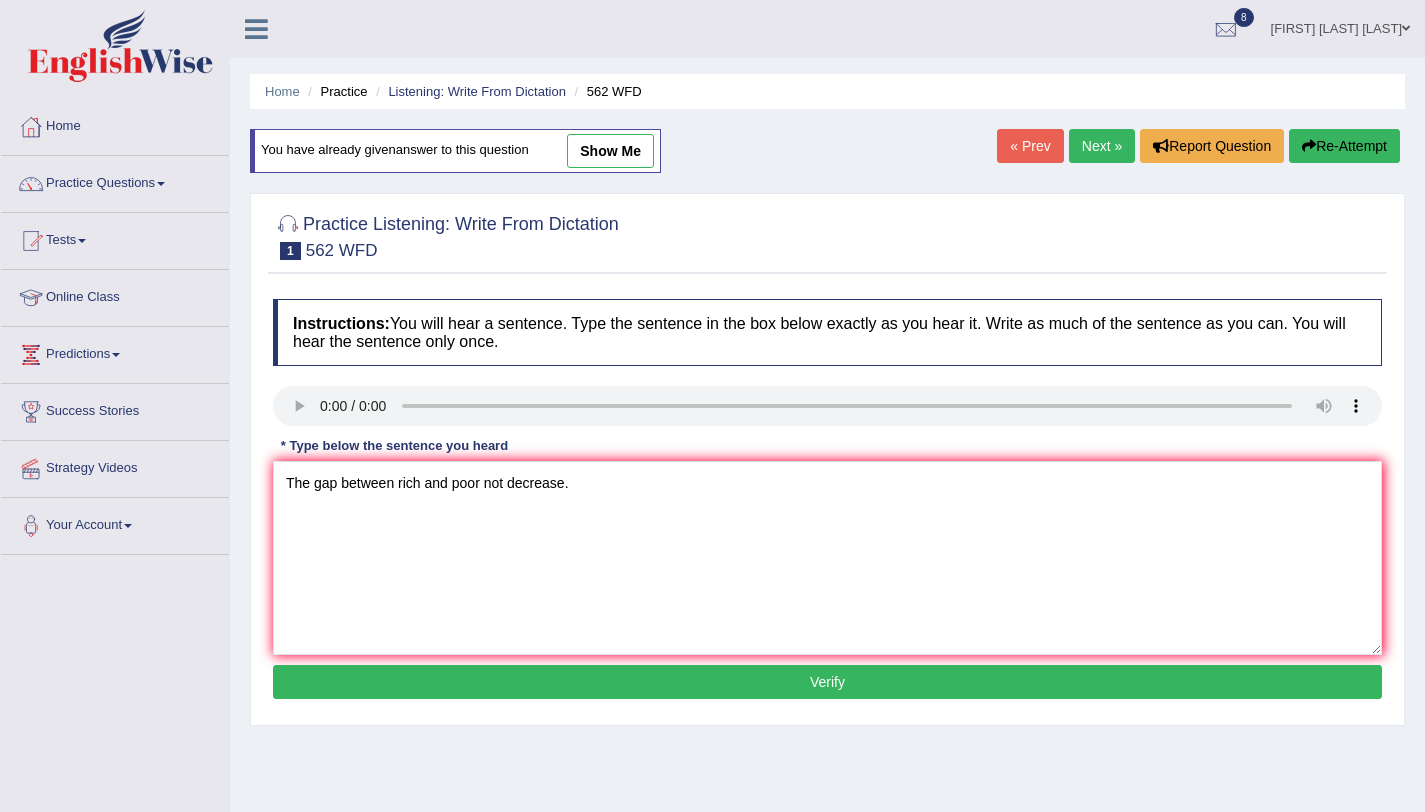click on "Verify" at bounding box center [827, 682] 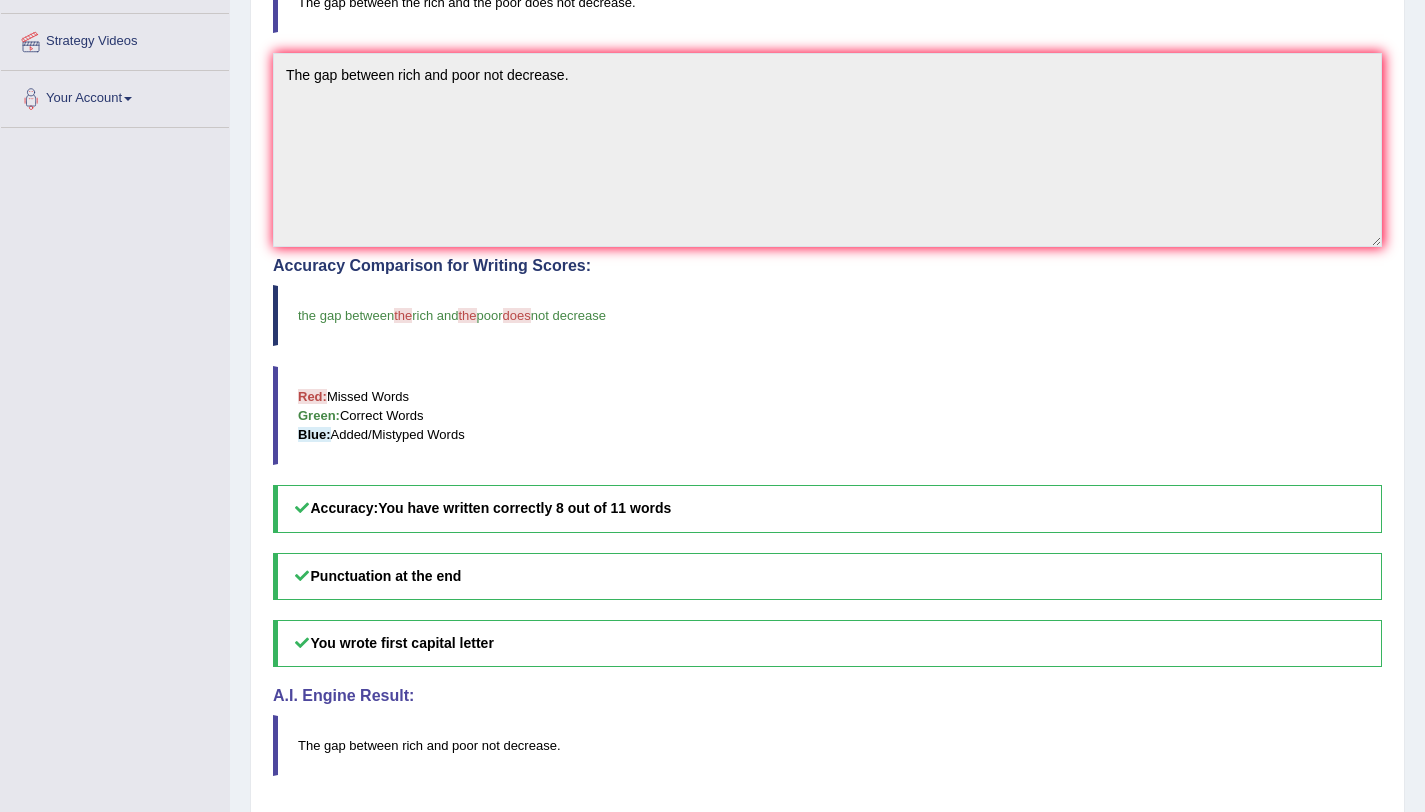 scroll, scrollTop: 0, scrollLeft: 0, axis: both 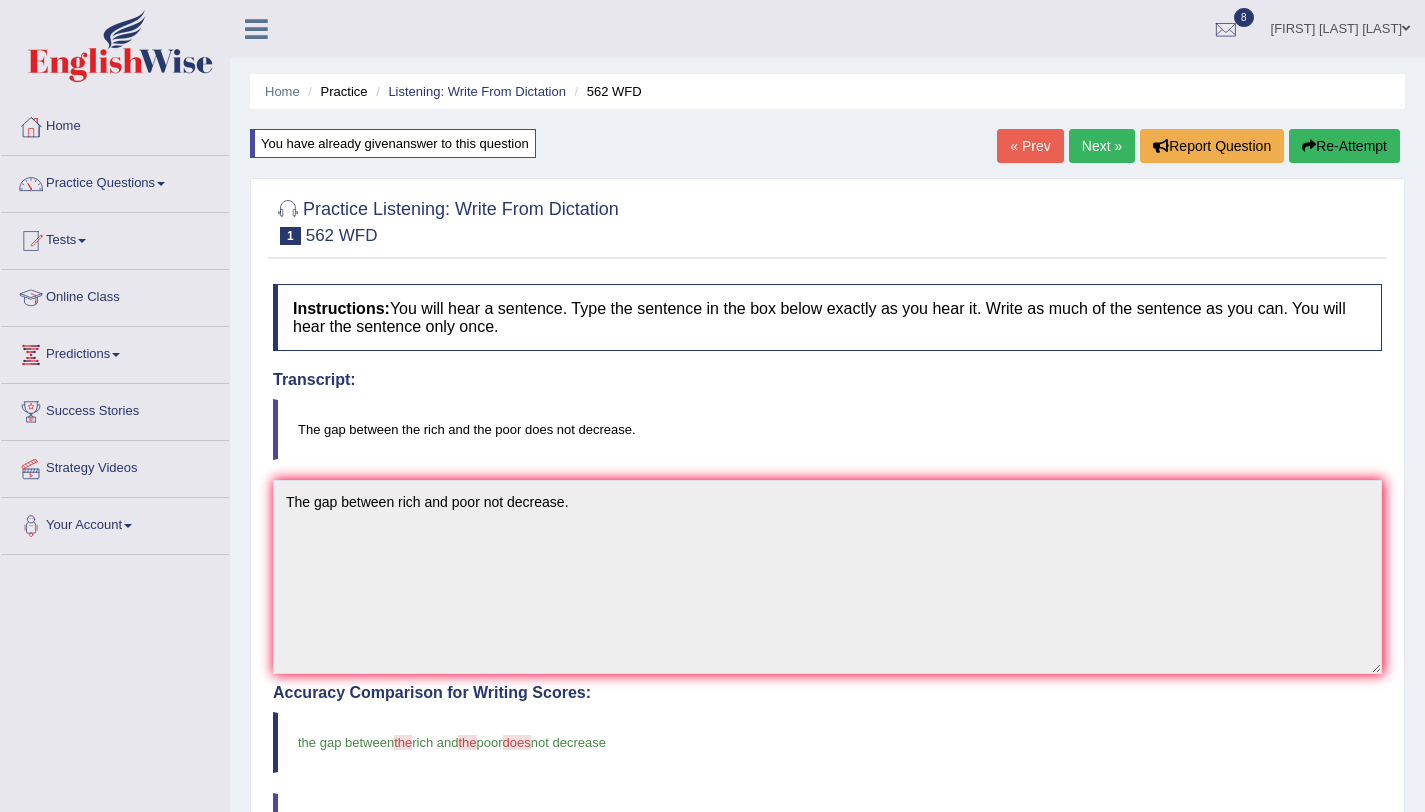 click on "Next »" at bounding box center [1102, 146] 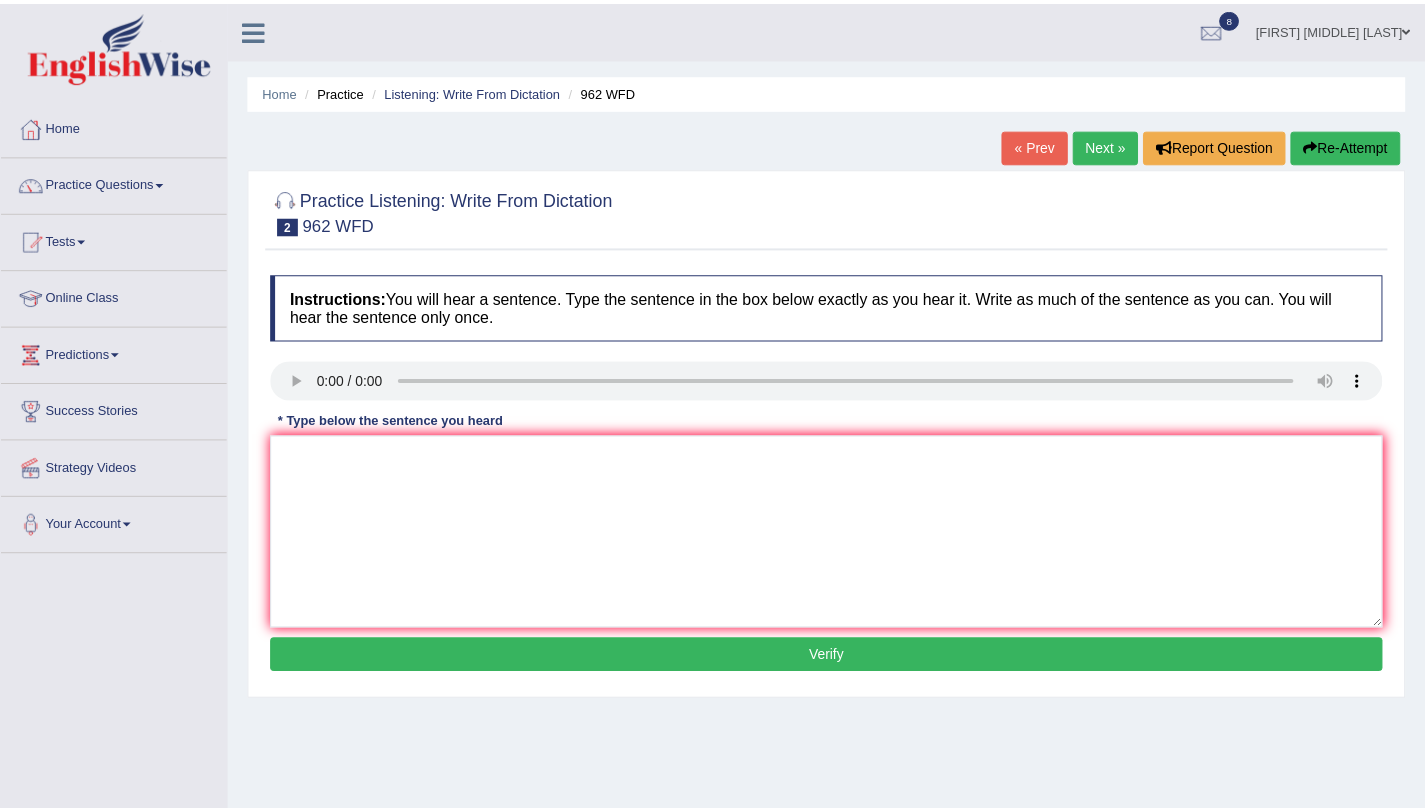 scroll, scrollTop: 0, scrollLeft: 0, axis: both 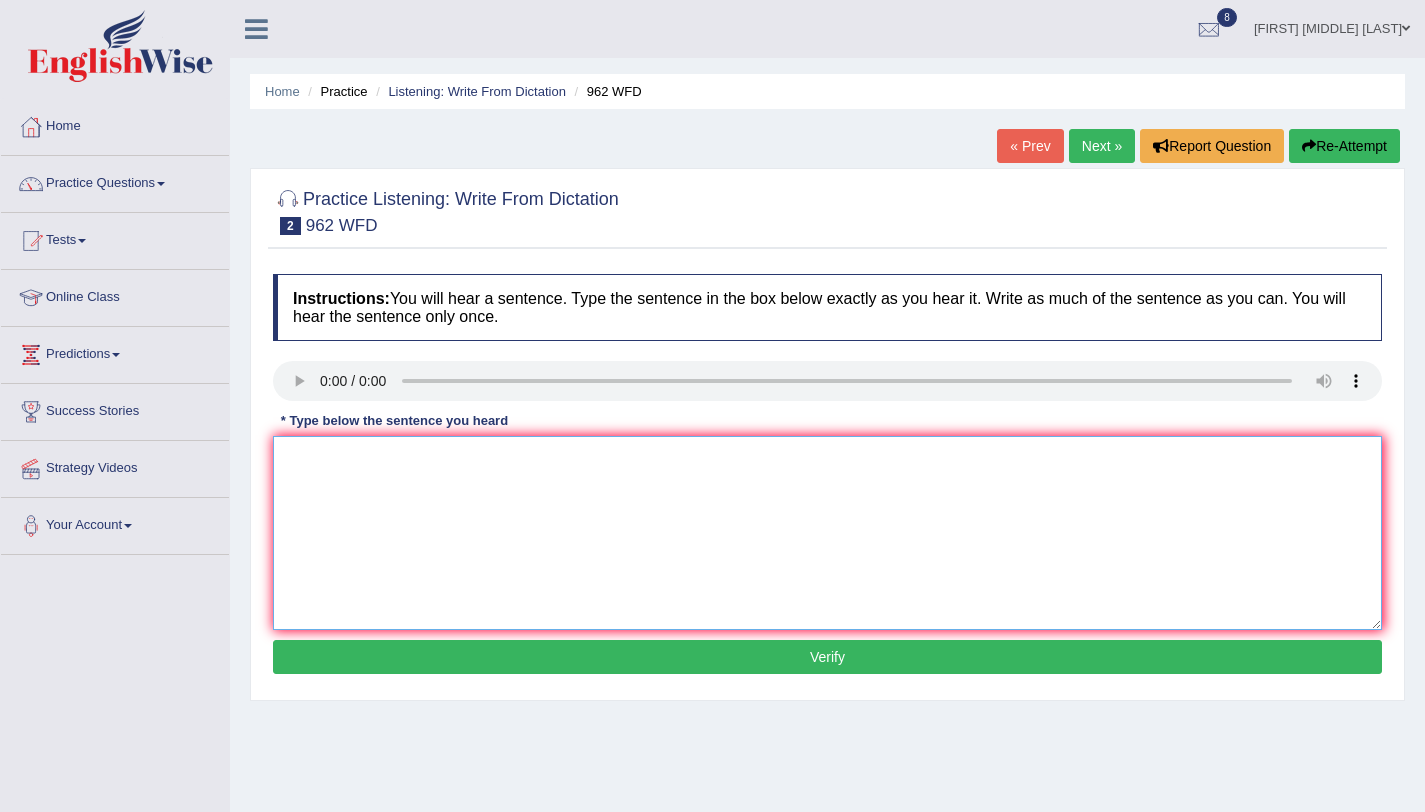 click at bounding box center (827, 533) 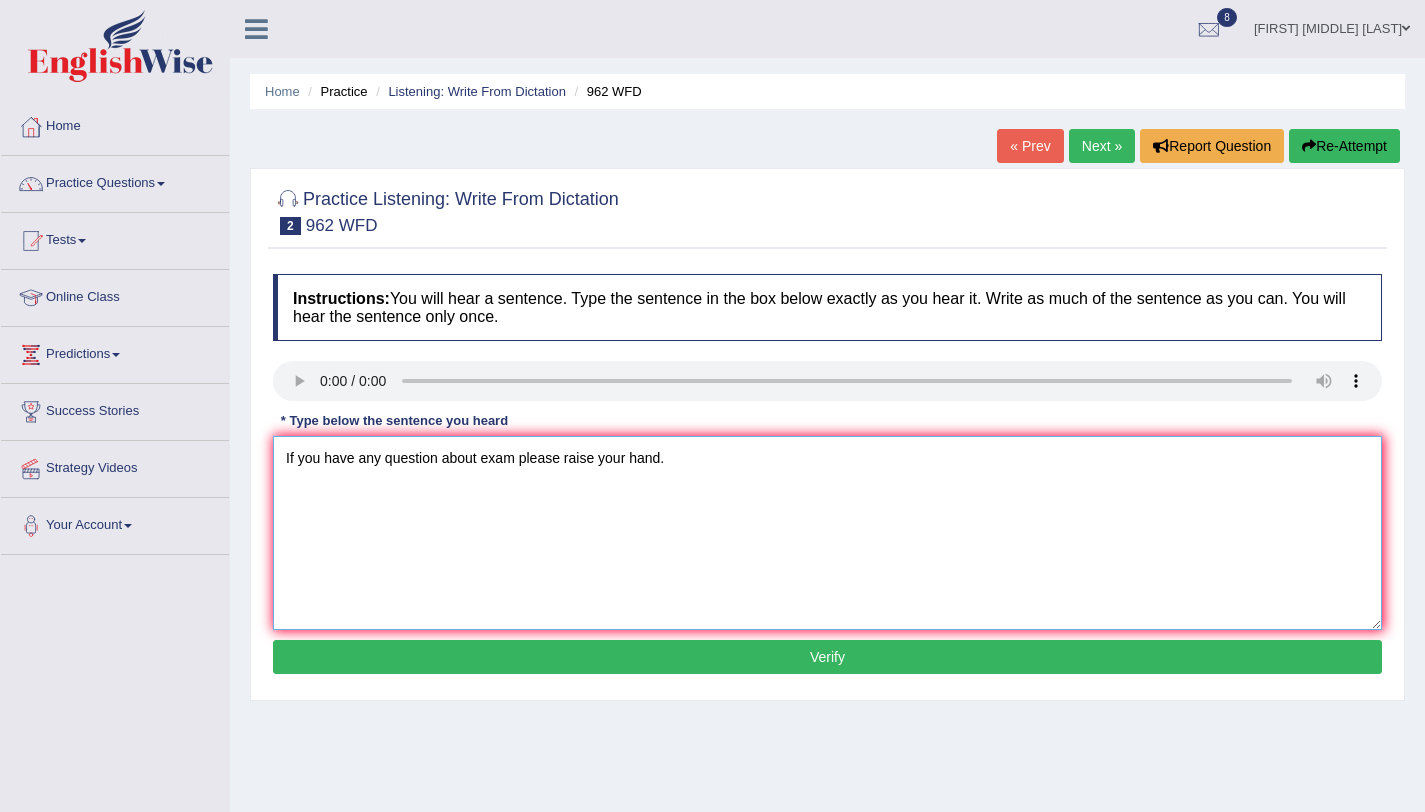 type on "If you have any question about exam please raise your hand." 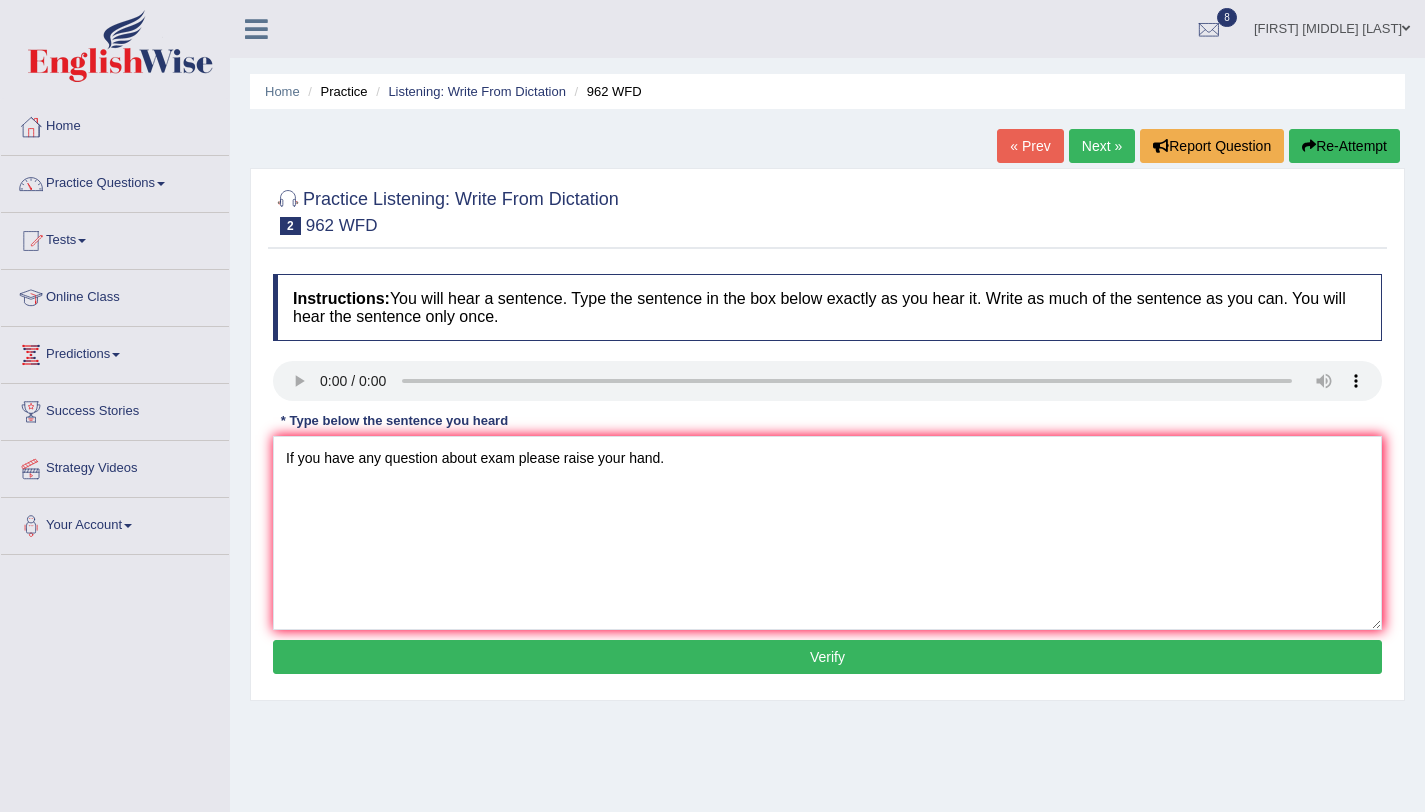 click on "Verify" at bounding box center [827, 657] 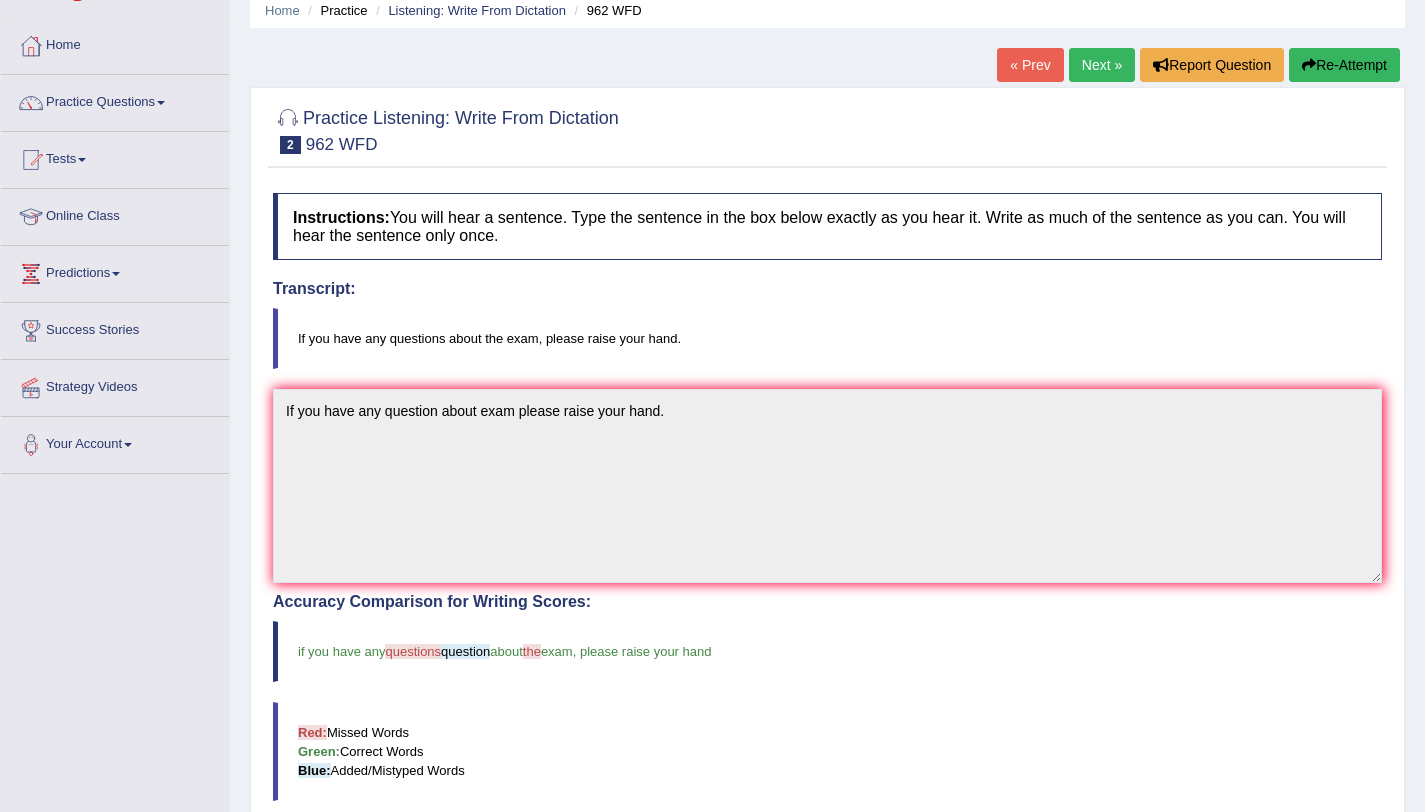 scroll, scrollTop: 0, scrollLeft: 0, axis: both 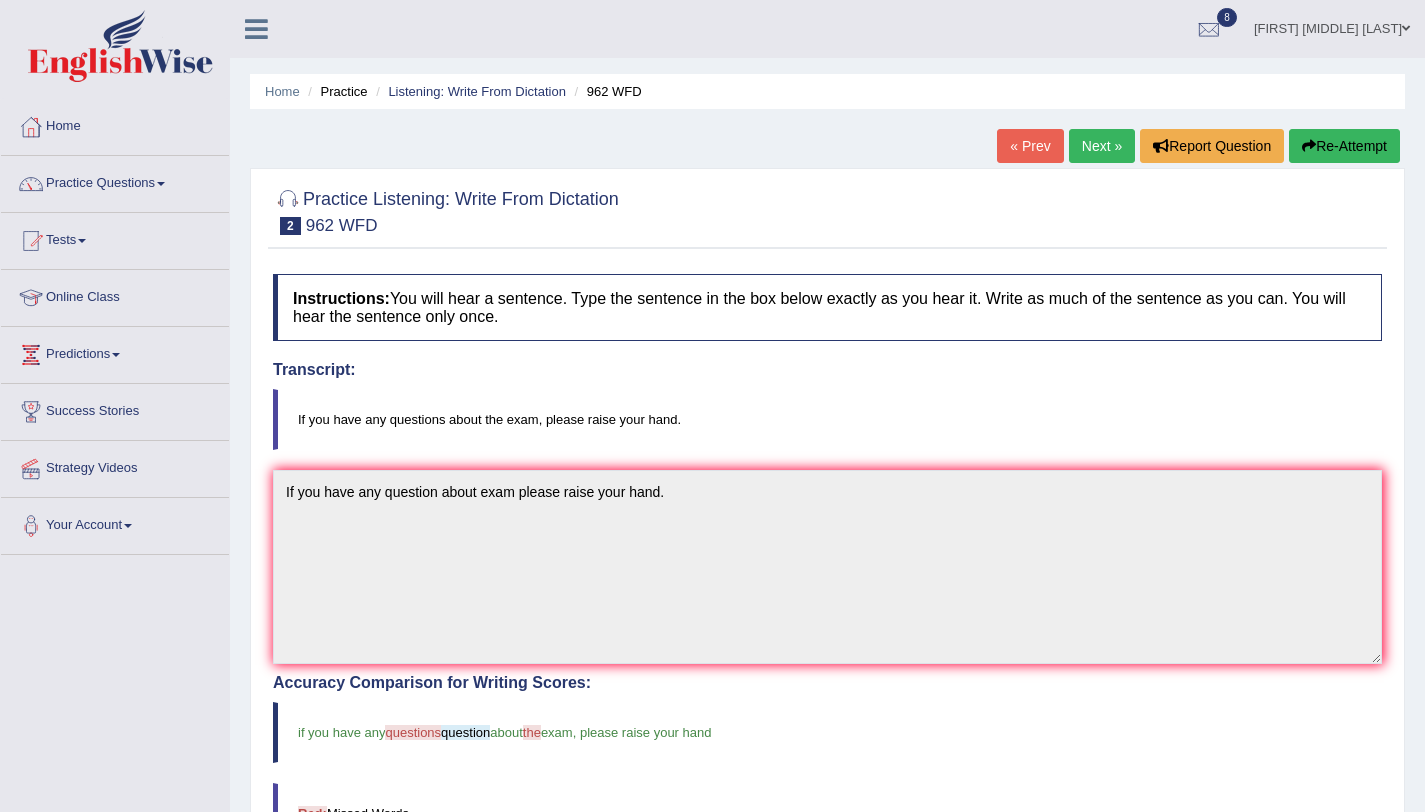 click on "Next »" at bounding box center (1102, 146) 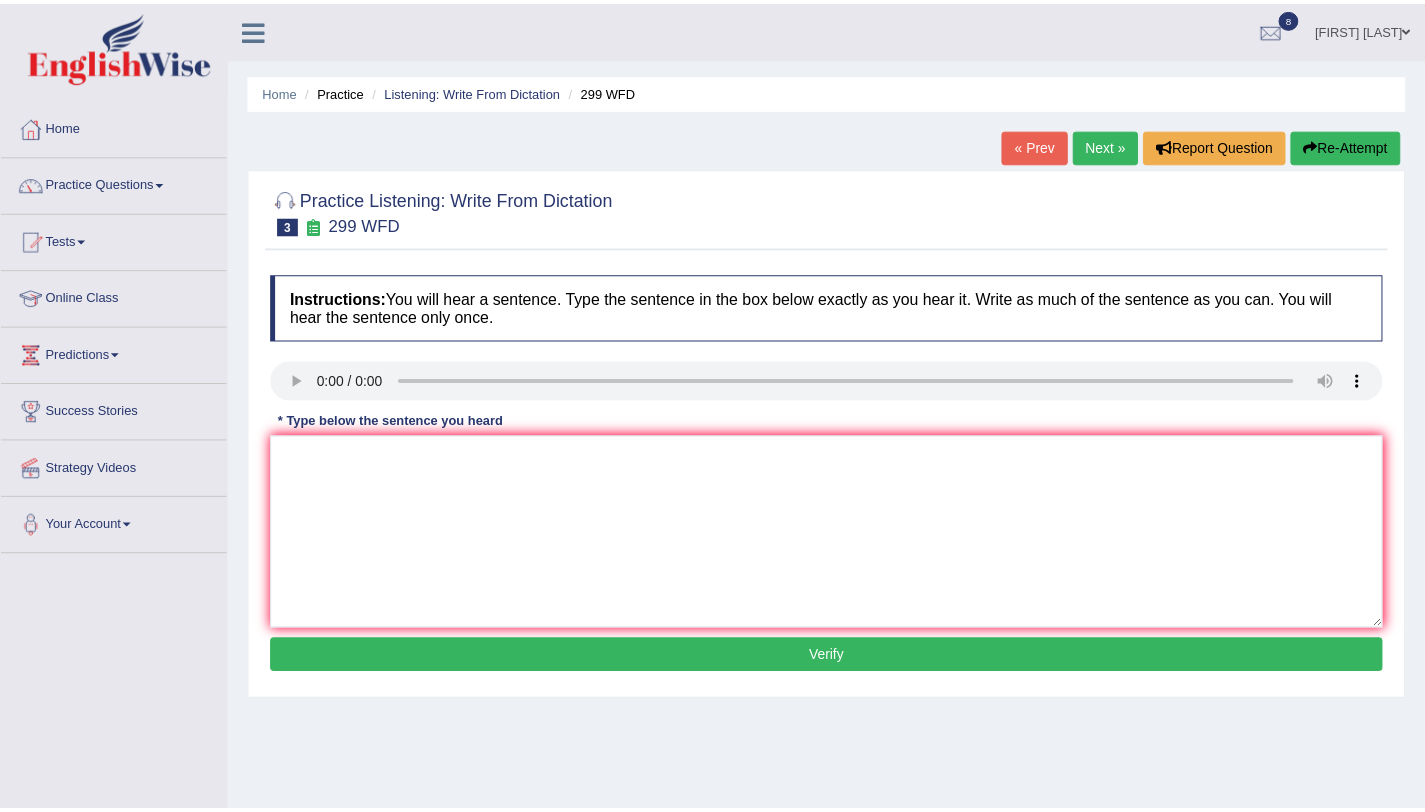scroll, scrollTop: 0, scrollLeft: 0, axis: both 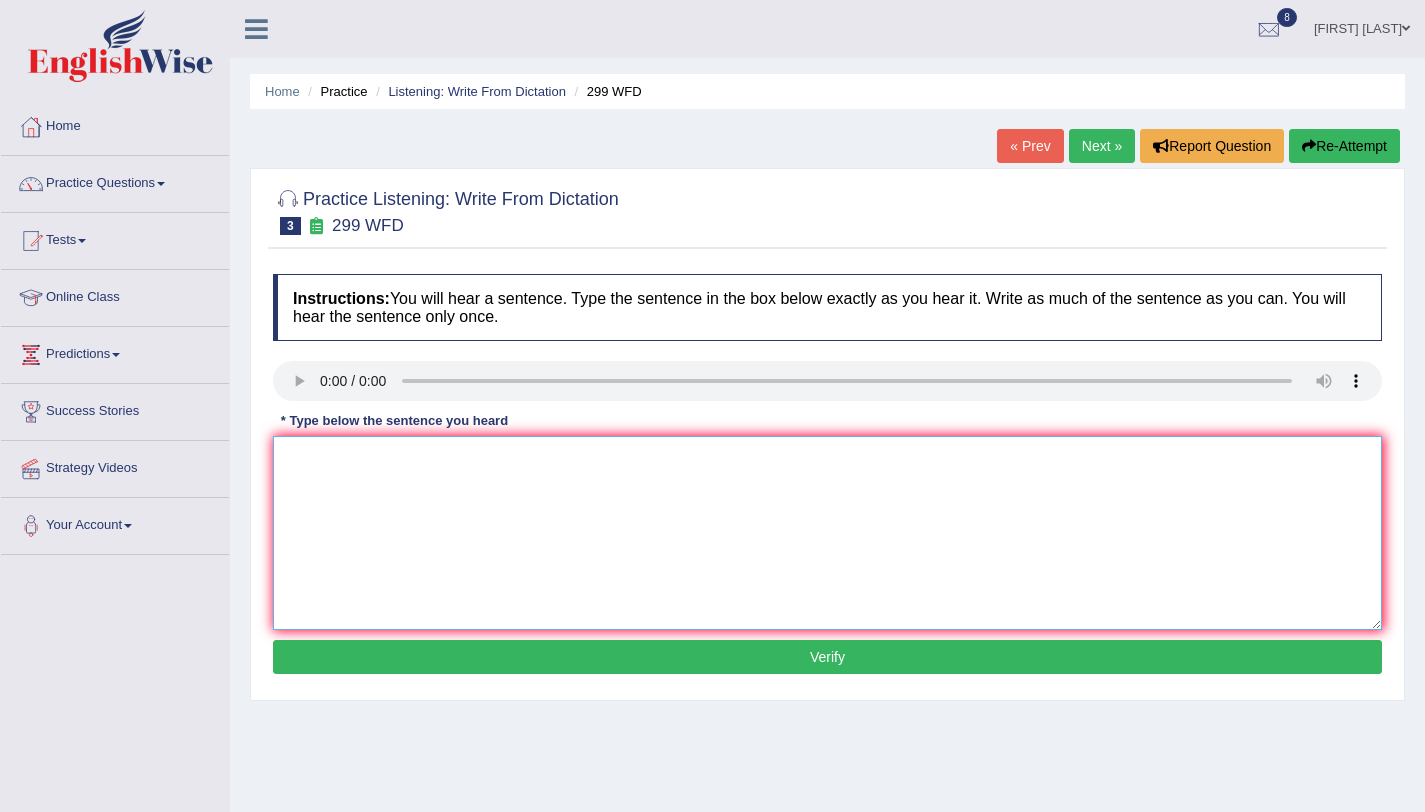 click at bounding box center (827, 533) 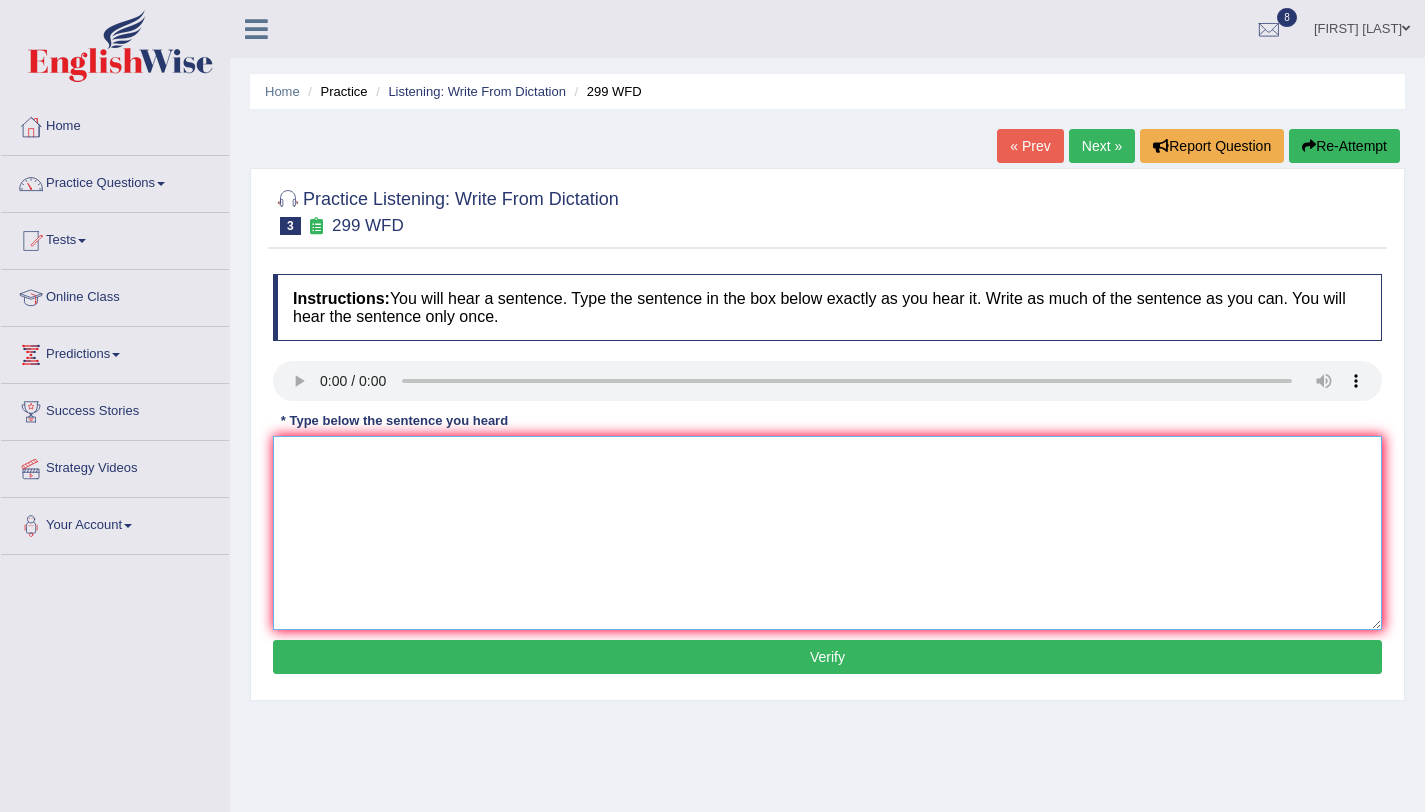 click at bounding box center [827, 533] 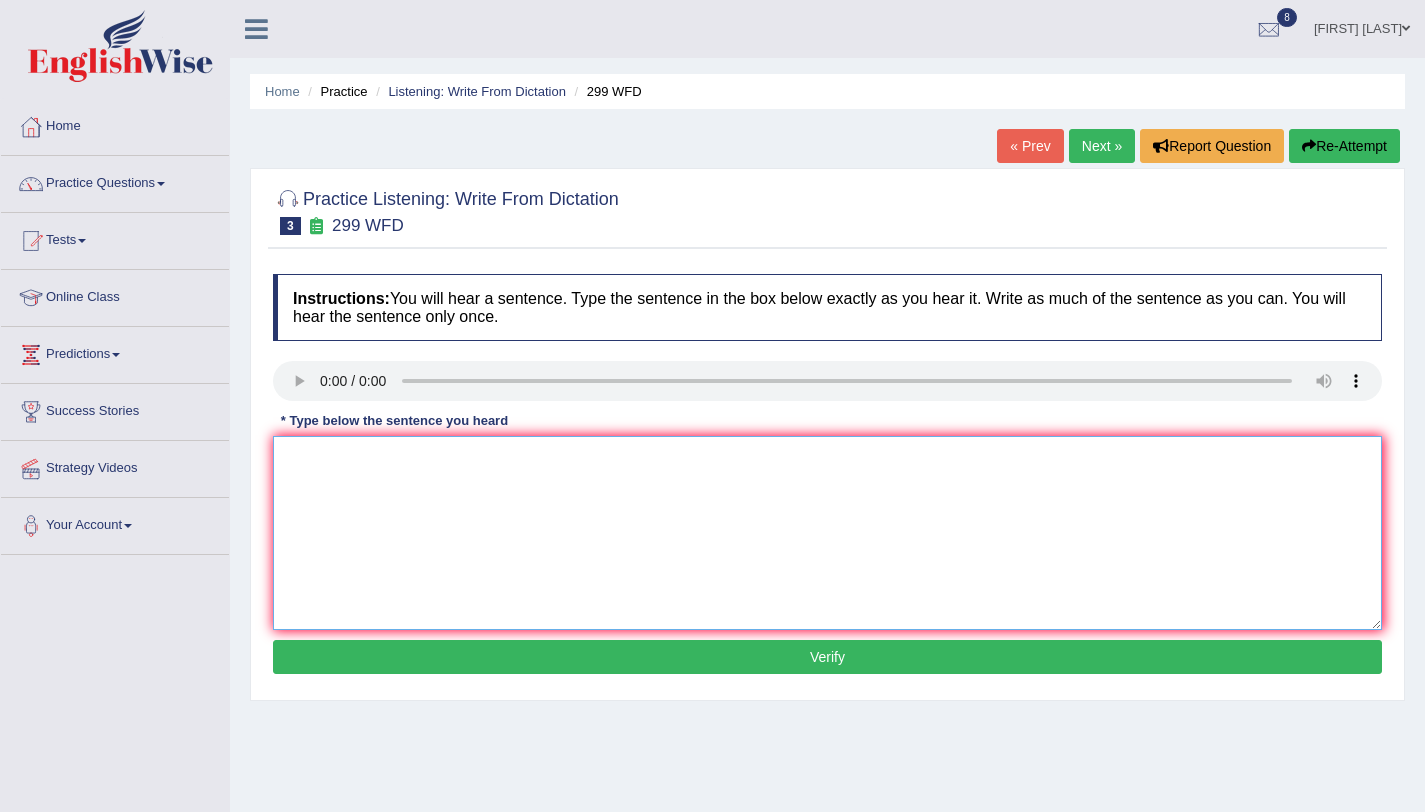 type on "s" 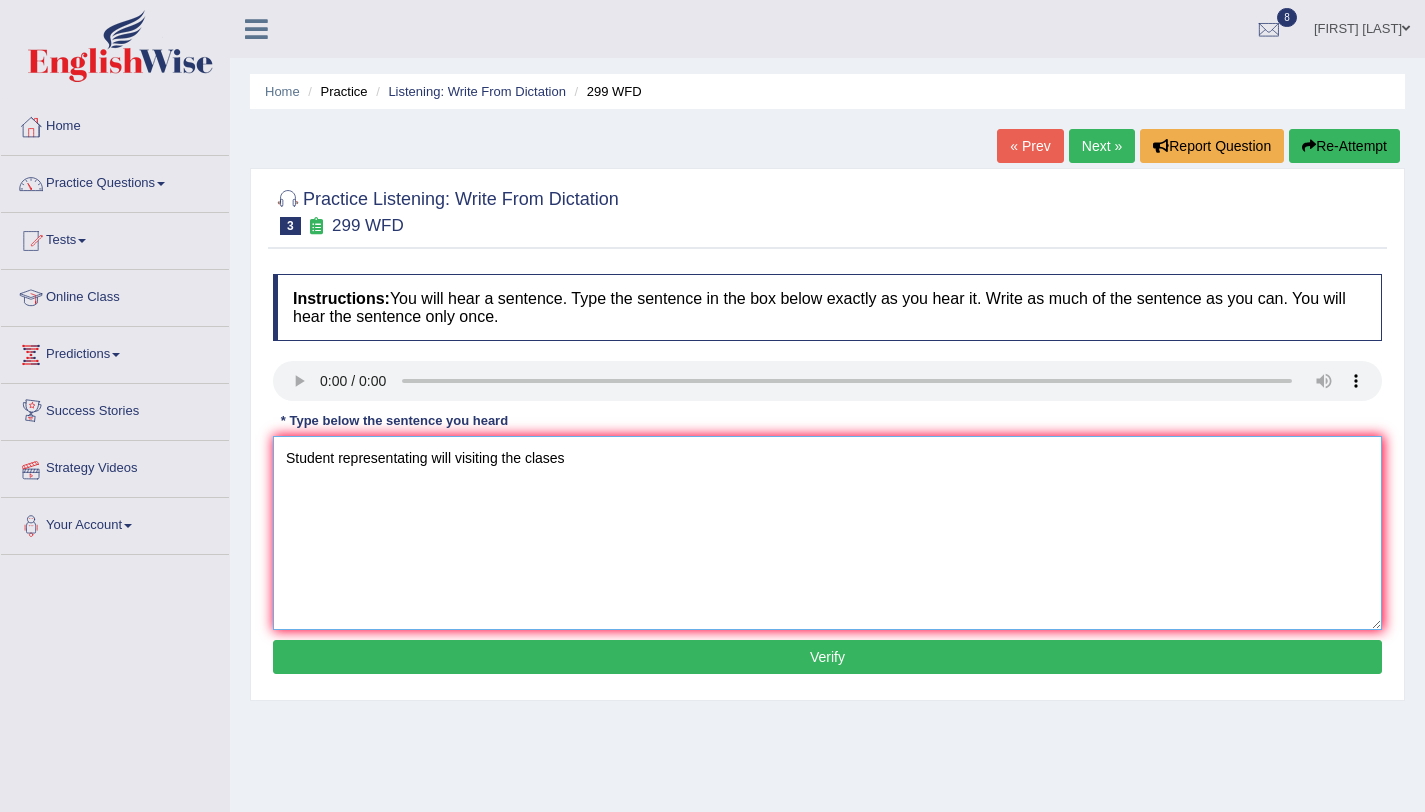 click on "Student representating will visiting the clases" at bounding box center (827, 533) 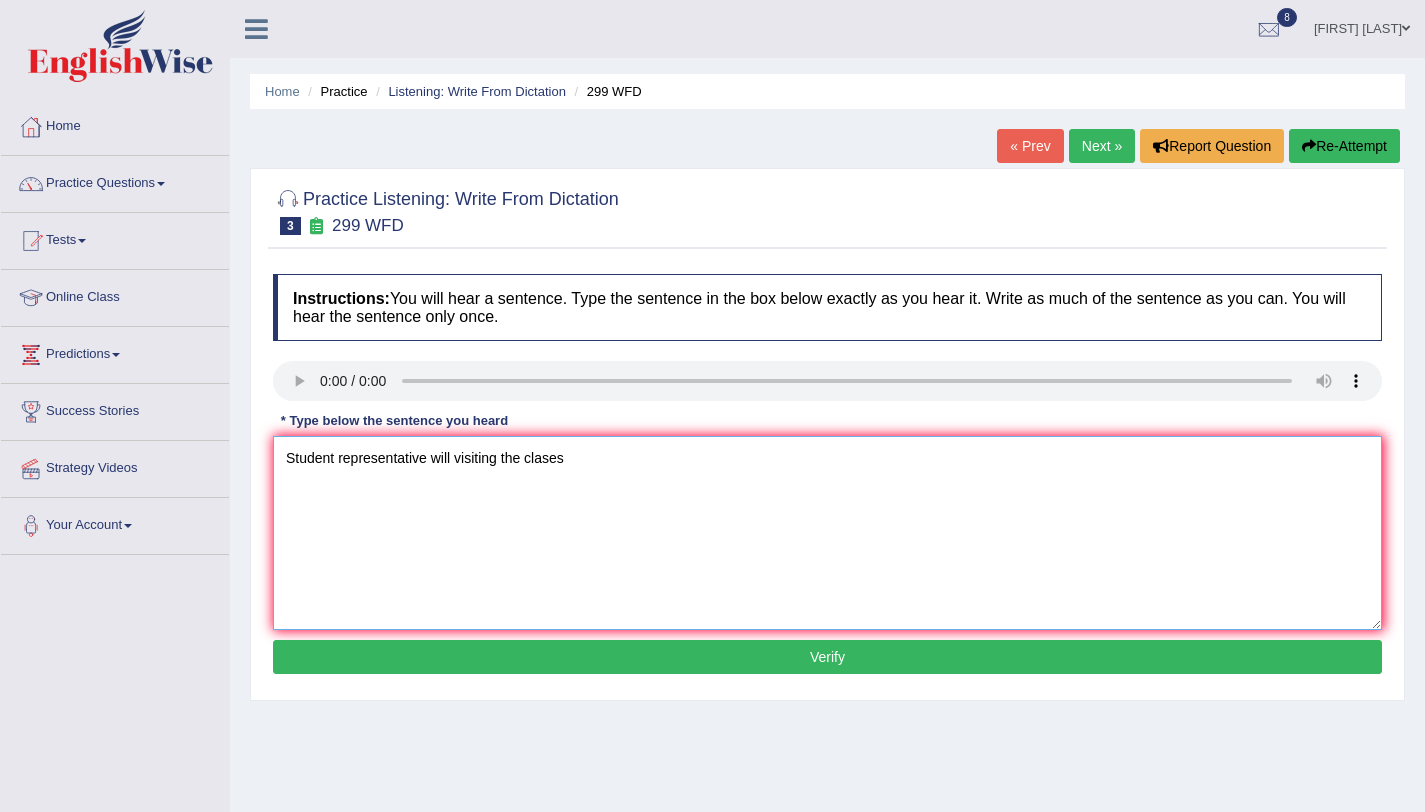 click on "Student representative will visiting the clases" at bounding box center (827, 533) 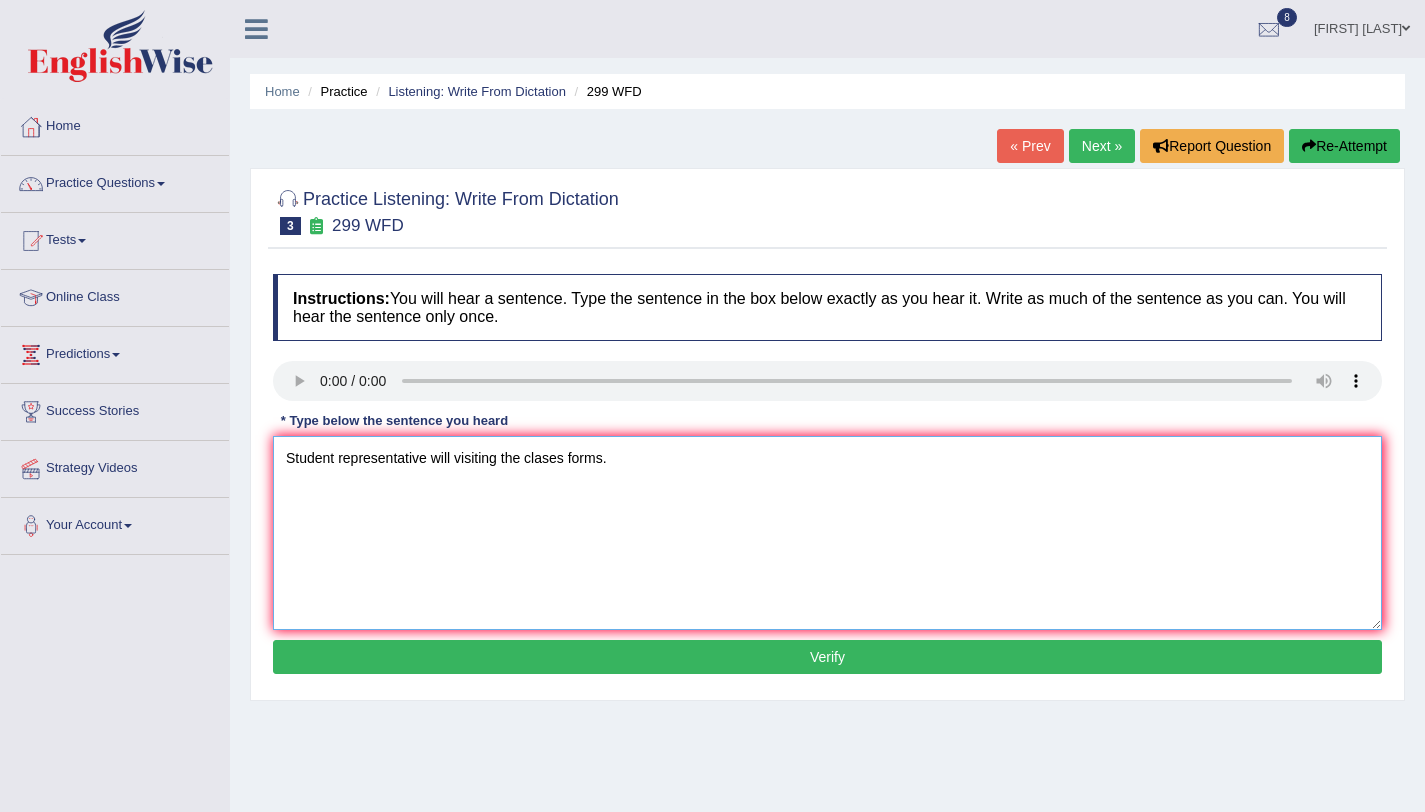 type on "Student representative will visiting the clases forms." 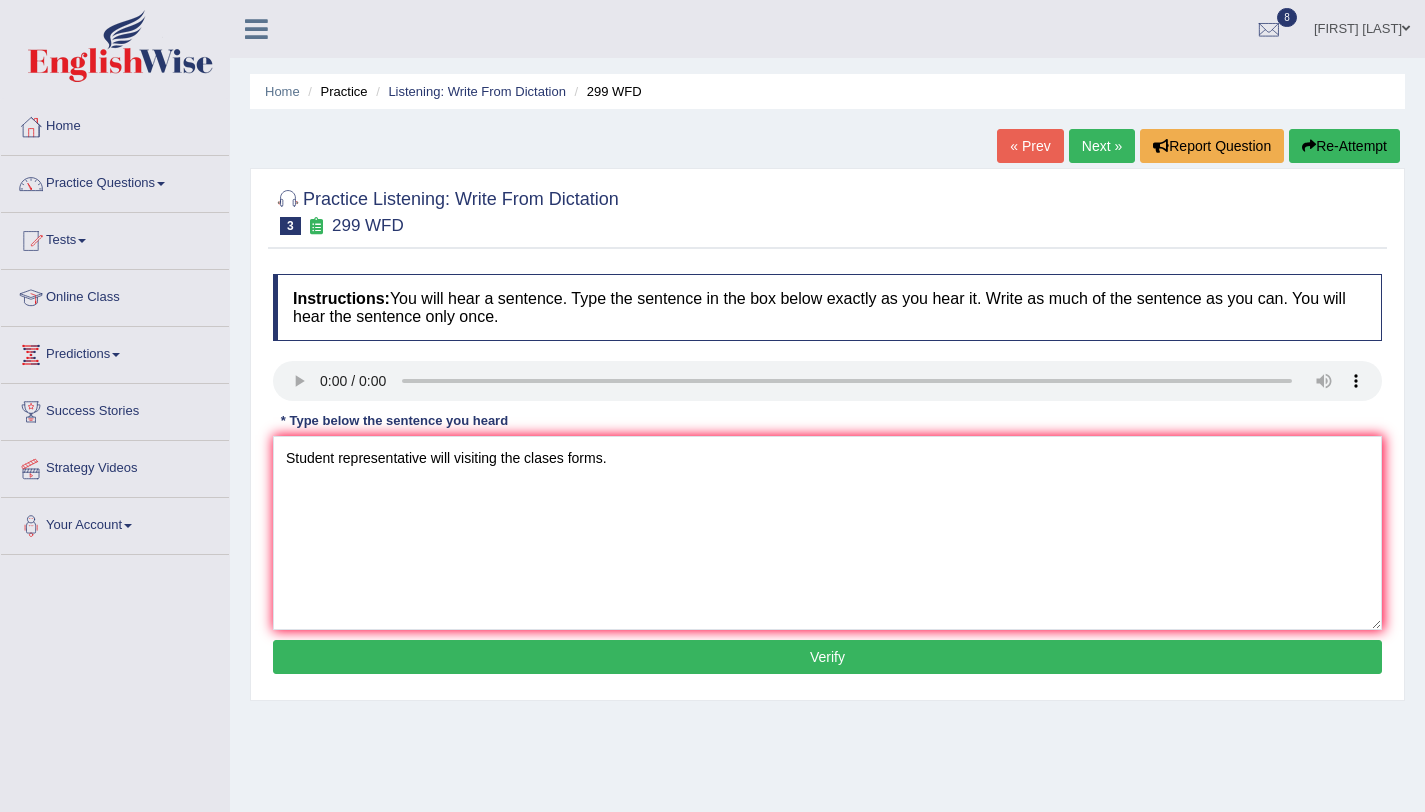 click on "Verify" at bounding box center [827, 657] 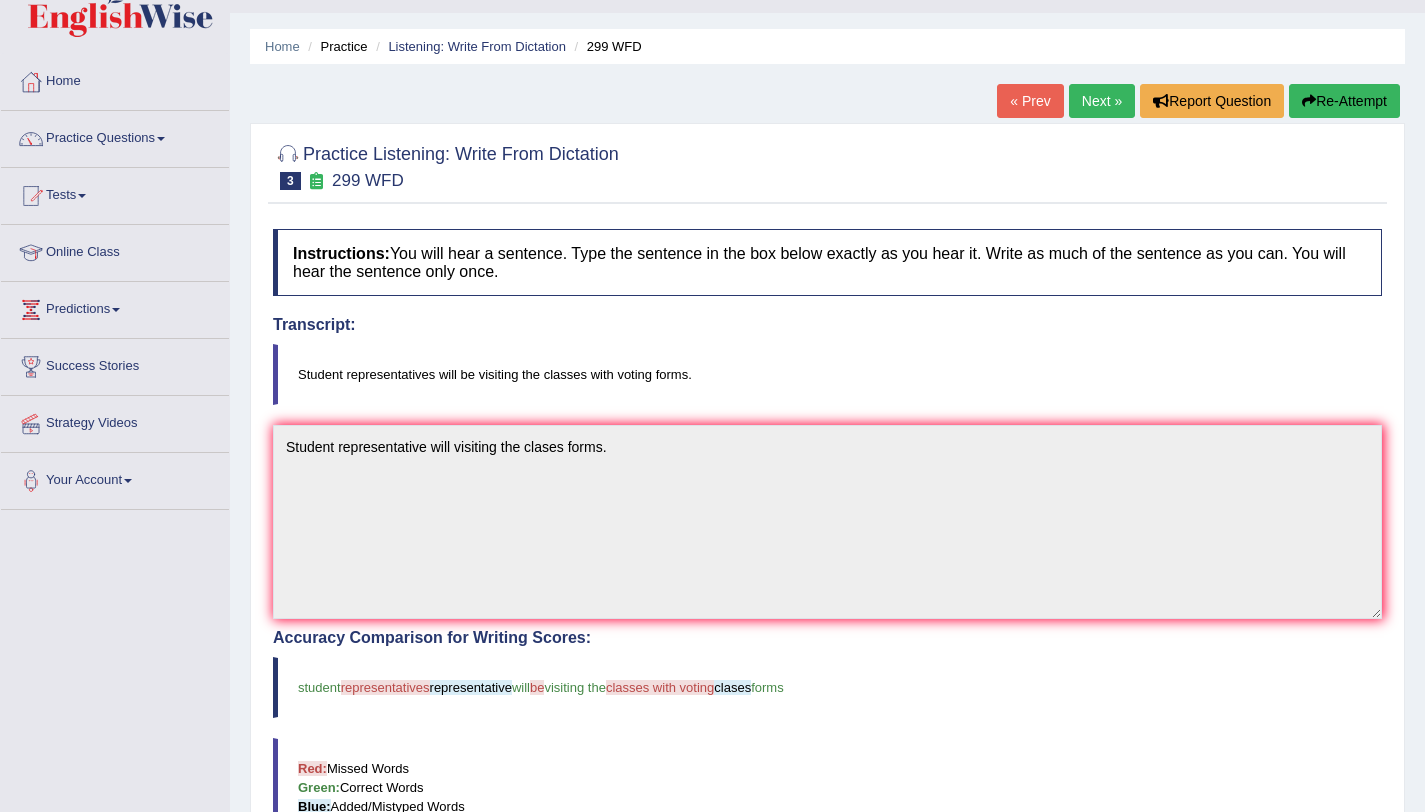 scroll, scrollTop: 0, scrollLeft: 0, axis: both 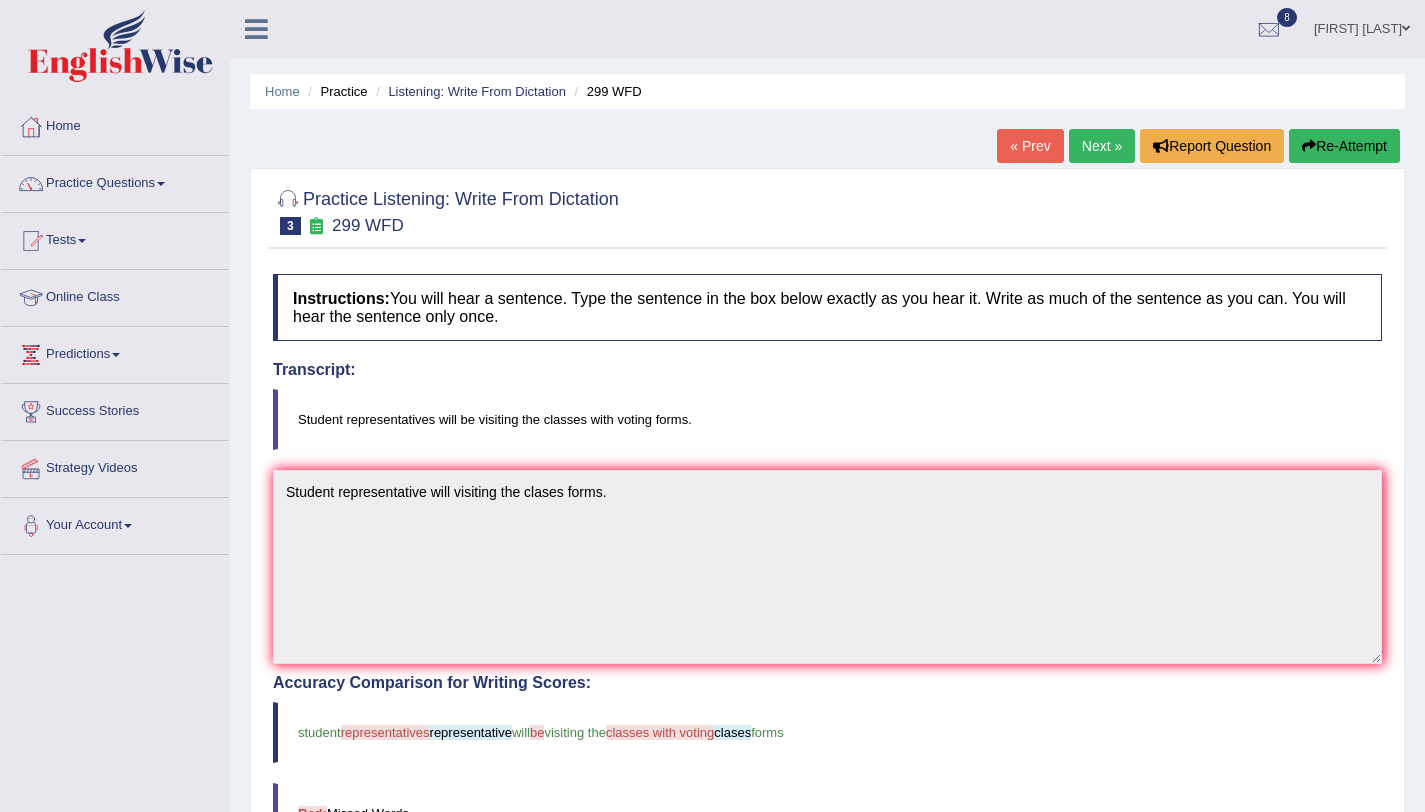 click on "Next »" at bounding box center [1102, 146] 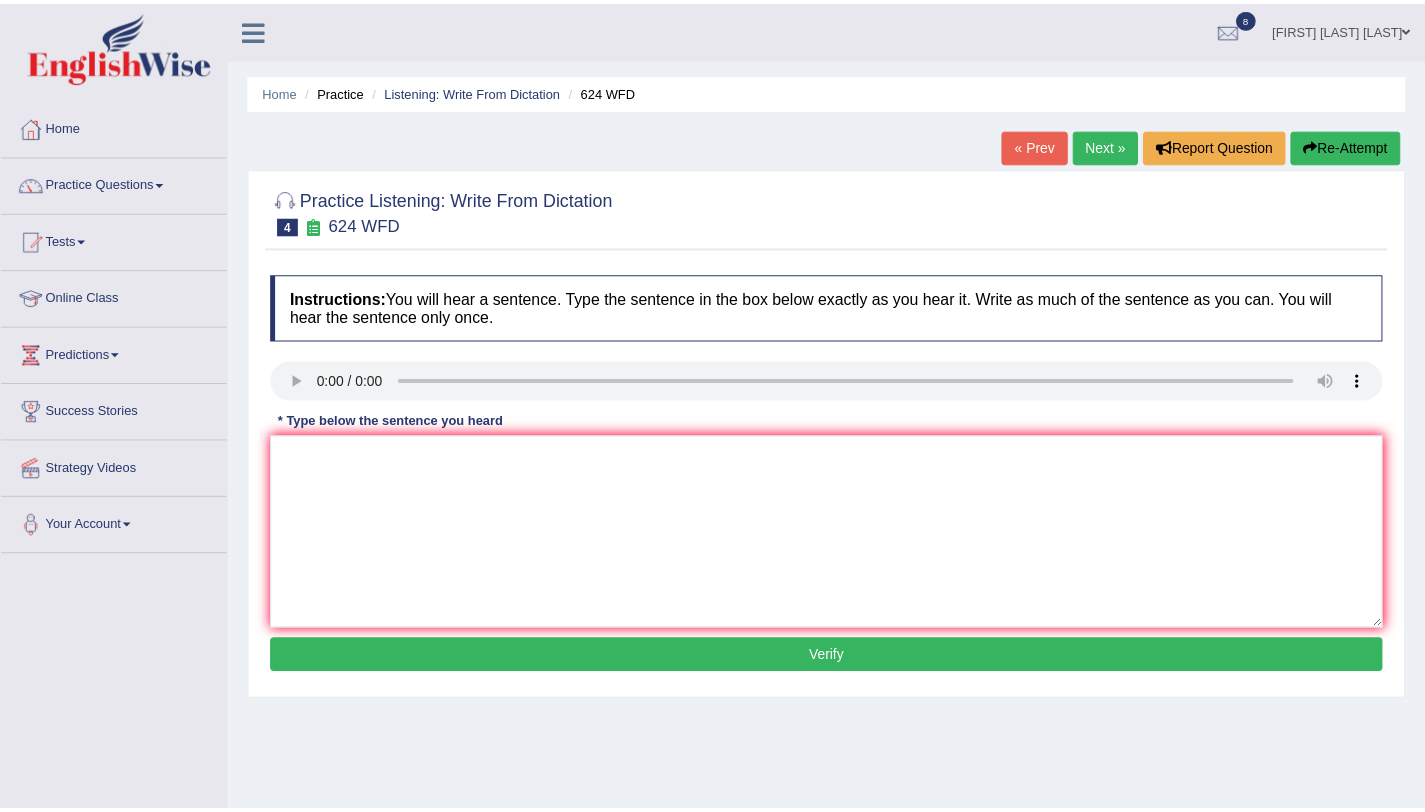 scroll, scrollTop: 0, scrollLeft: 0, axis: both 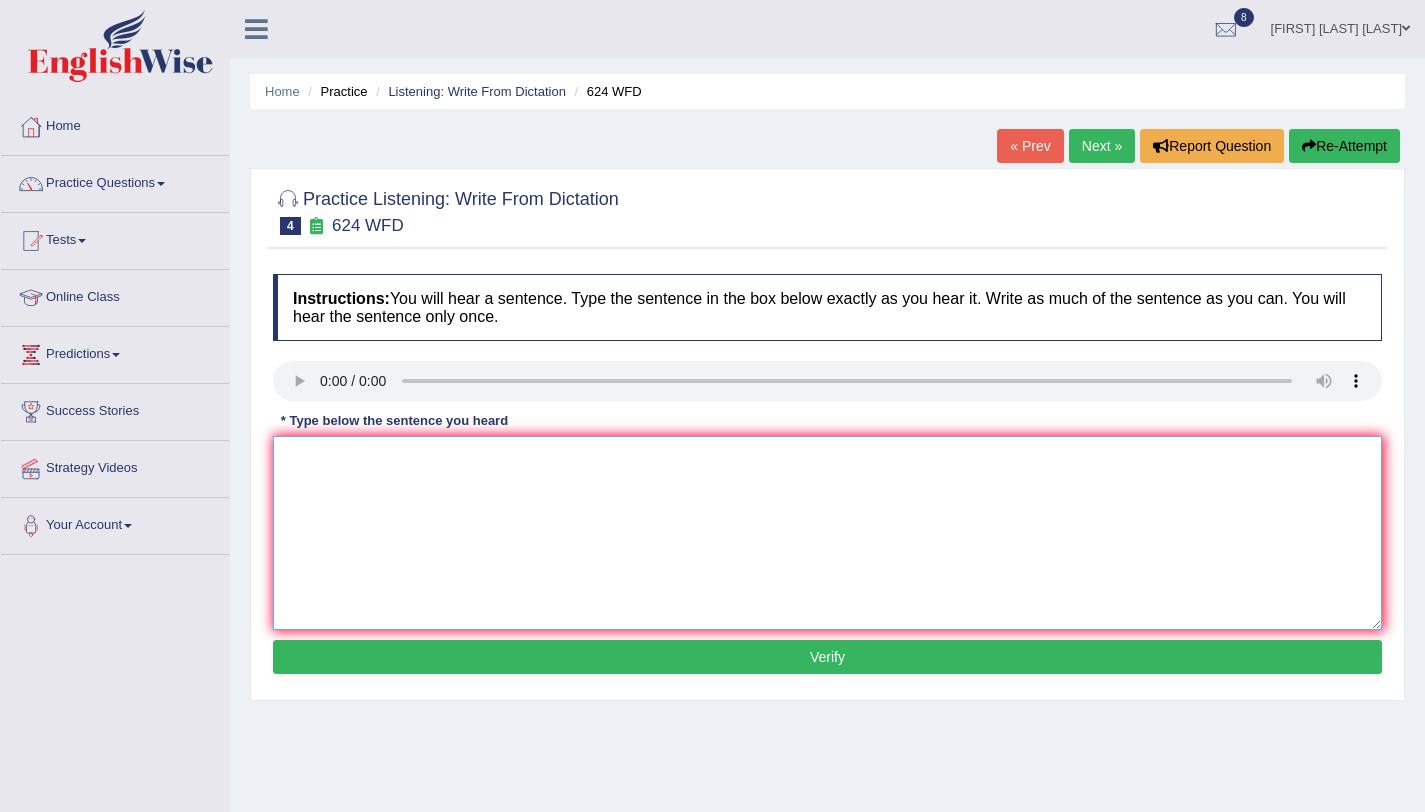 click at bounding box center [827, 533] 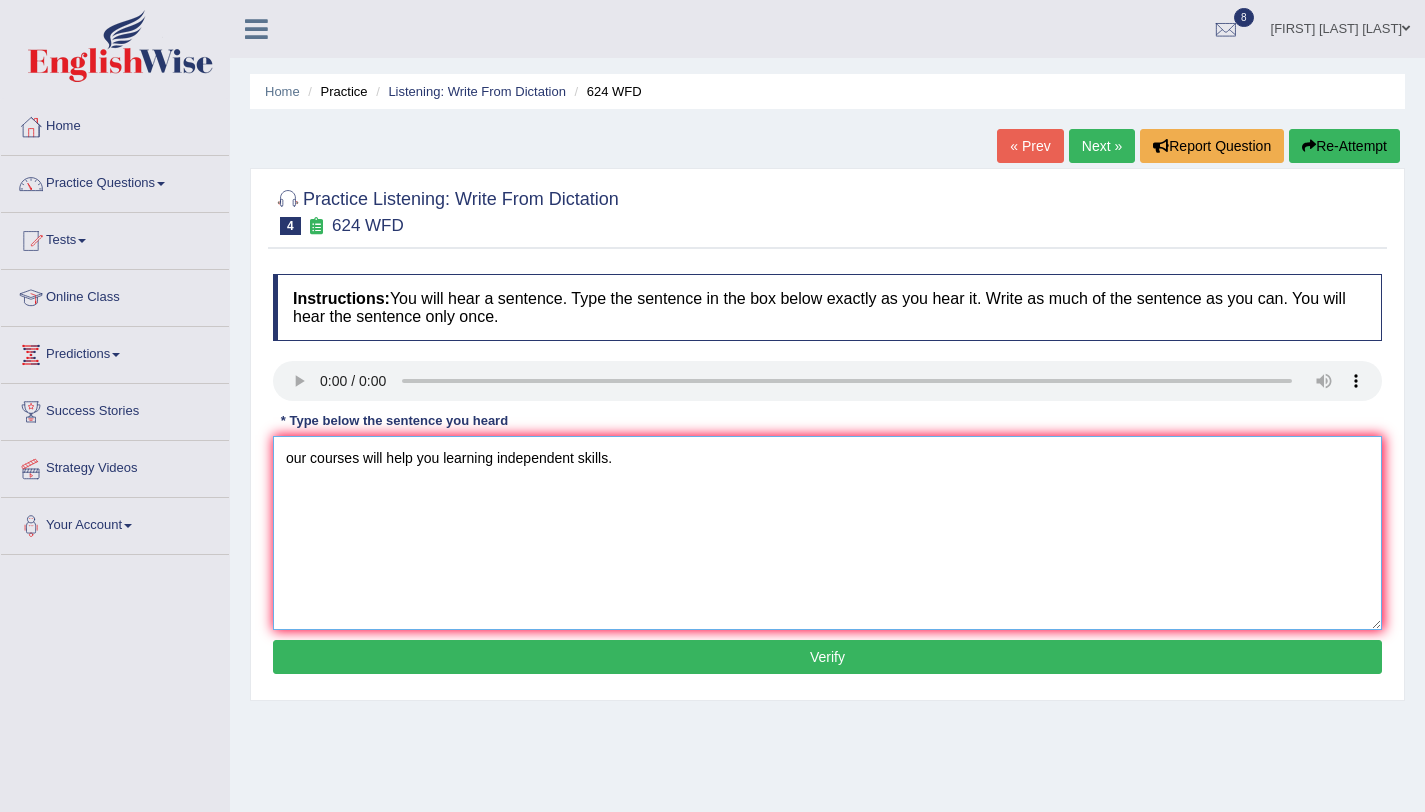 type on "our courses will help you learning independent skills." 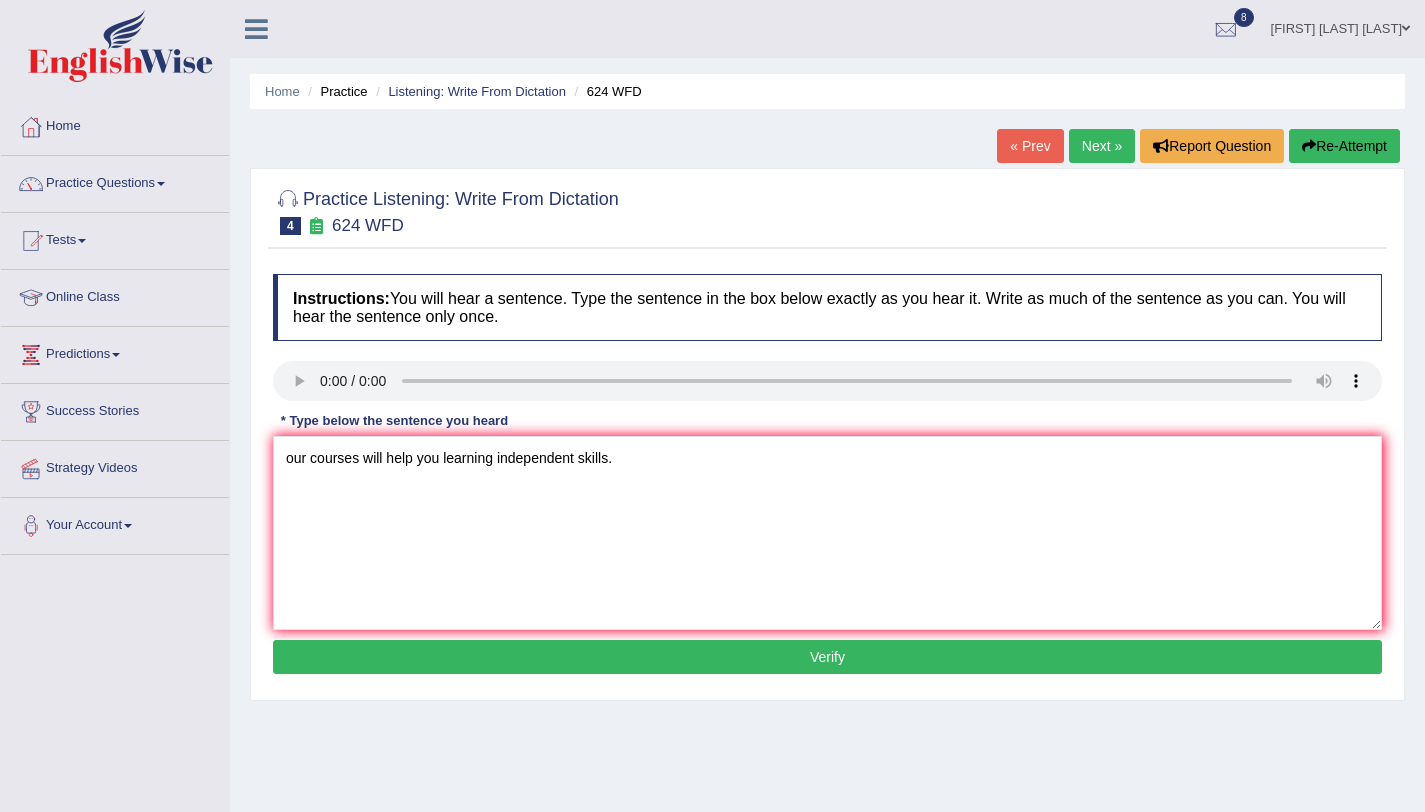 click on "Verify" at bounding box center (827, 657) 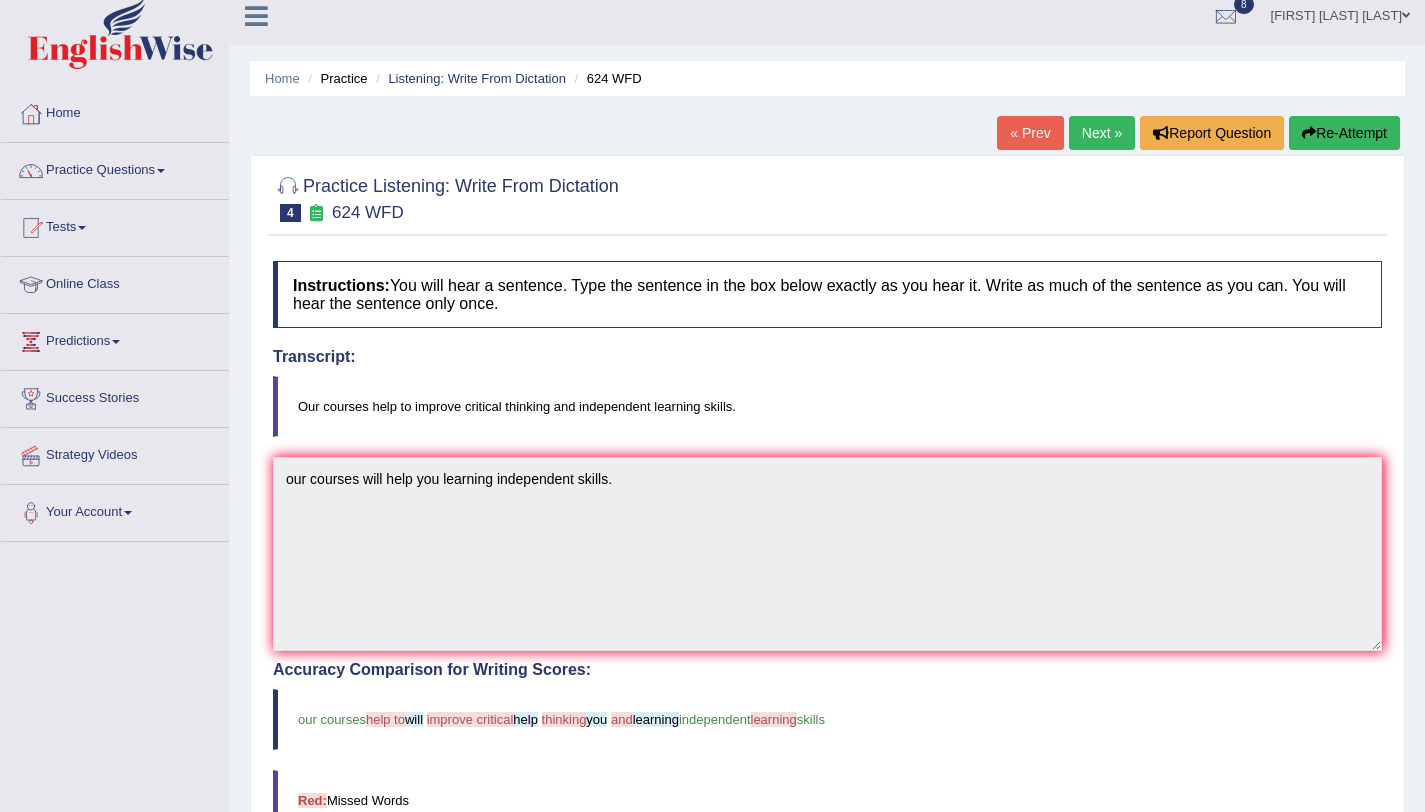scroll, scrollTop: 0, scrollLeft: 0, axis: both 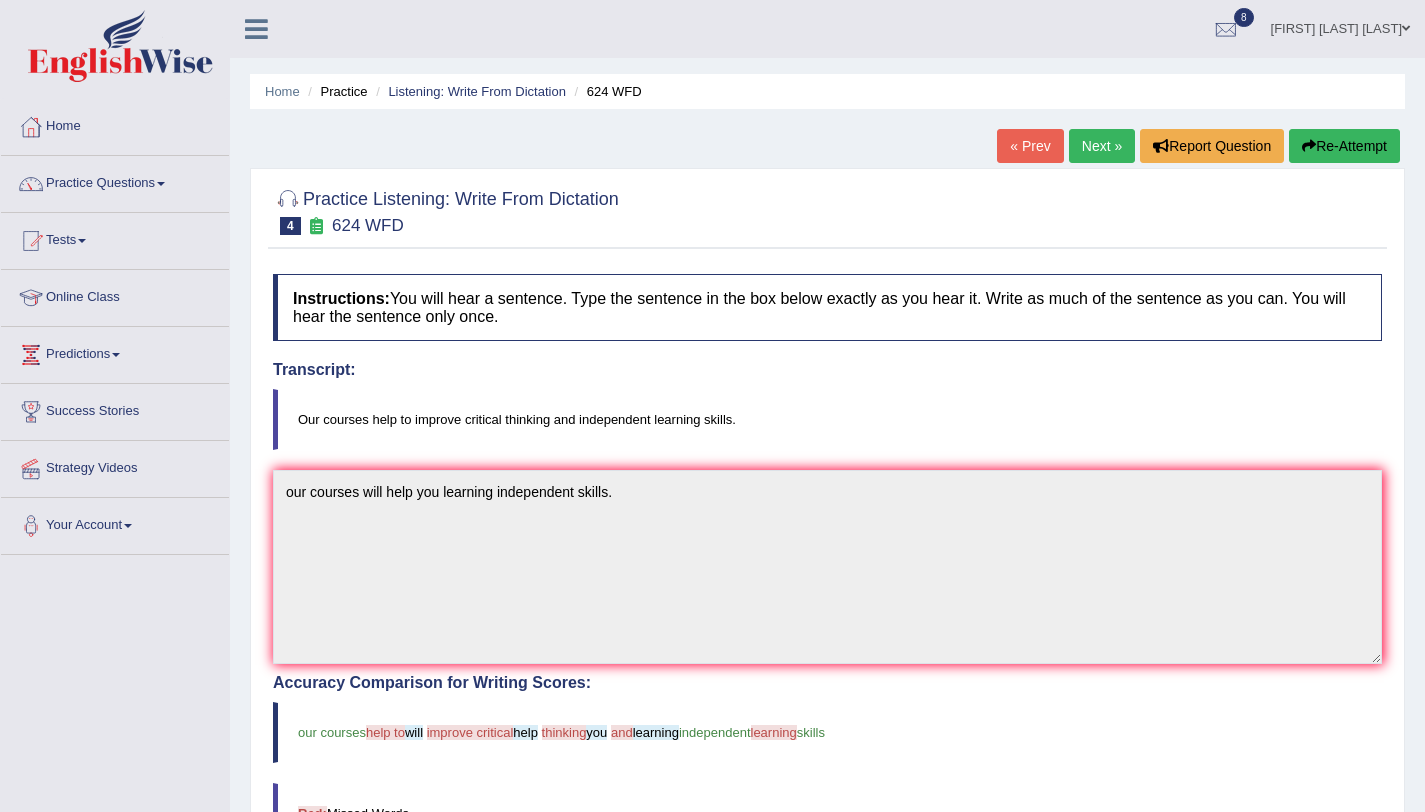 click on "Next »" at bounding box center [1102, 146] 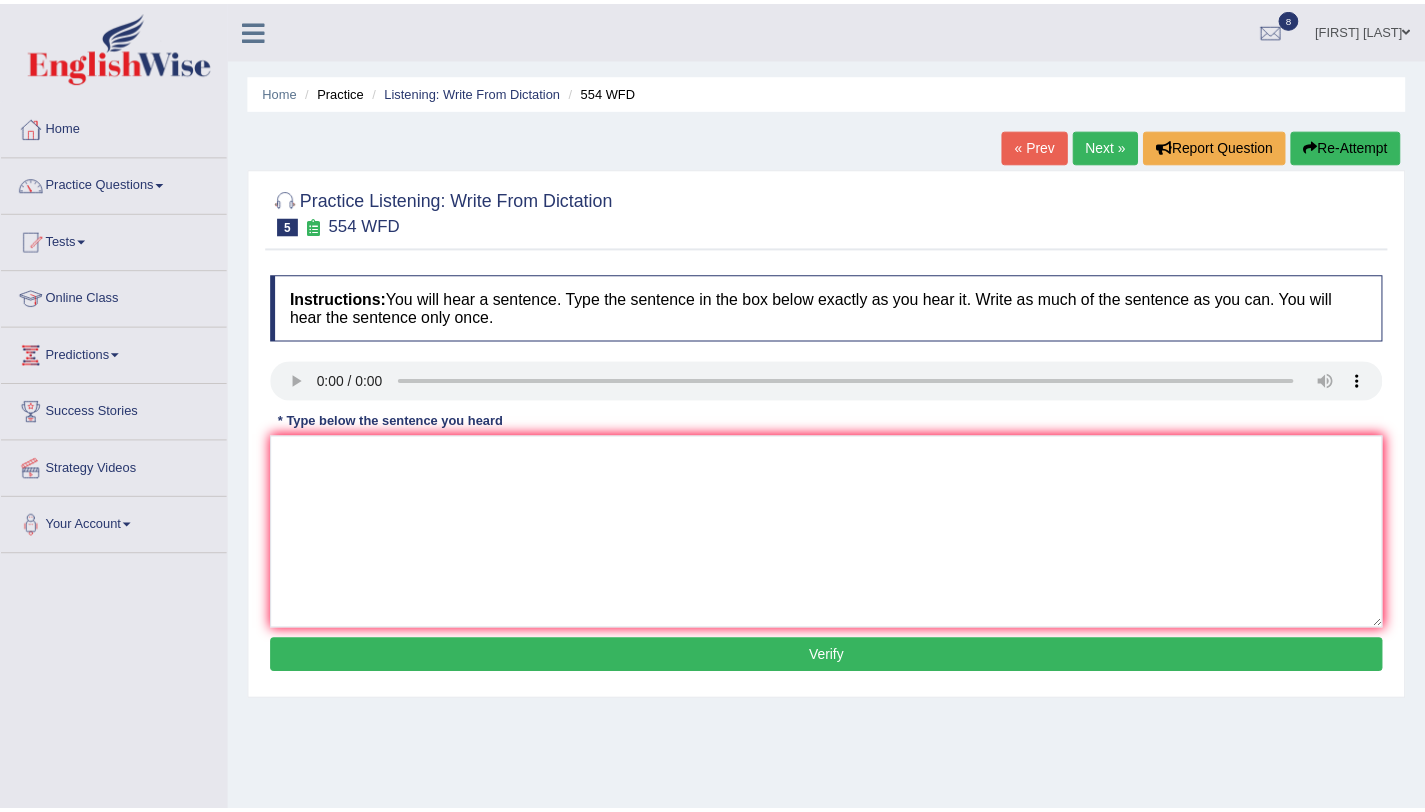scroll, scrollTop: 0, scrollLeft: 0, axis: both 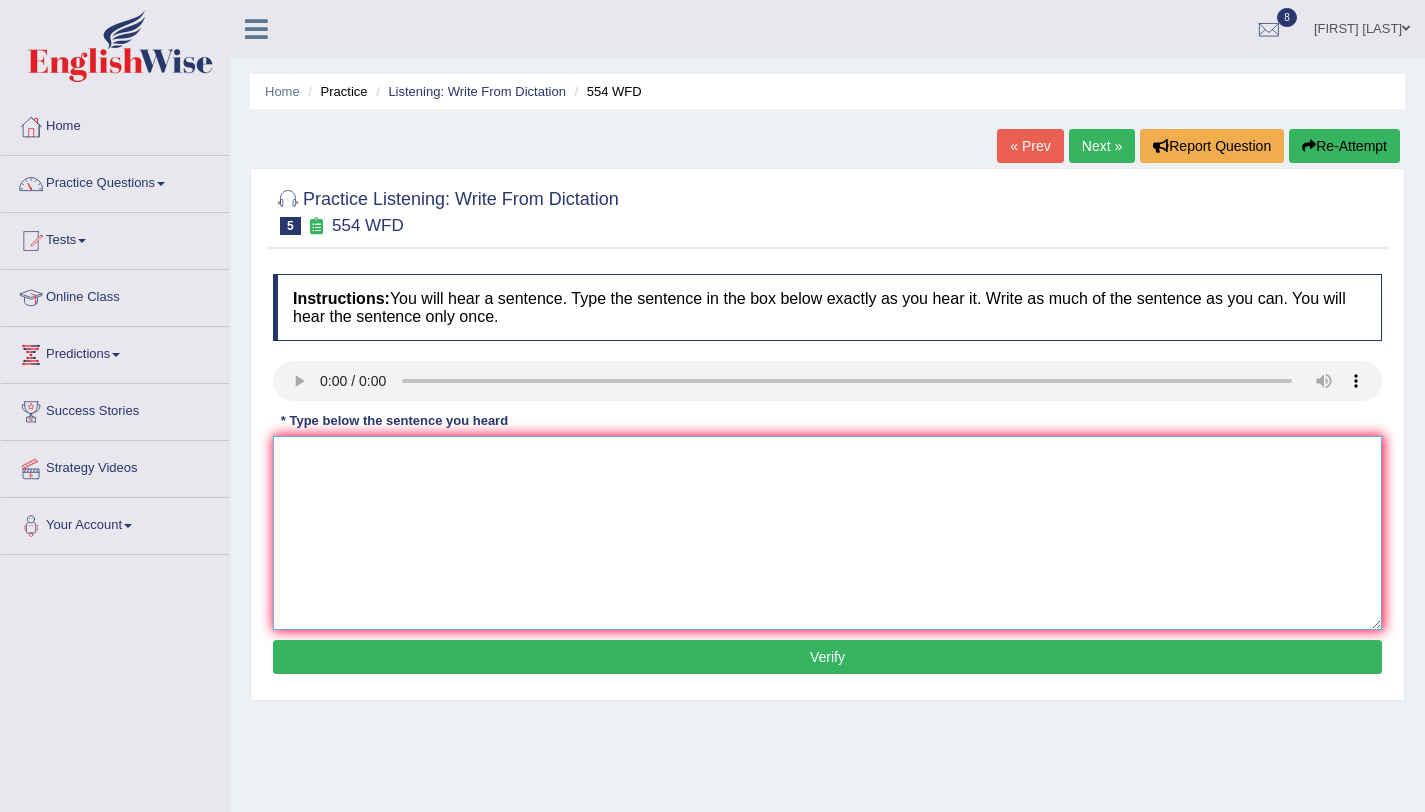 click at bounding box center [827, 533] 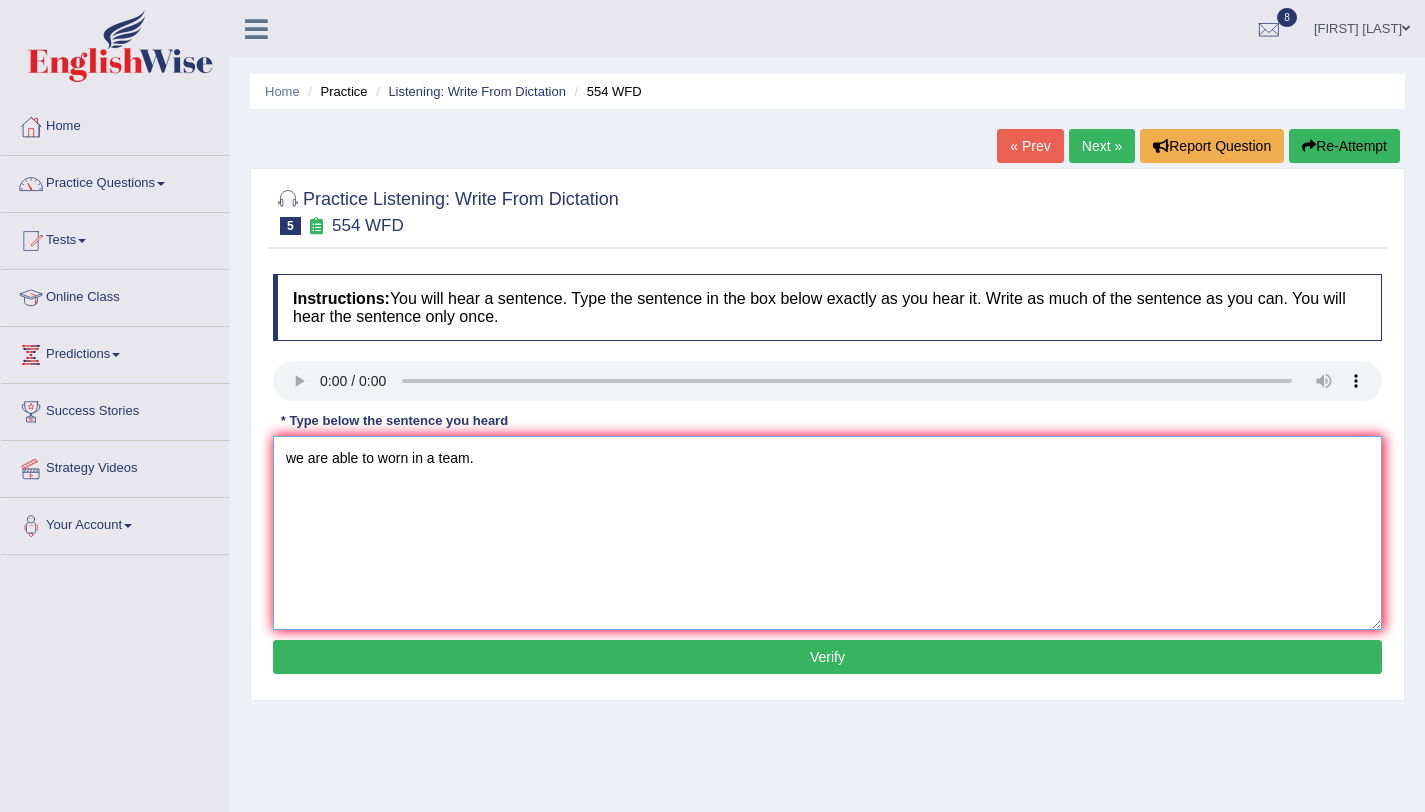 click on "we are able to worn in a team." at bounding box center [827, 533] 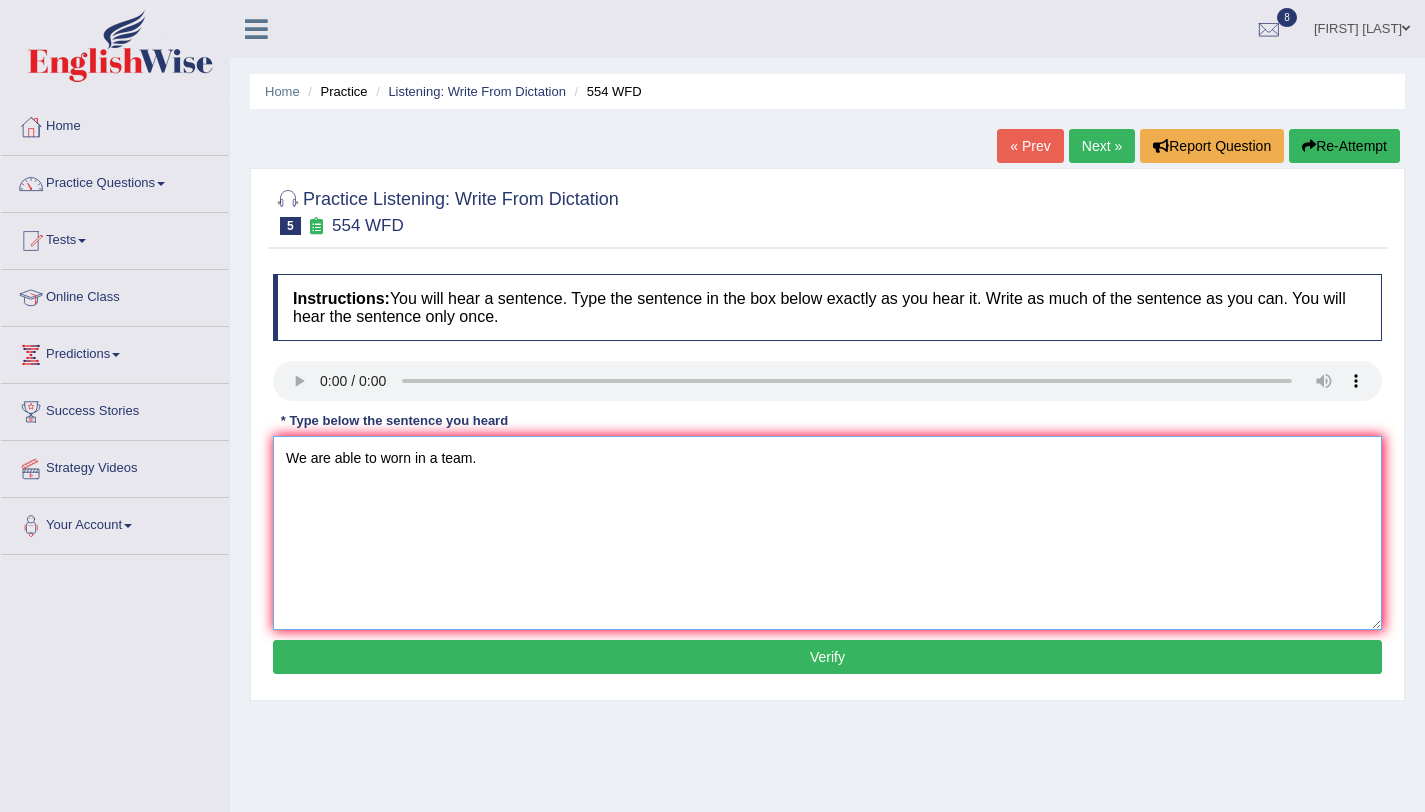 click on "We are able to worn in a team." at bounding box center [827, 533] 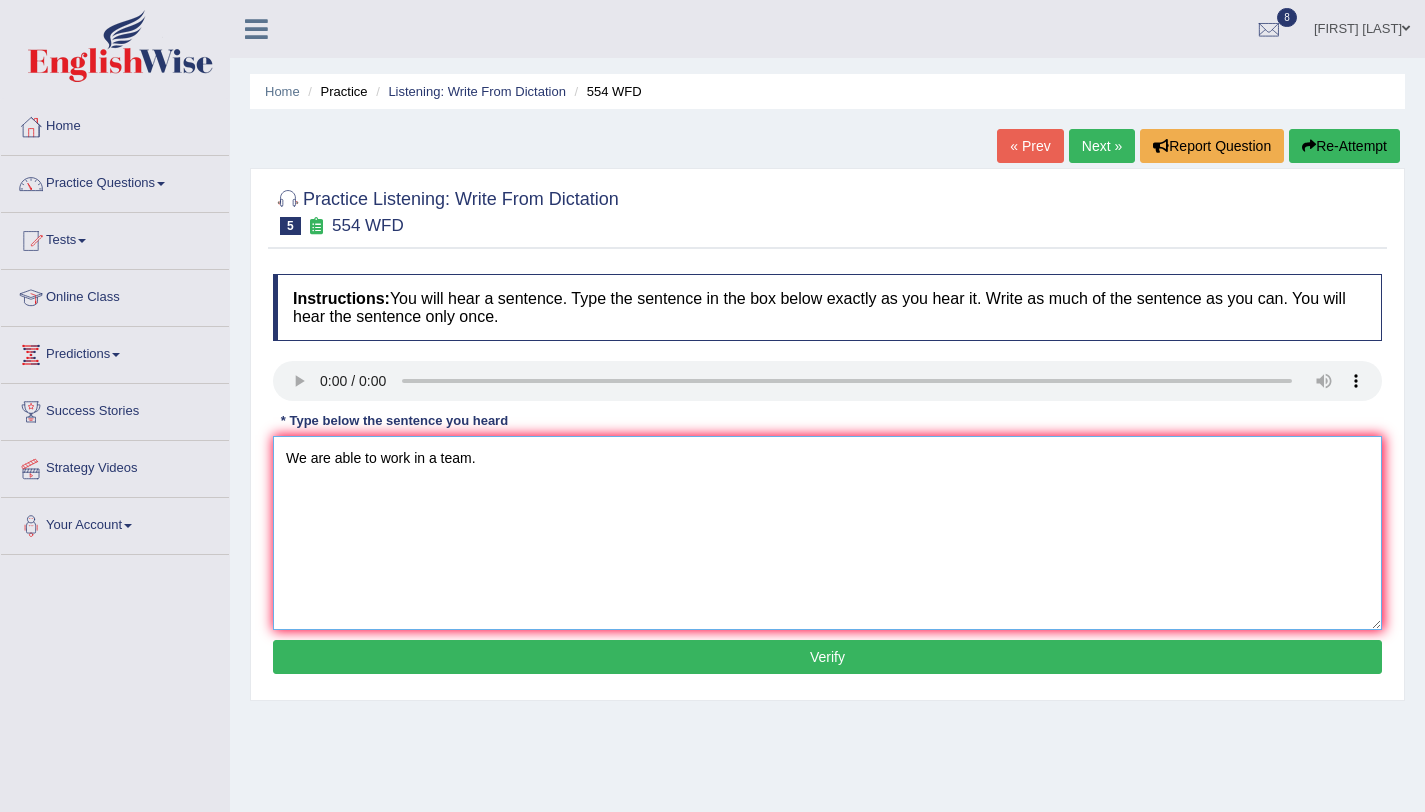 type on "We are able to work in a team." 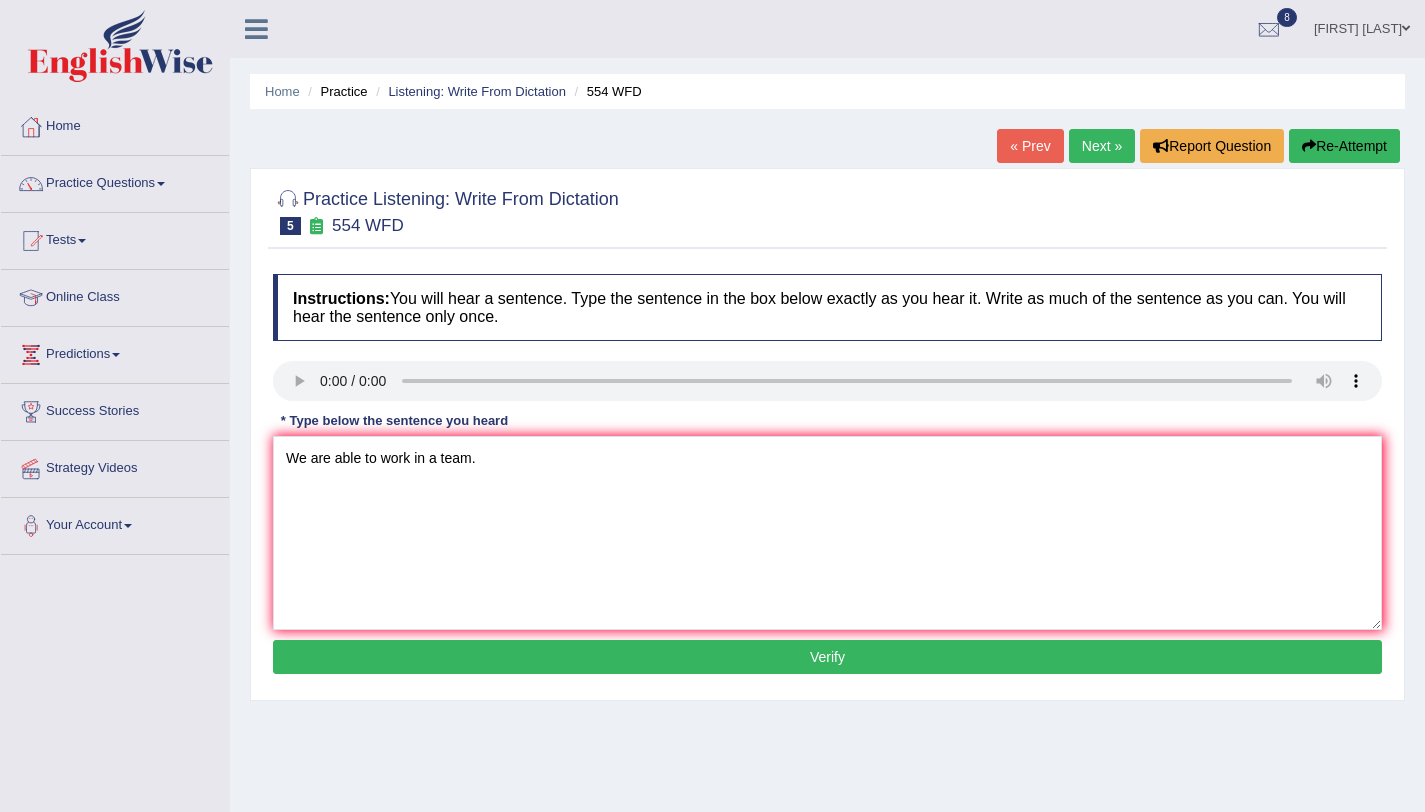 click on "Verify" at bounding box center [827, 657] 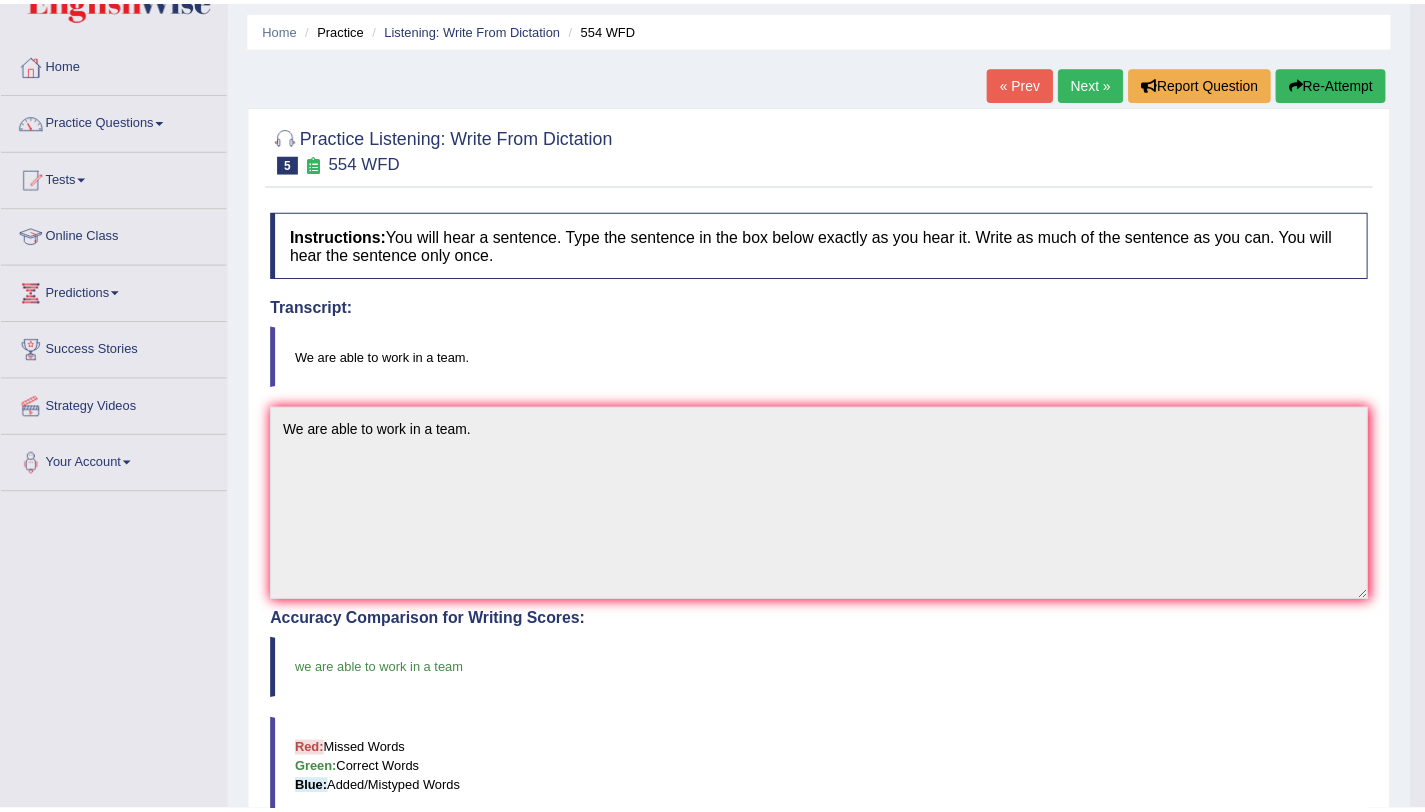 scroll, scrollTop: 146, scrollLeft: 0, axis: vertical 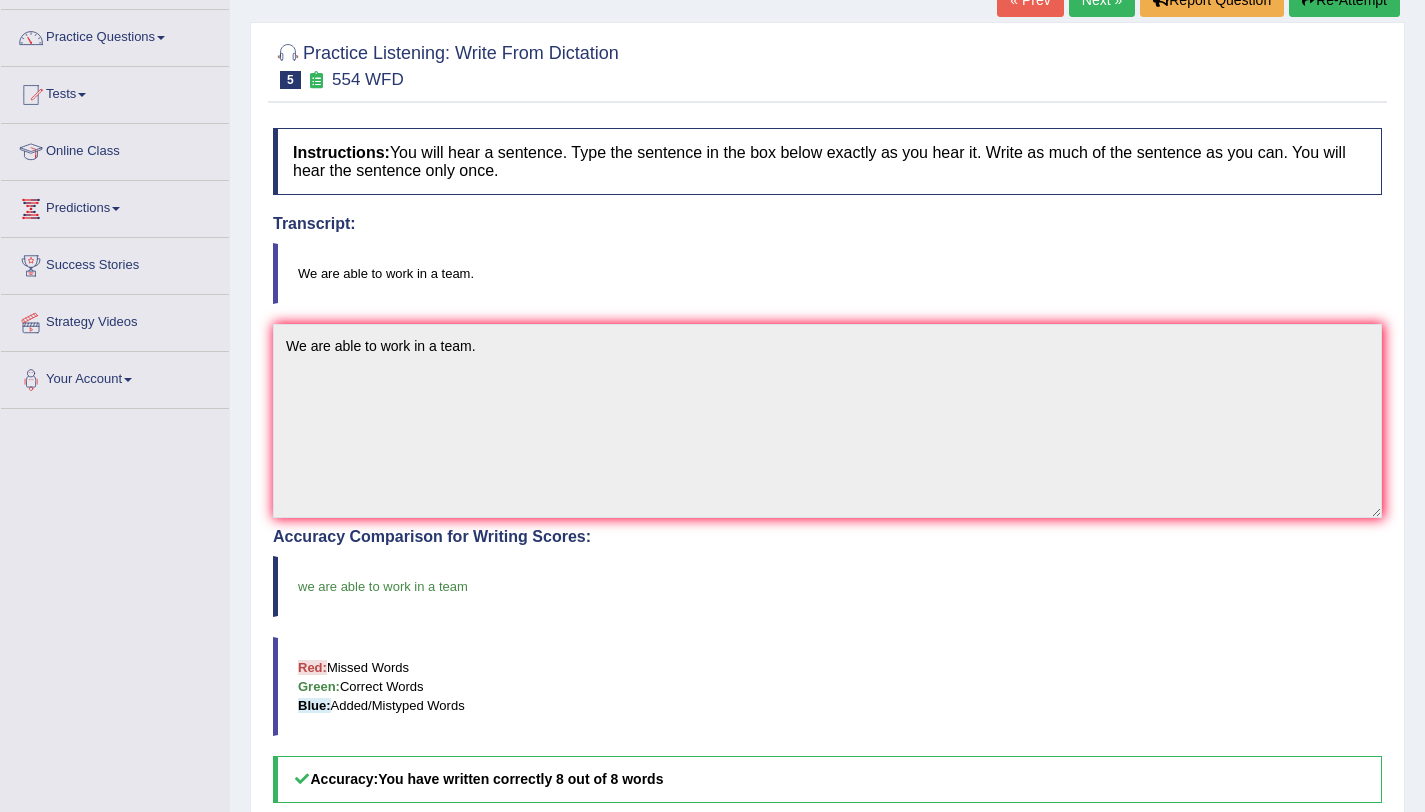 click on "Next »" at bounding box center (1102, 0) 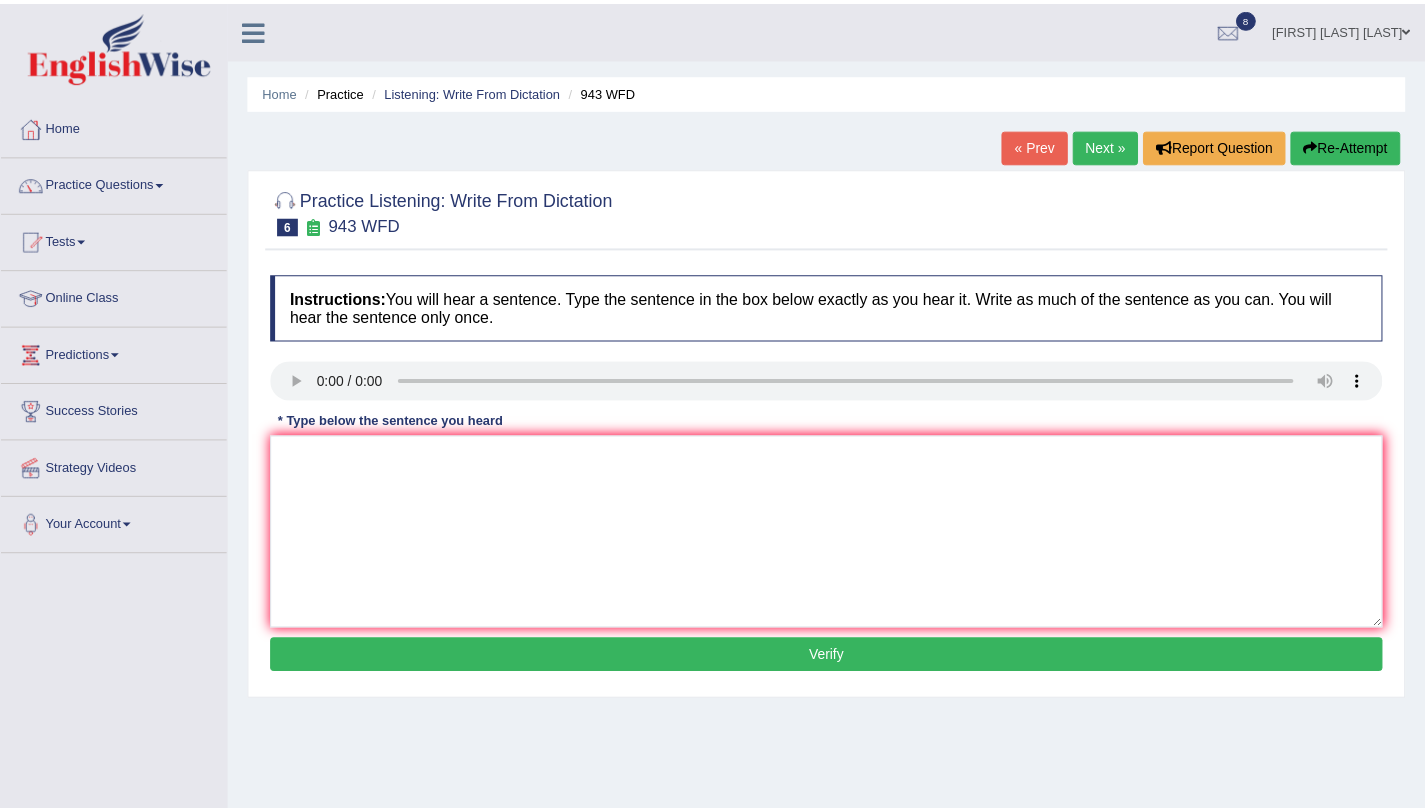 scroll, scrollTop: 0, scrollLeft: 0, axis: both 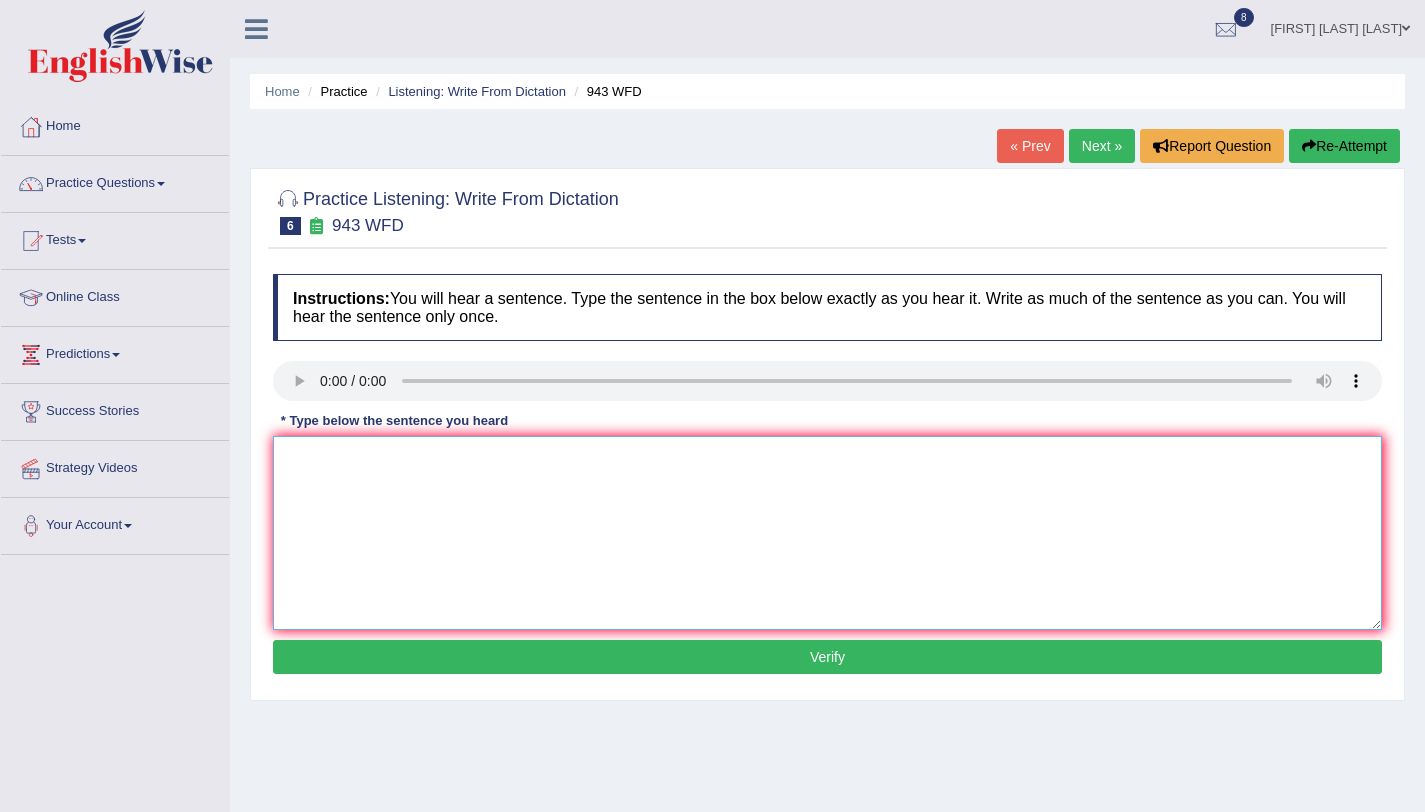 click at bounding box center (827, 533) 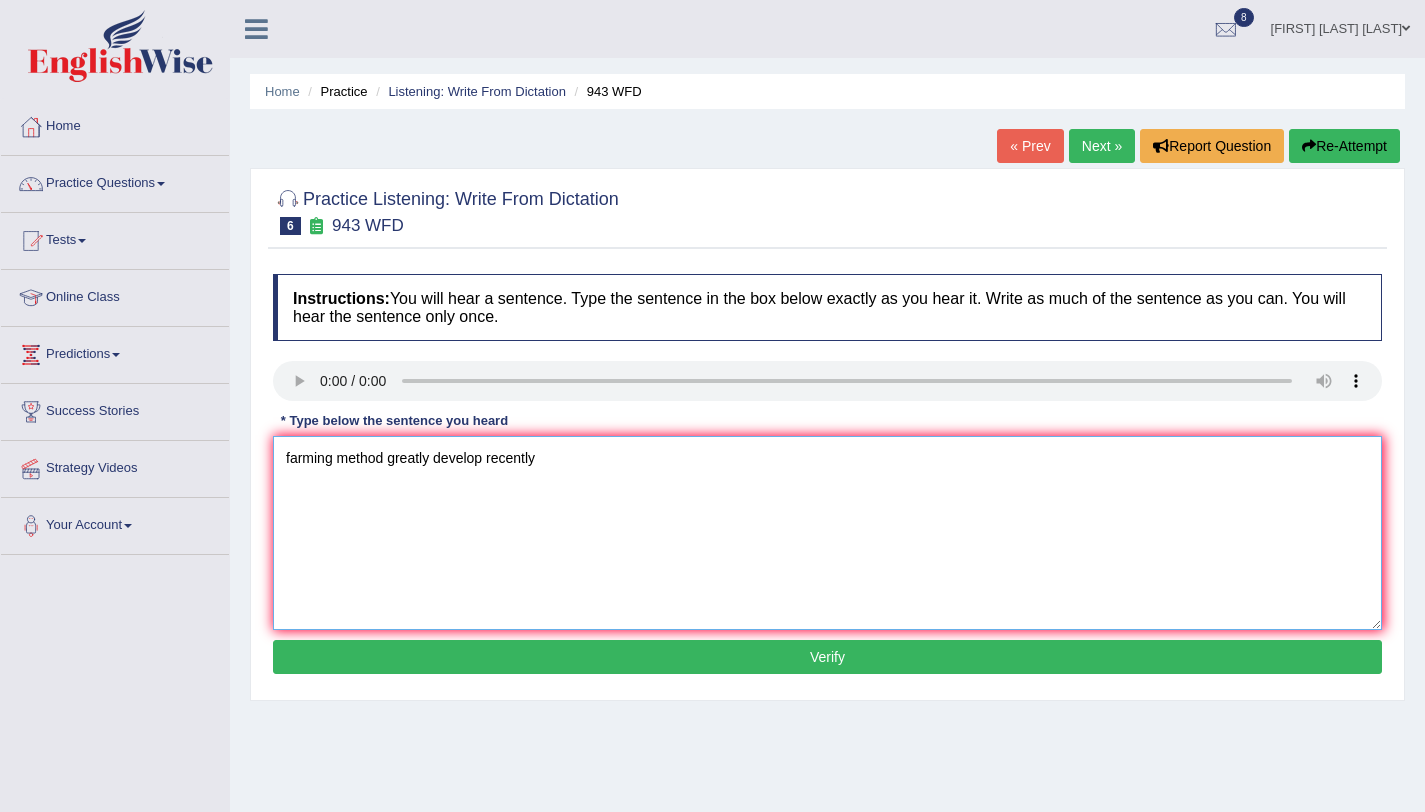 click on "farming method greatly develop recently" at bounding box center [827, 533] 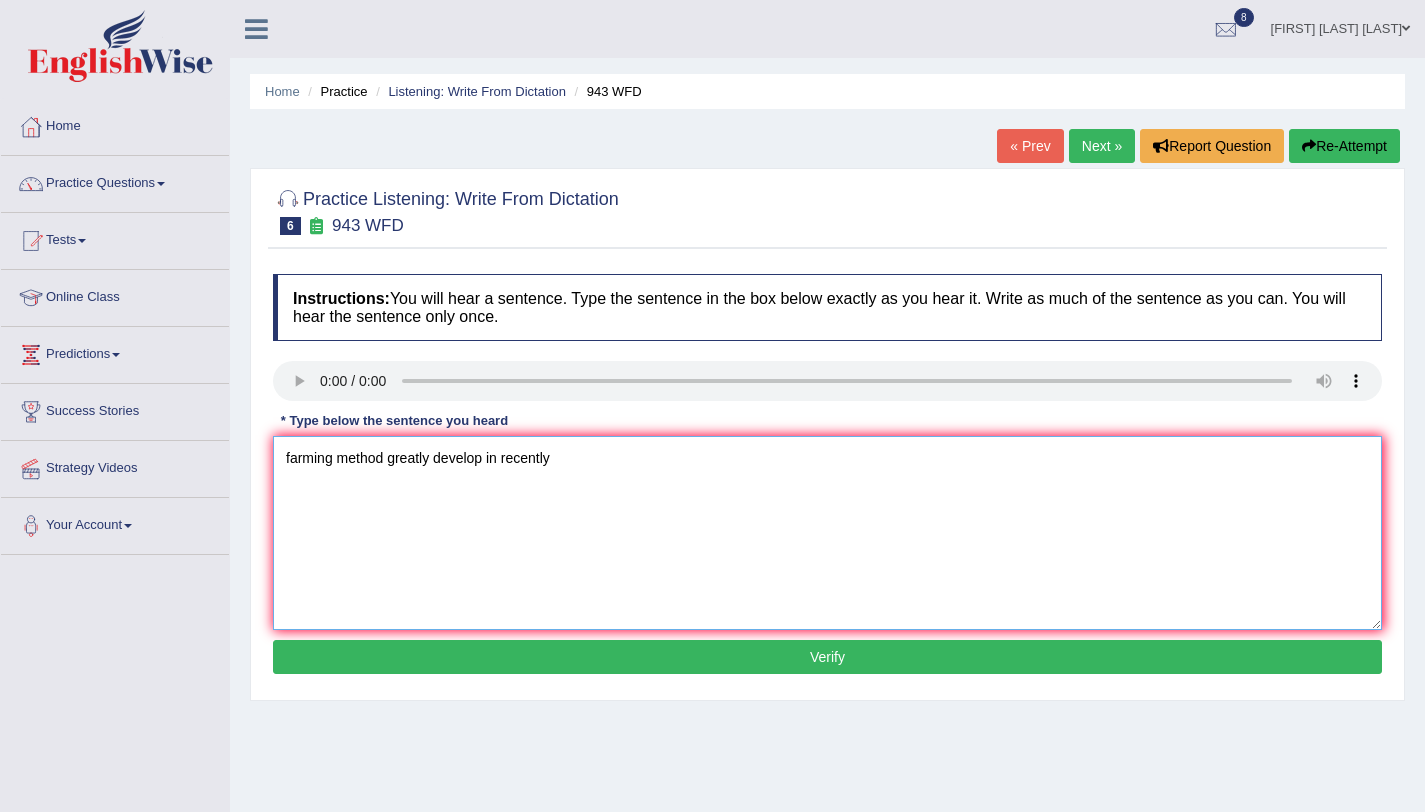click on "farming method greatly develop in recently" at bounding box center [827, 533] 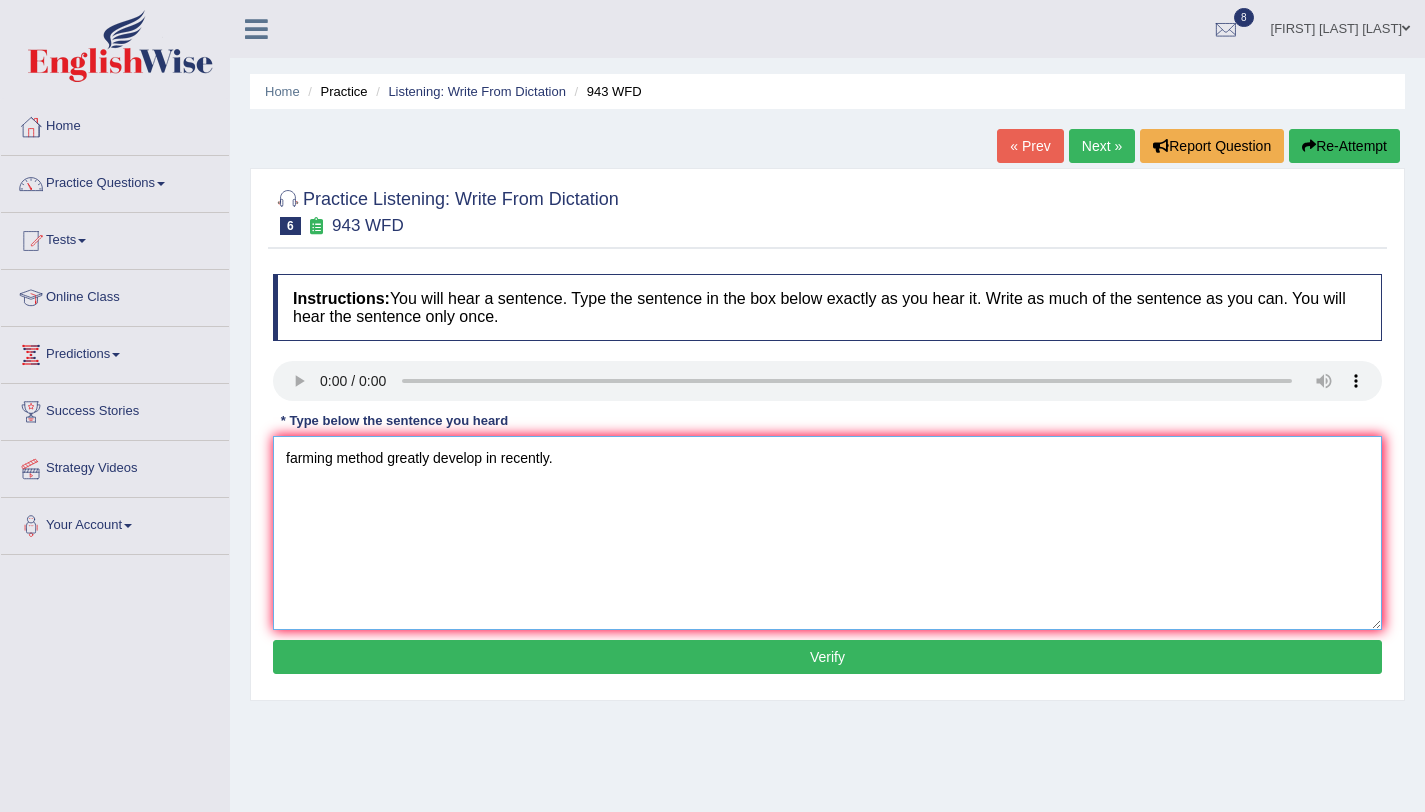 type on "farming method greatly develop in recently." 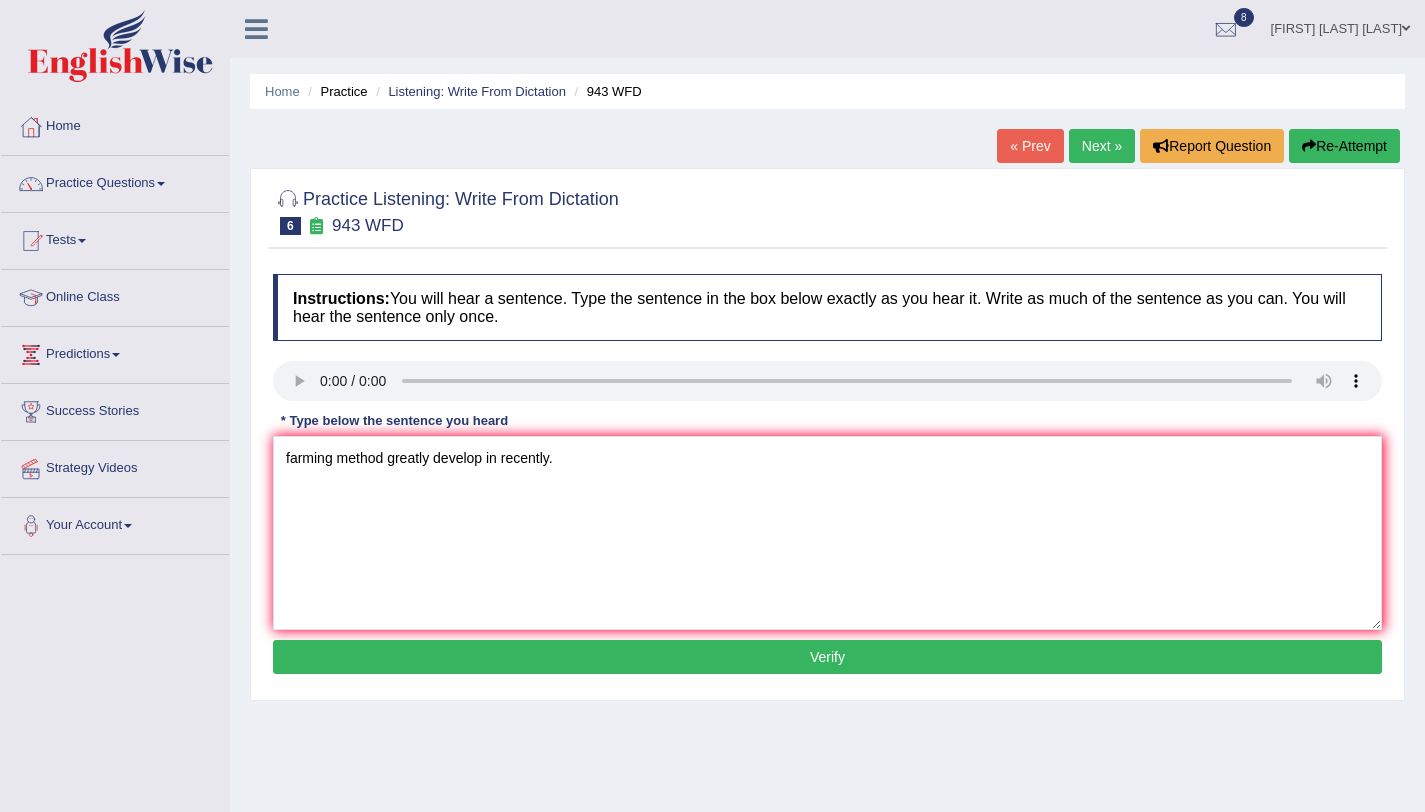 click on "Verify" at bounding box center [827, 657] 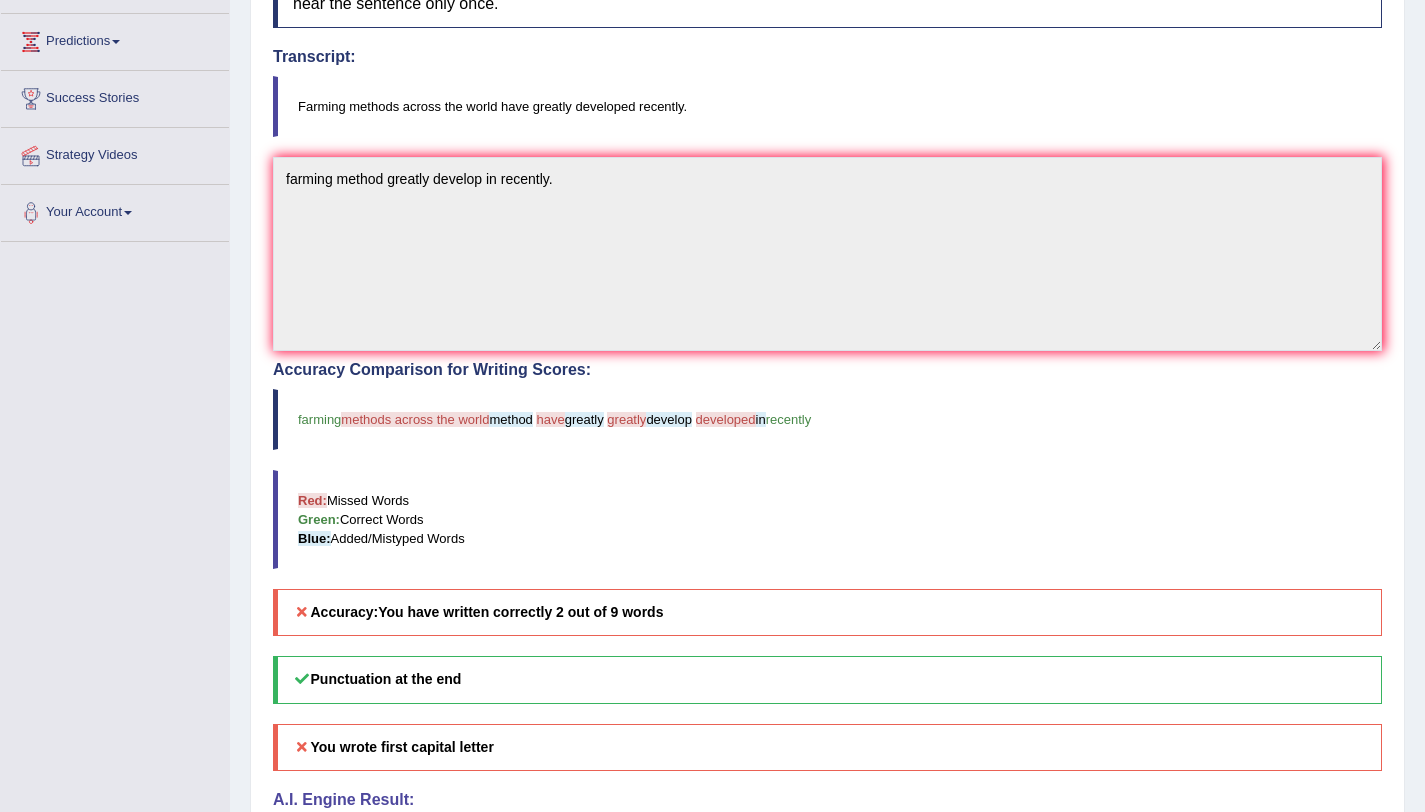 scroll, scrollTop: 0, scrollLeft: 0, axis: both 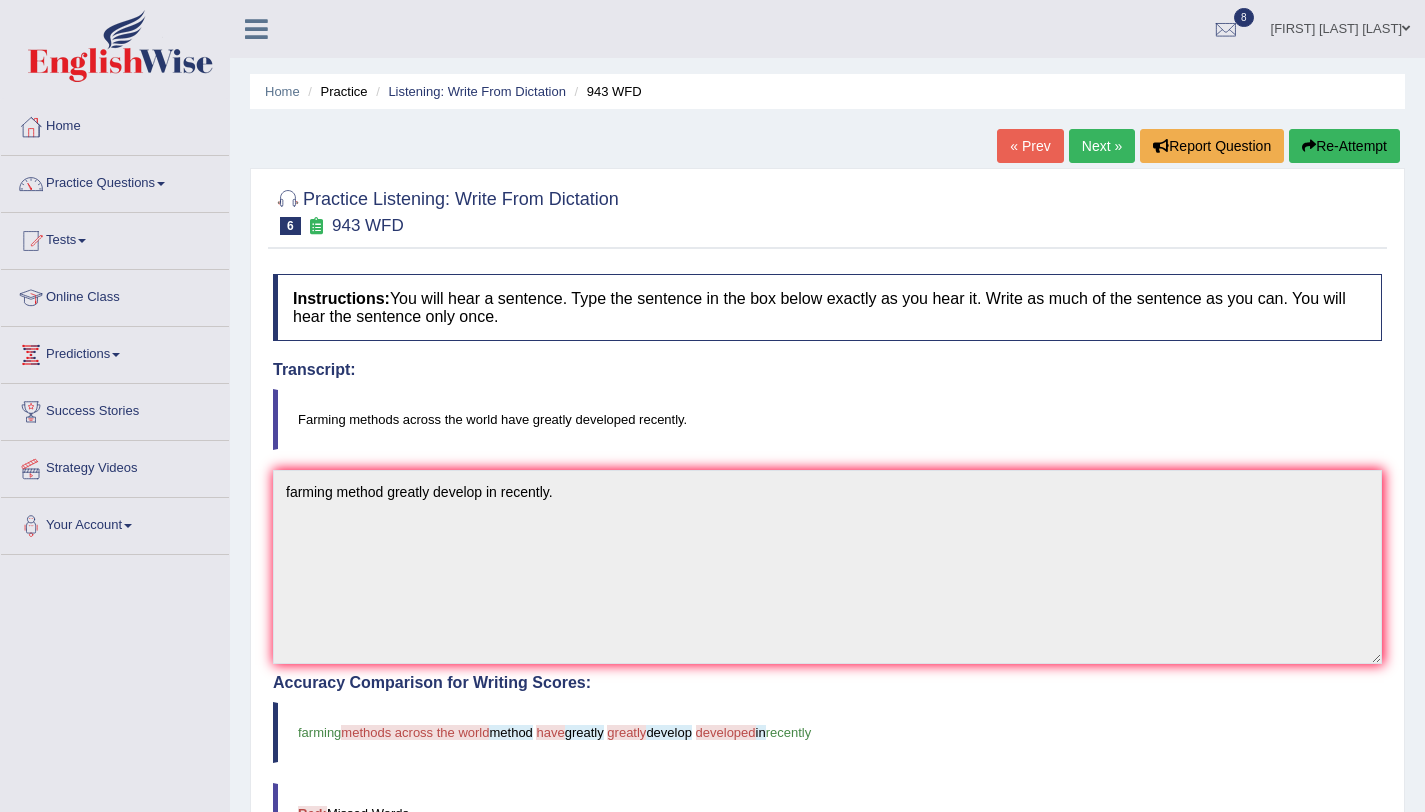 click on "Next »" at bounding box center [1102, 146] 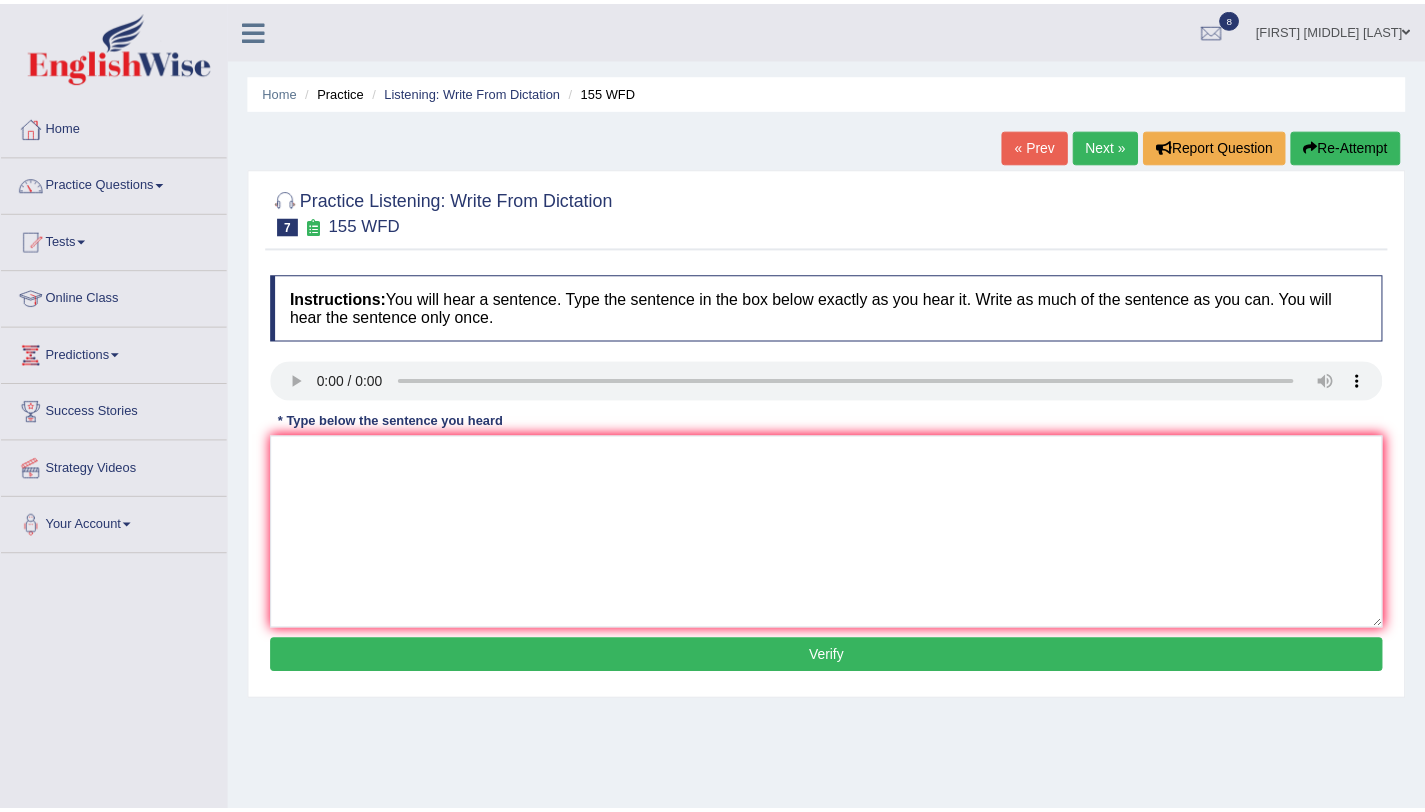 scroll, scrollTop: 0, scrollLeft: 0, axis: both 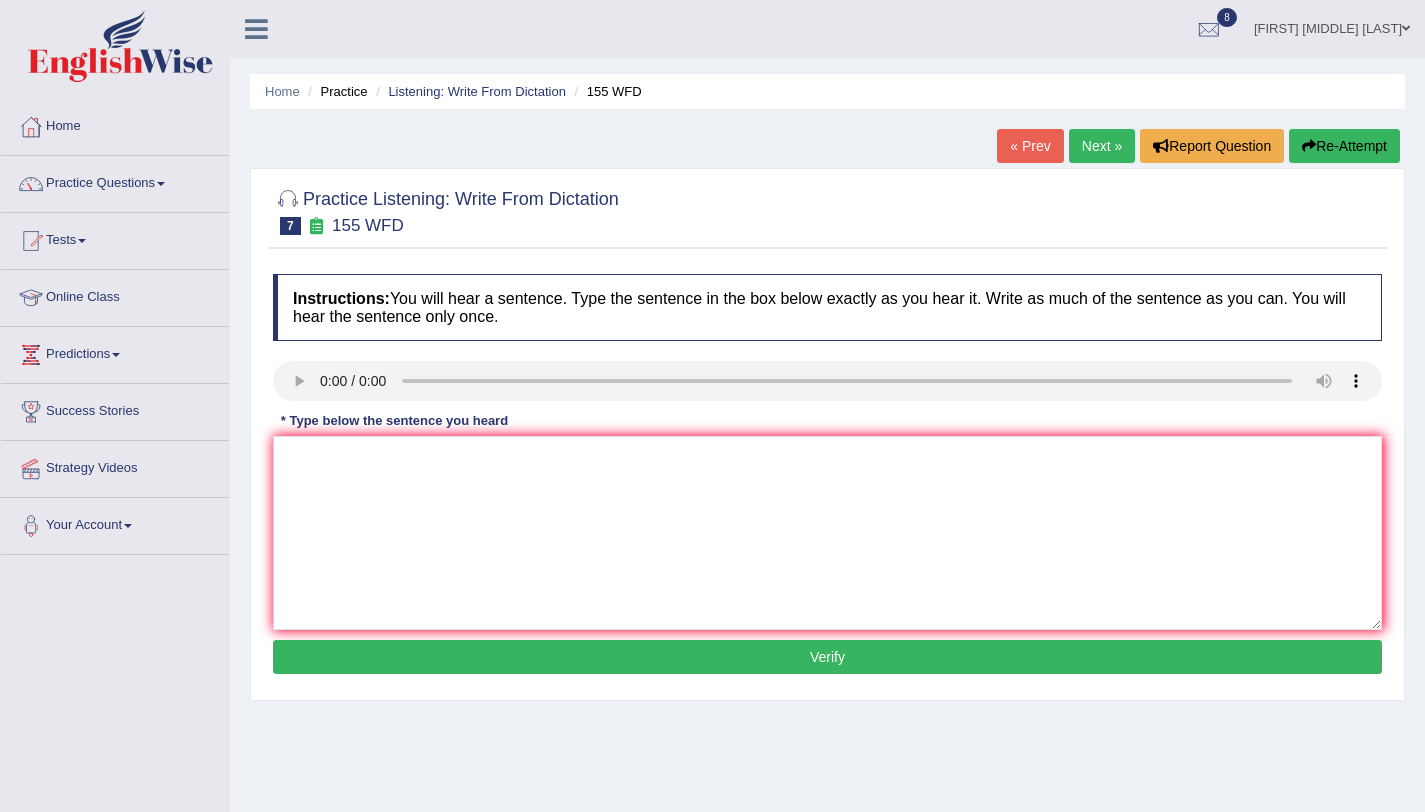 click on "« Prev" at bounding box center [1030, 146] 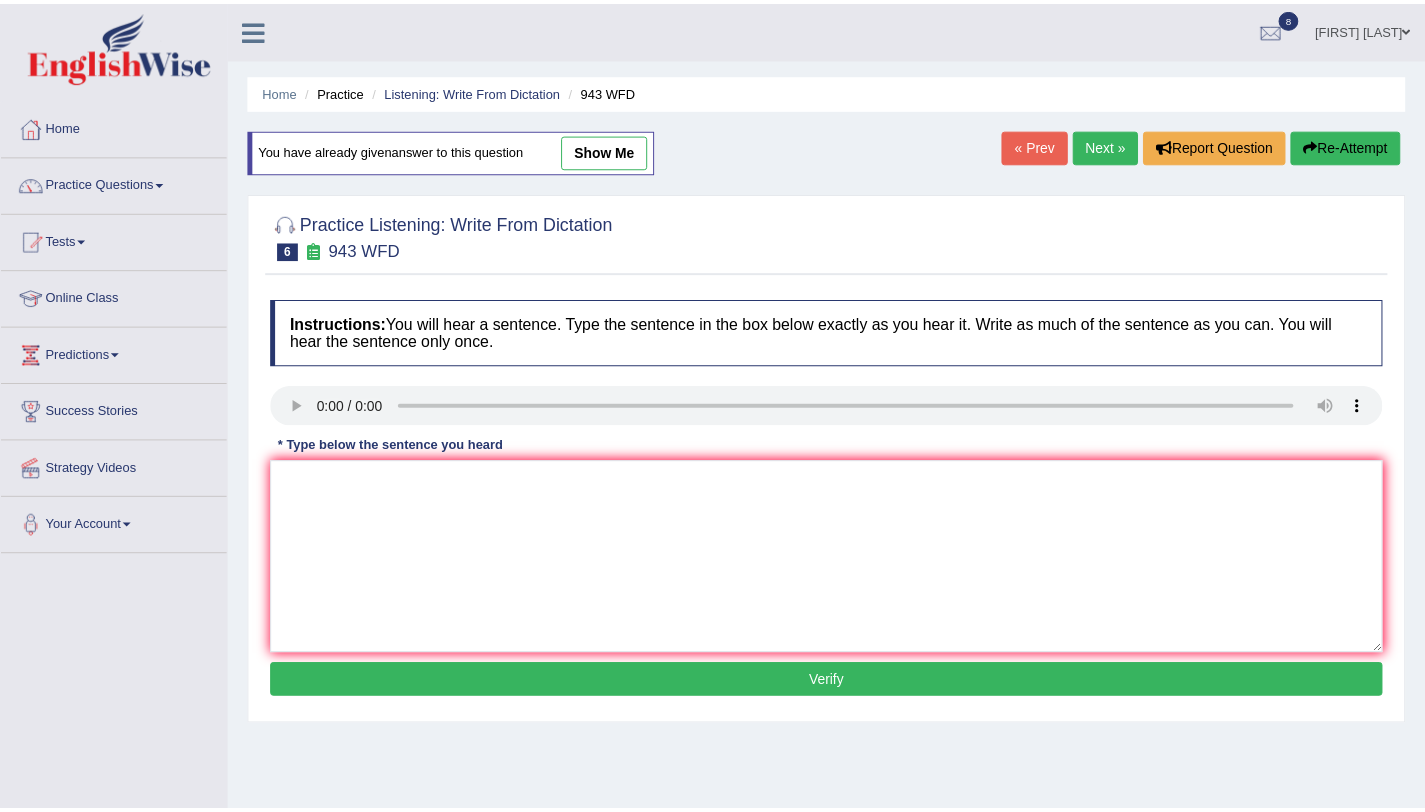 scroll, scrollTop: 0, scrollLeft: 0, axis: both 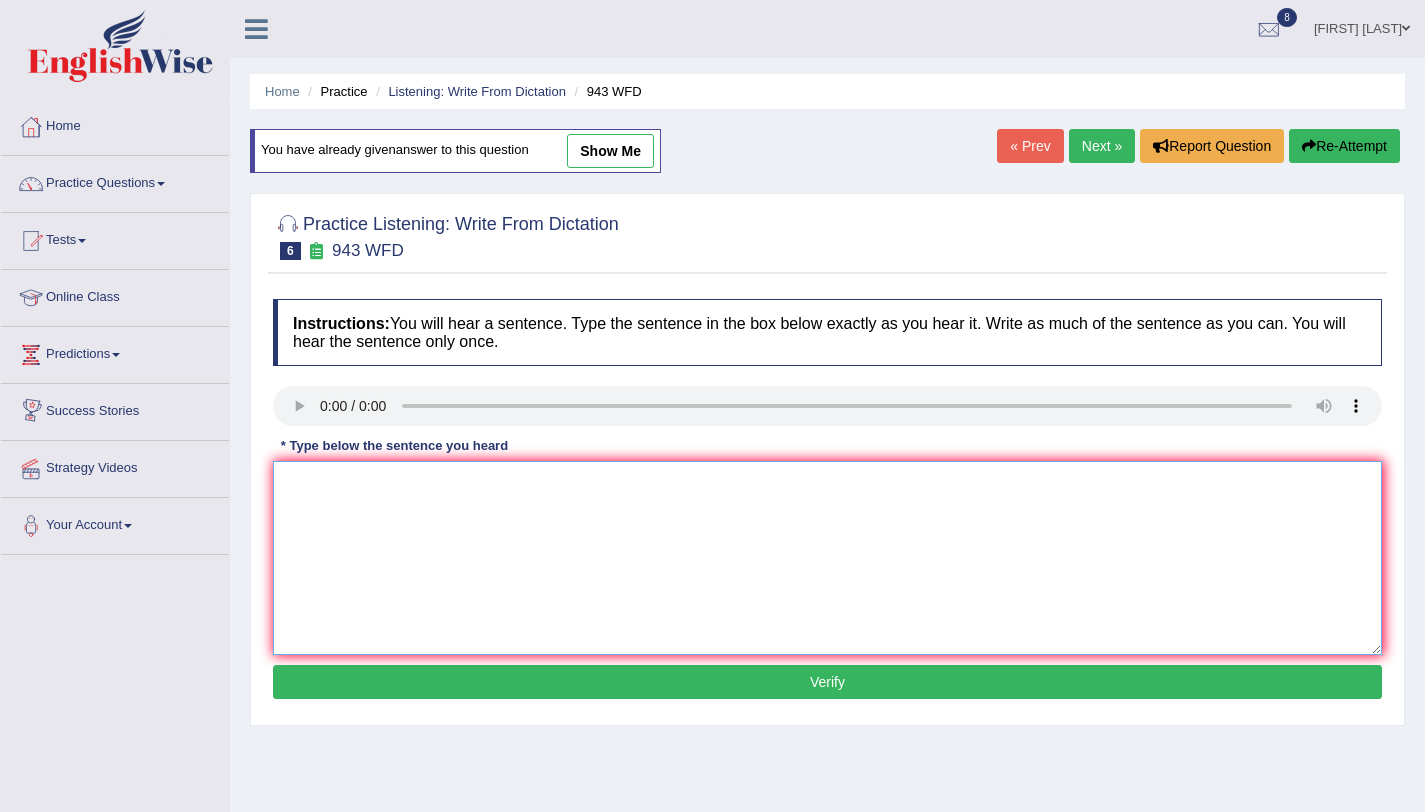 click at bounding box center (827, 558) 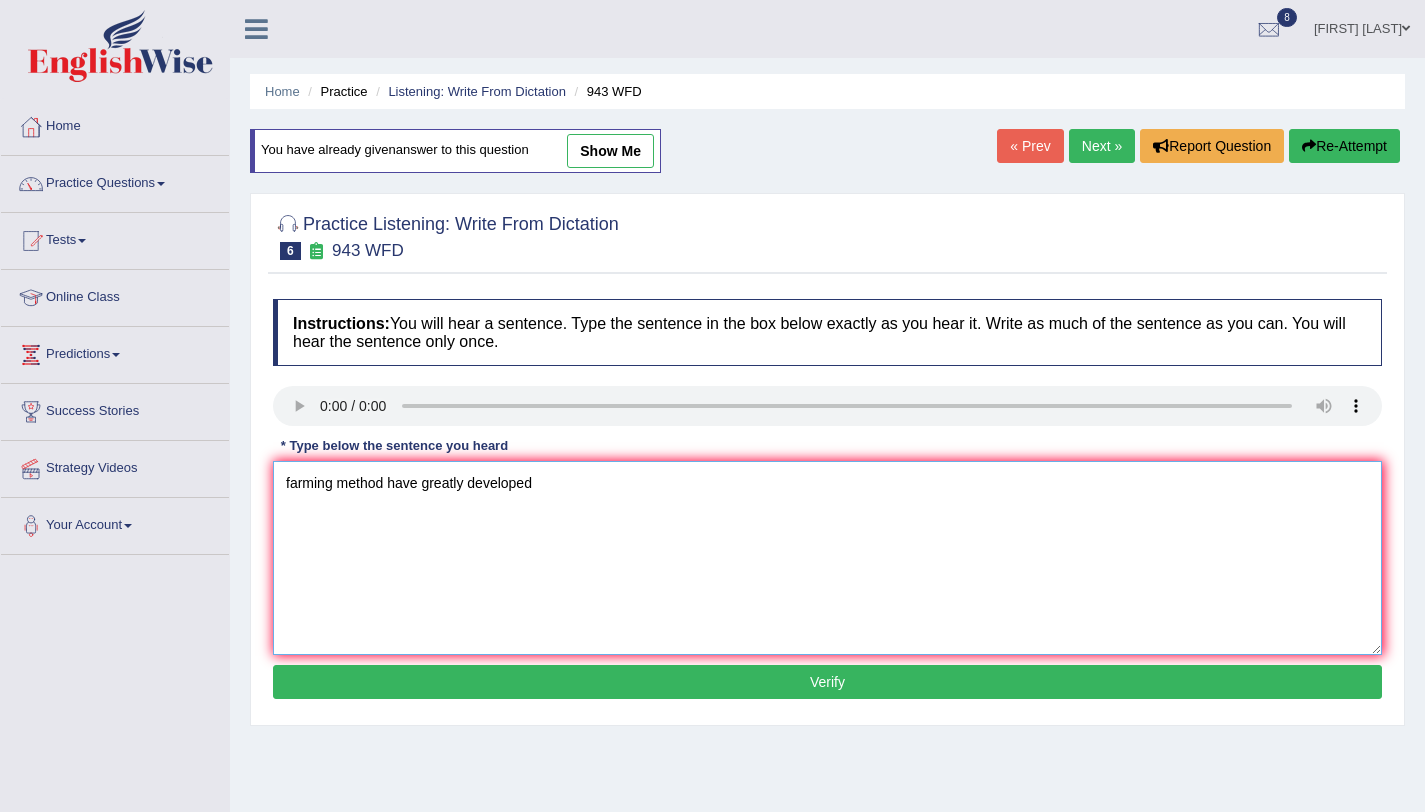 click on "farming method have greatly developed" at bounding box center [827, 558] 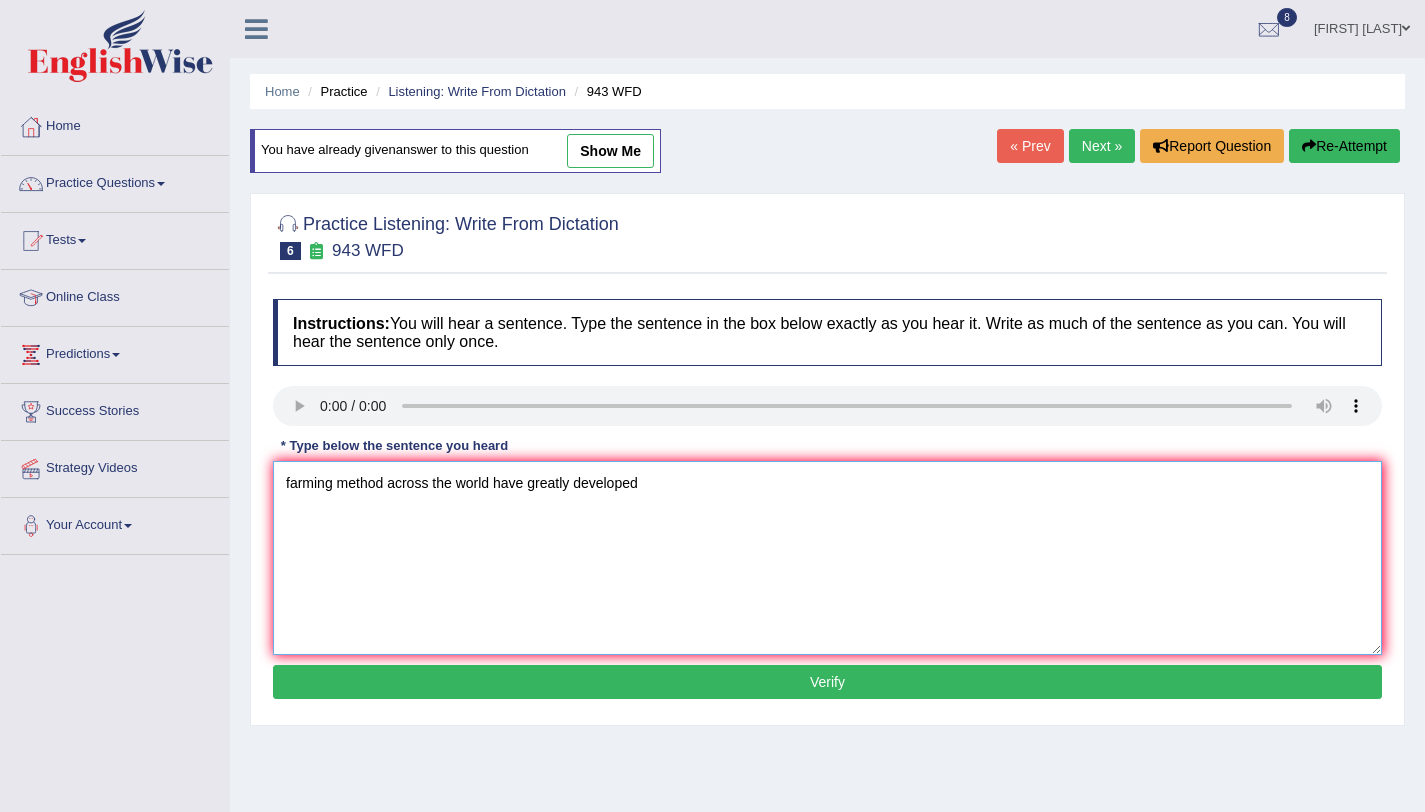 click on "farming method across the world have greatly developed" at bounding box center (827, 558) 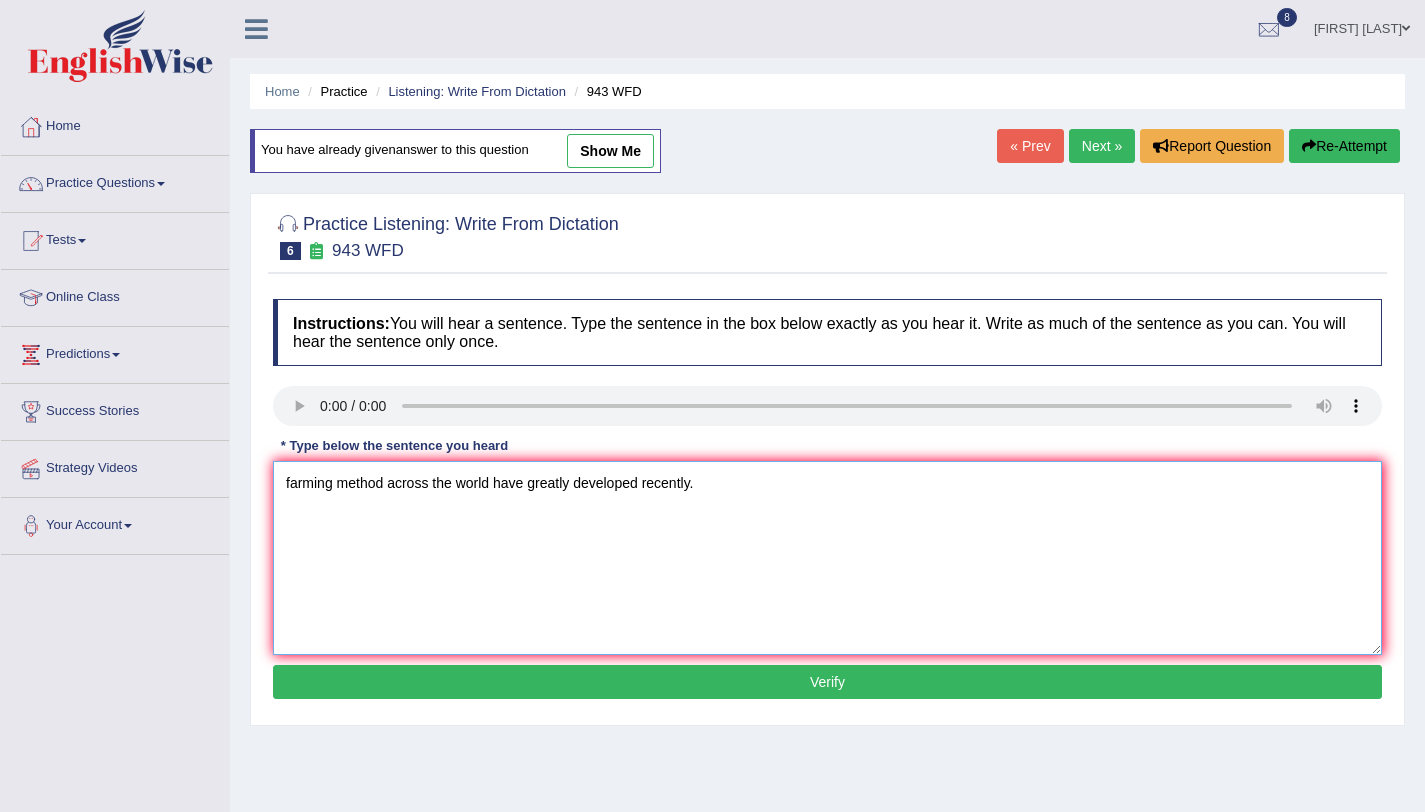 type on "farming method across the world have greatly developed recently." 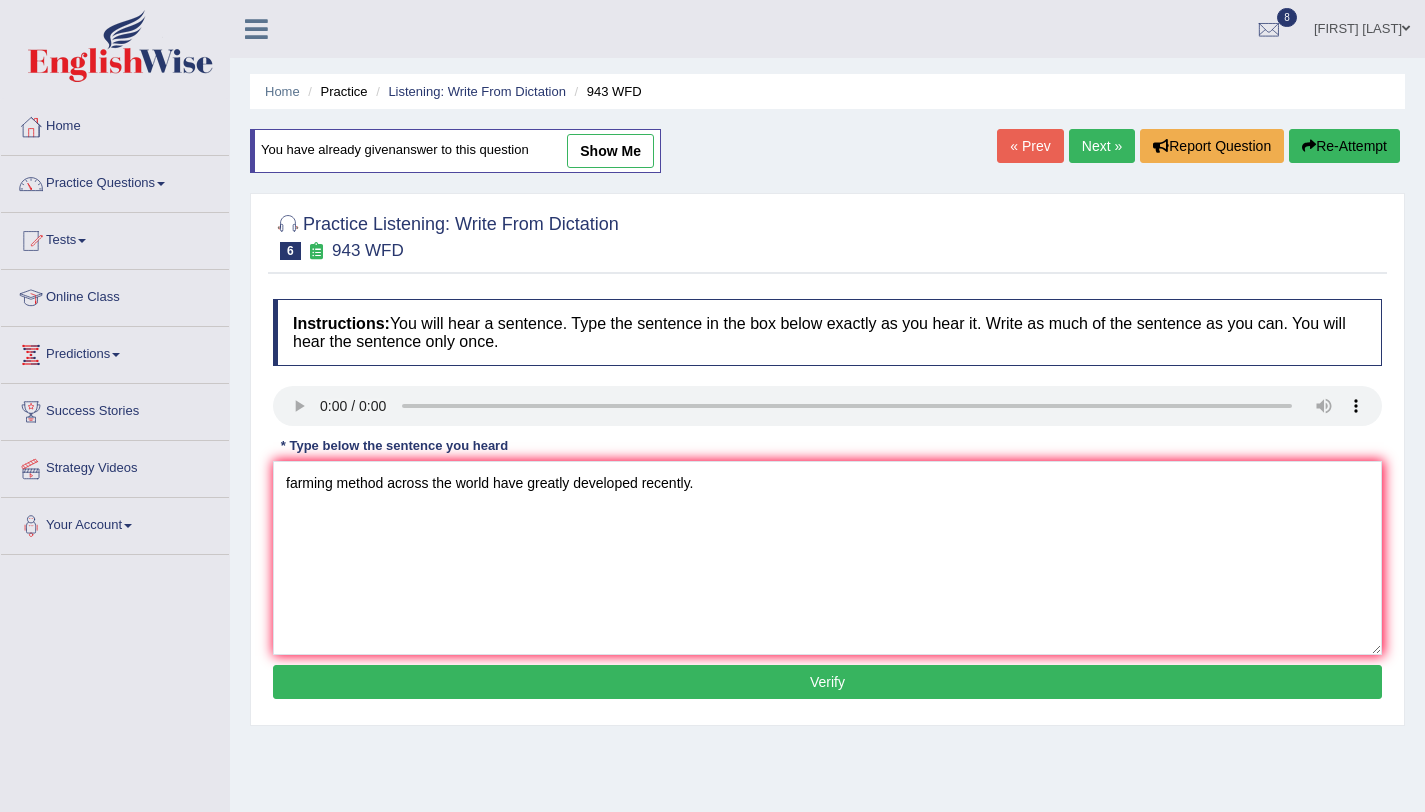 click on "Verify" at bounding box center [827, 682] 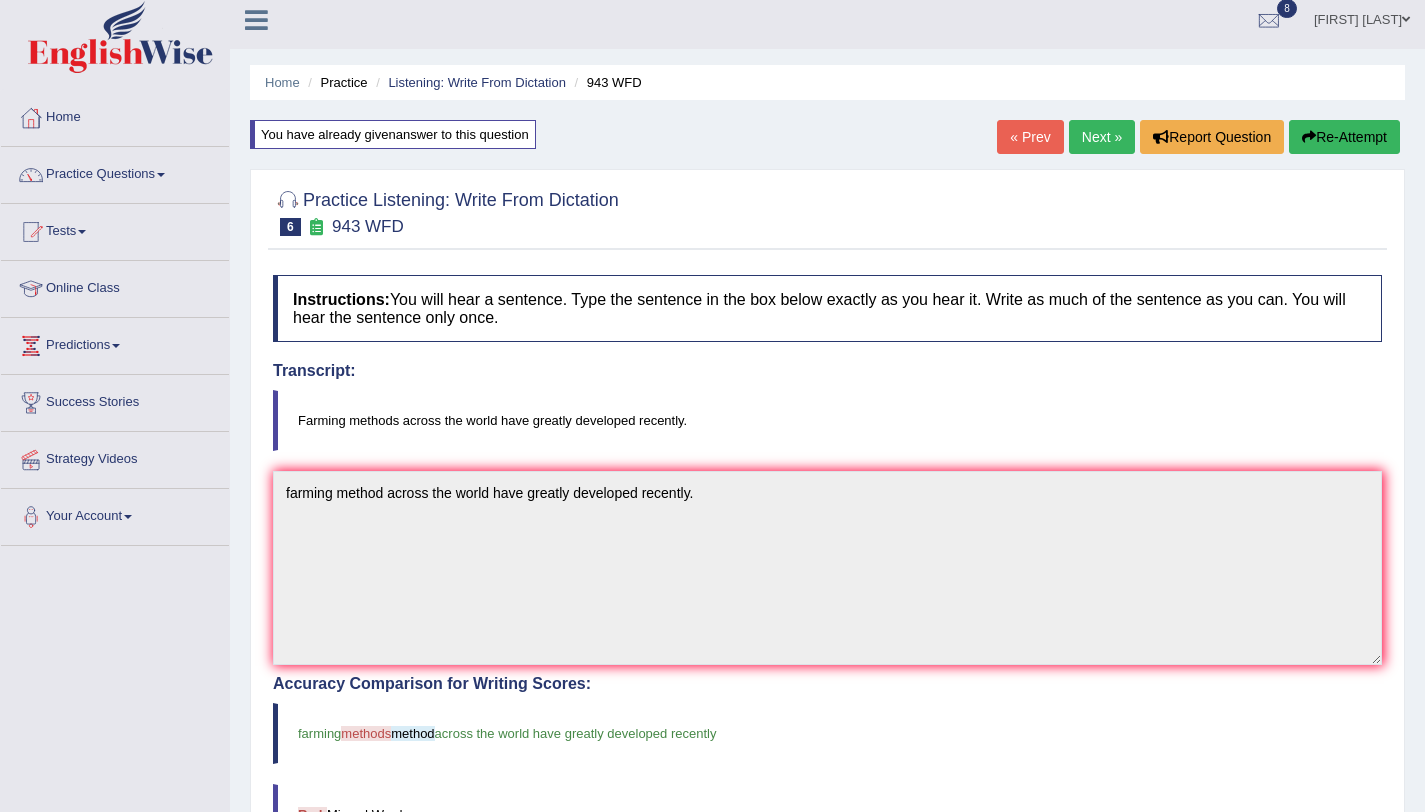 scroll, scrollTop: 0, scrollLeft: 0, axis: both 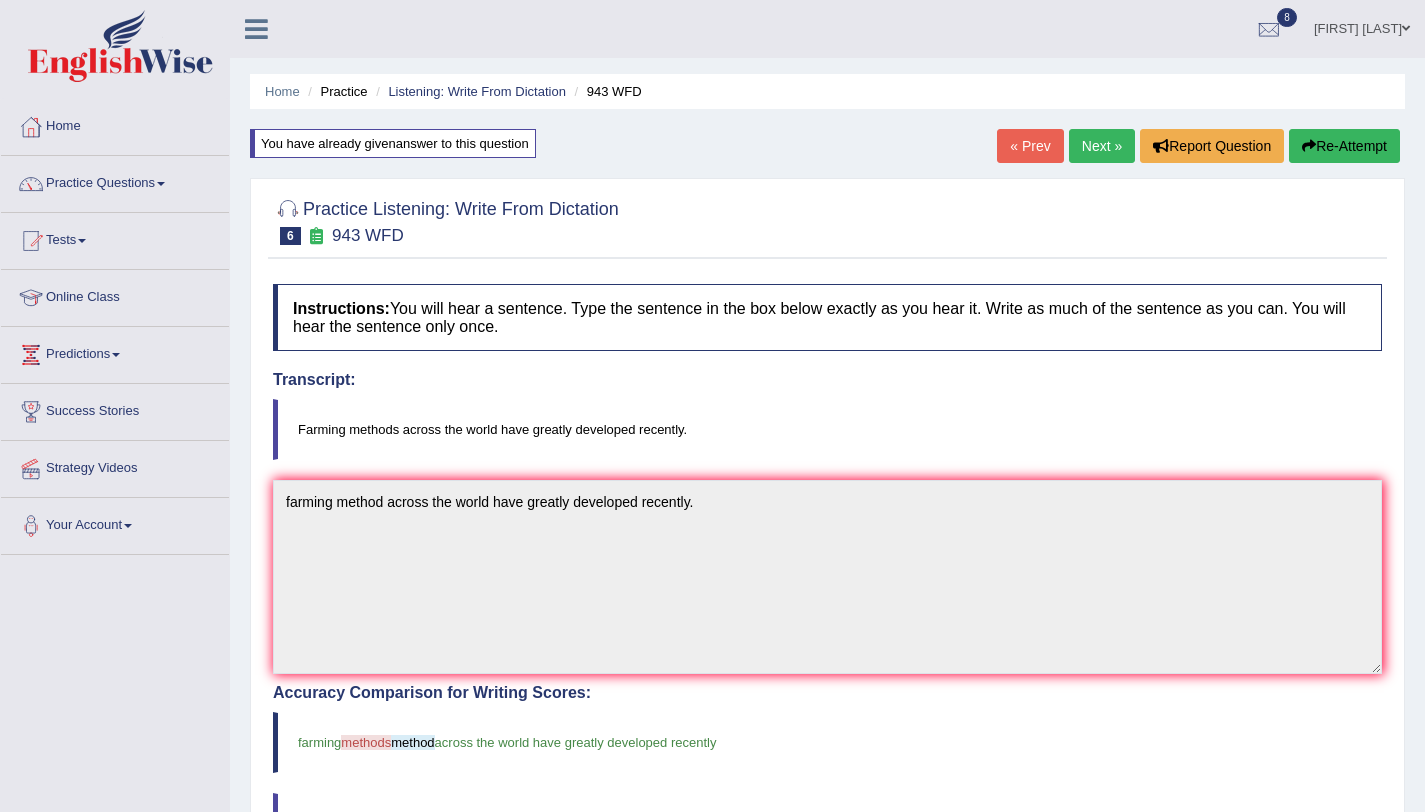 click on "Next »" at bounding box center [1102, 146] 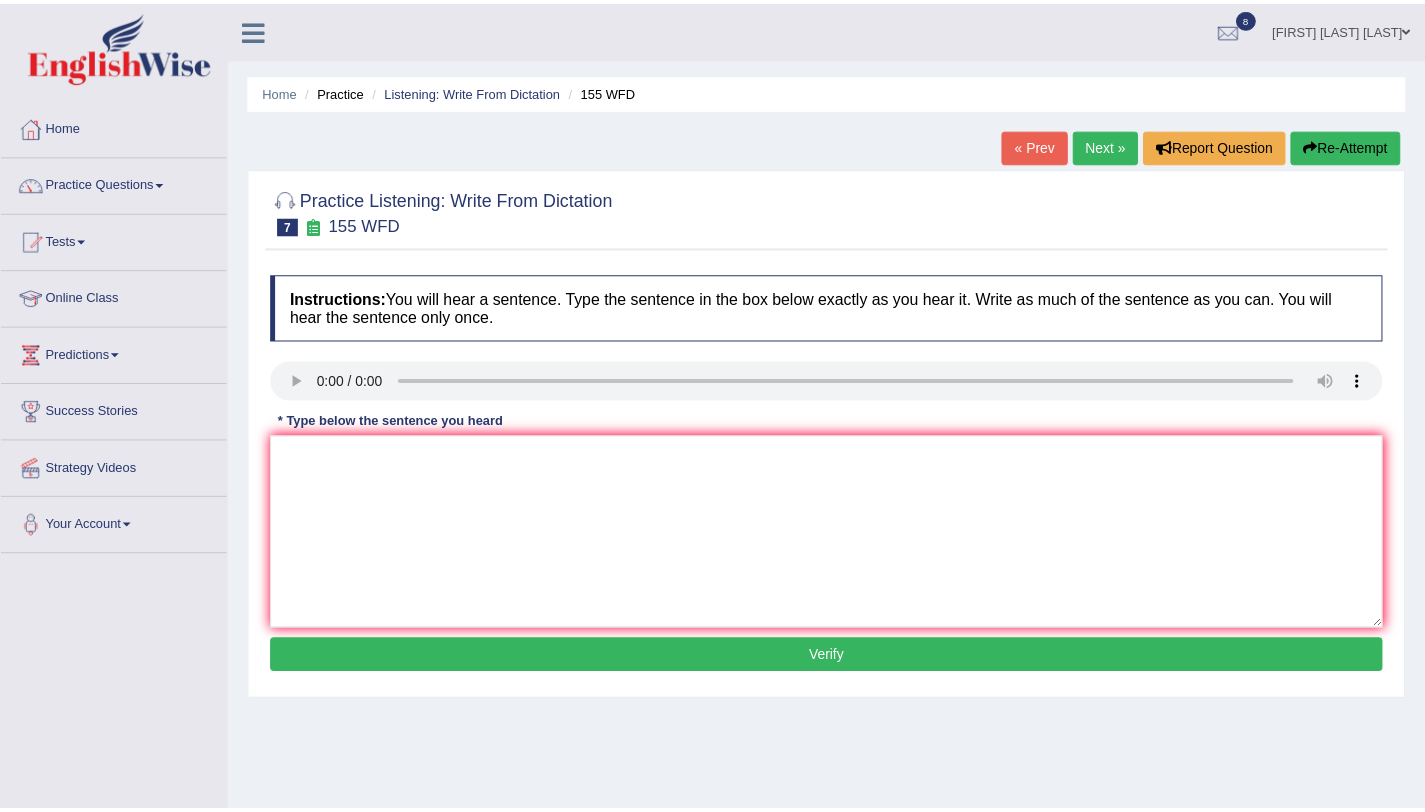 scroll, scrollTop: 0, scrollLeft: 0, axis: both 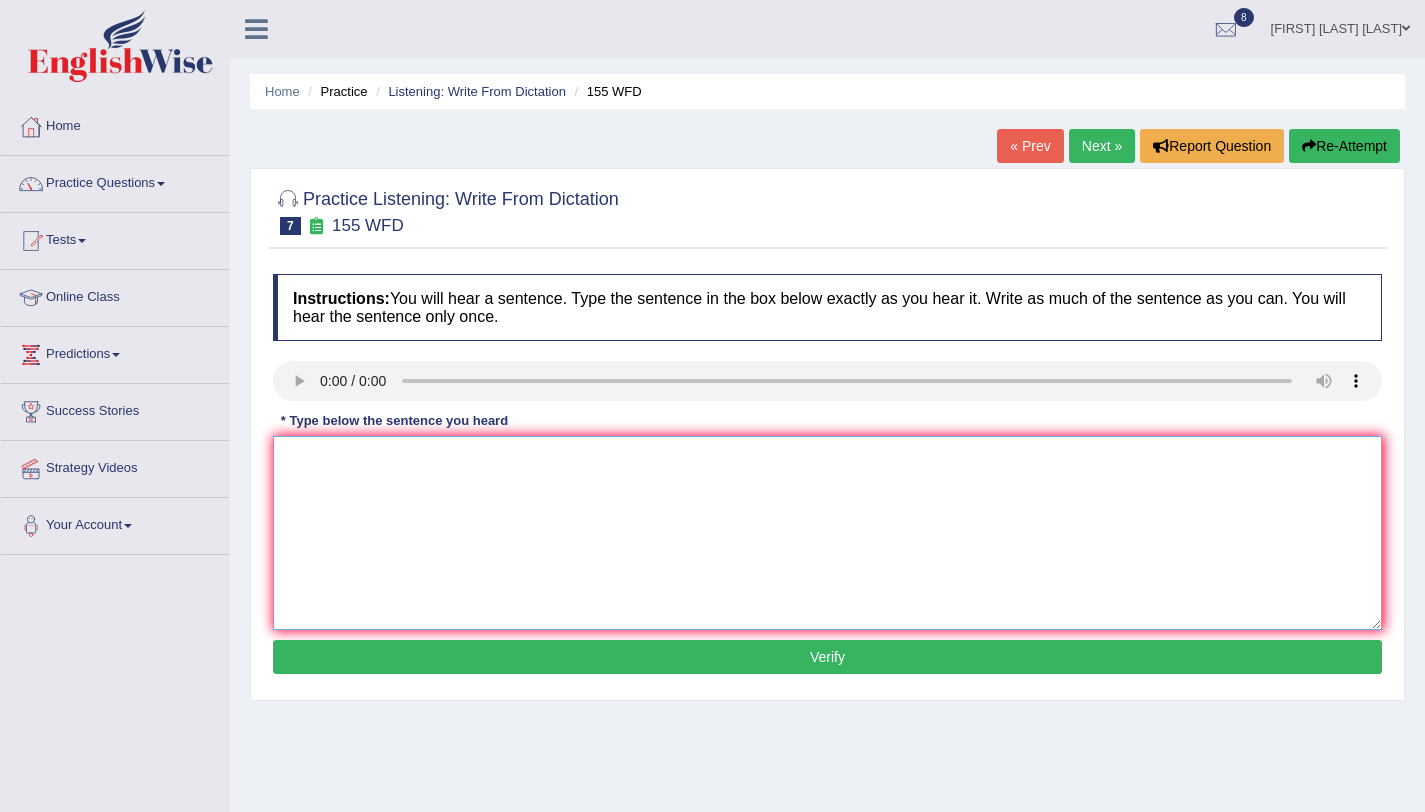 click at bounding box center (827, 533) 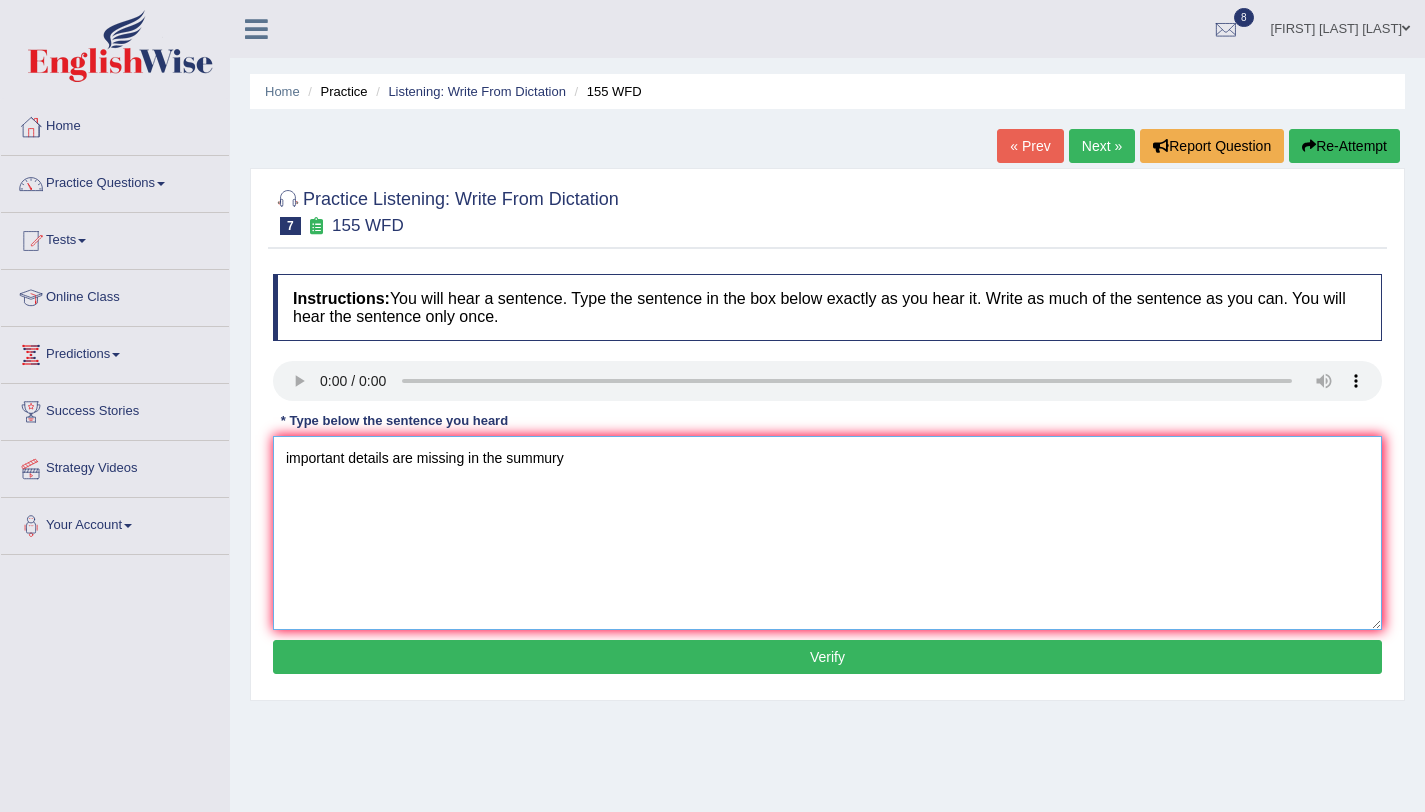 click on "important details are missing in the summury" at bounding box center [827, 533] 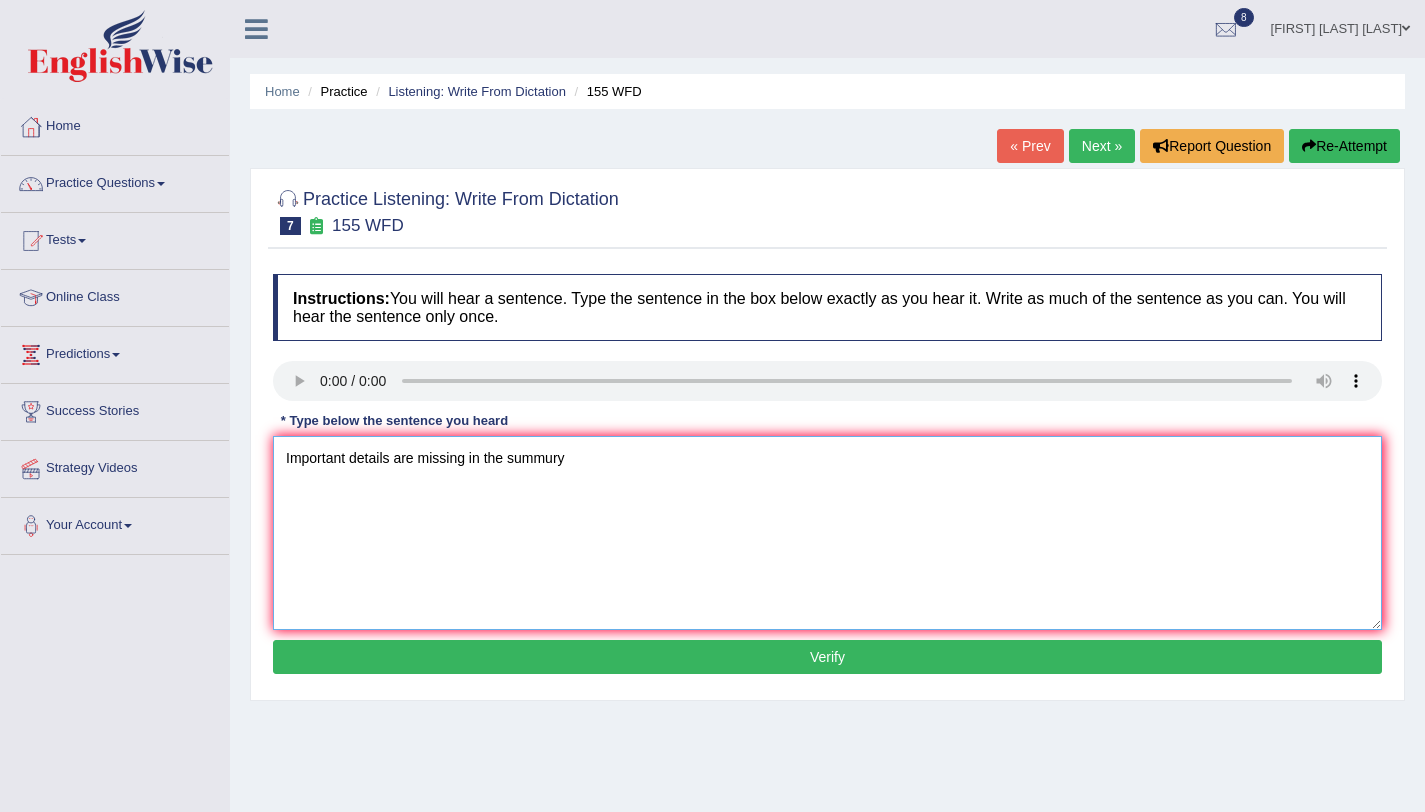 click on "Important details are missing in the summury" at bounding box center [827, 533] 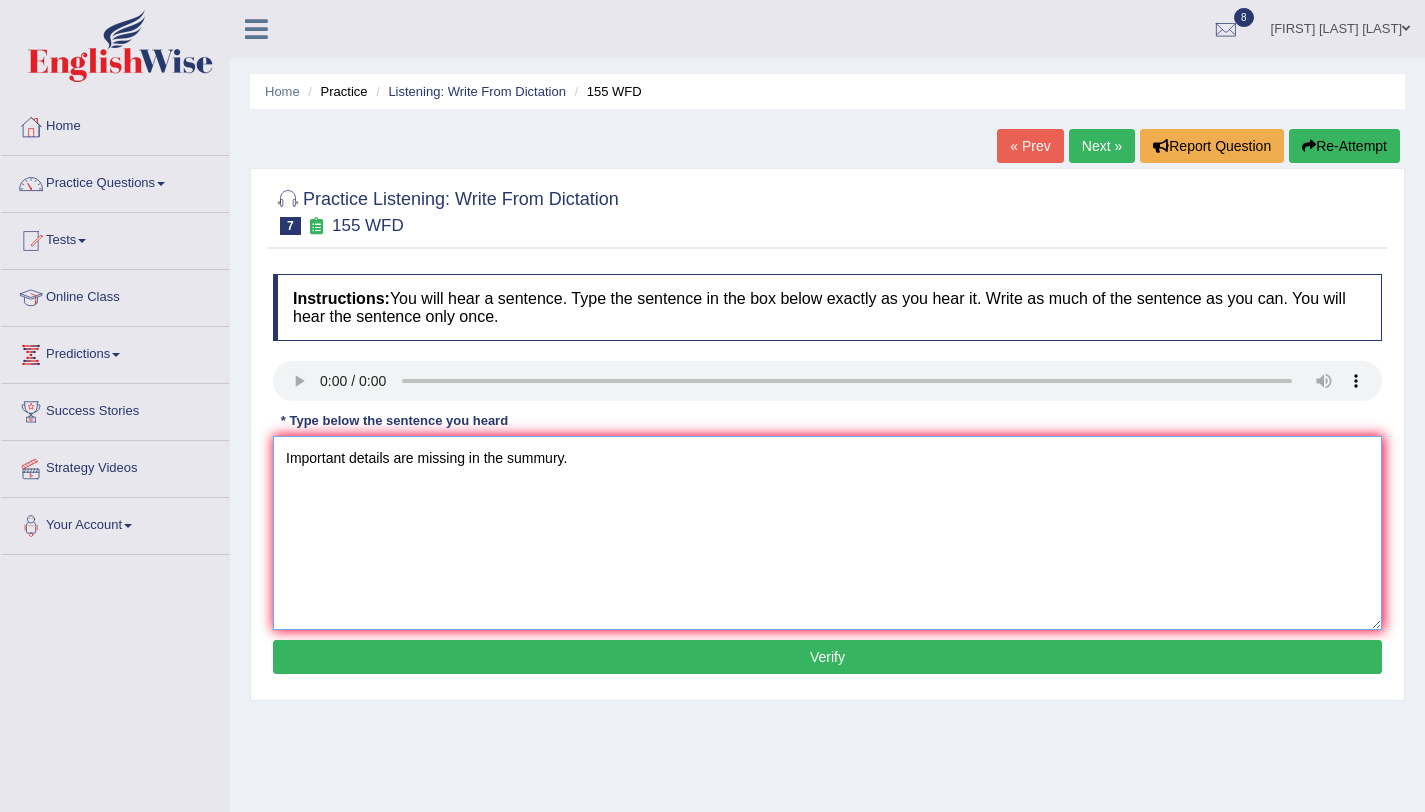 type on "Important details are missing in the summury." 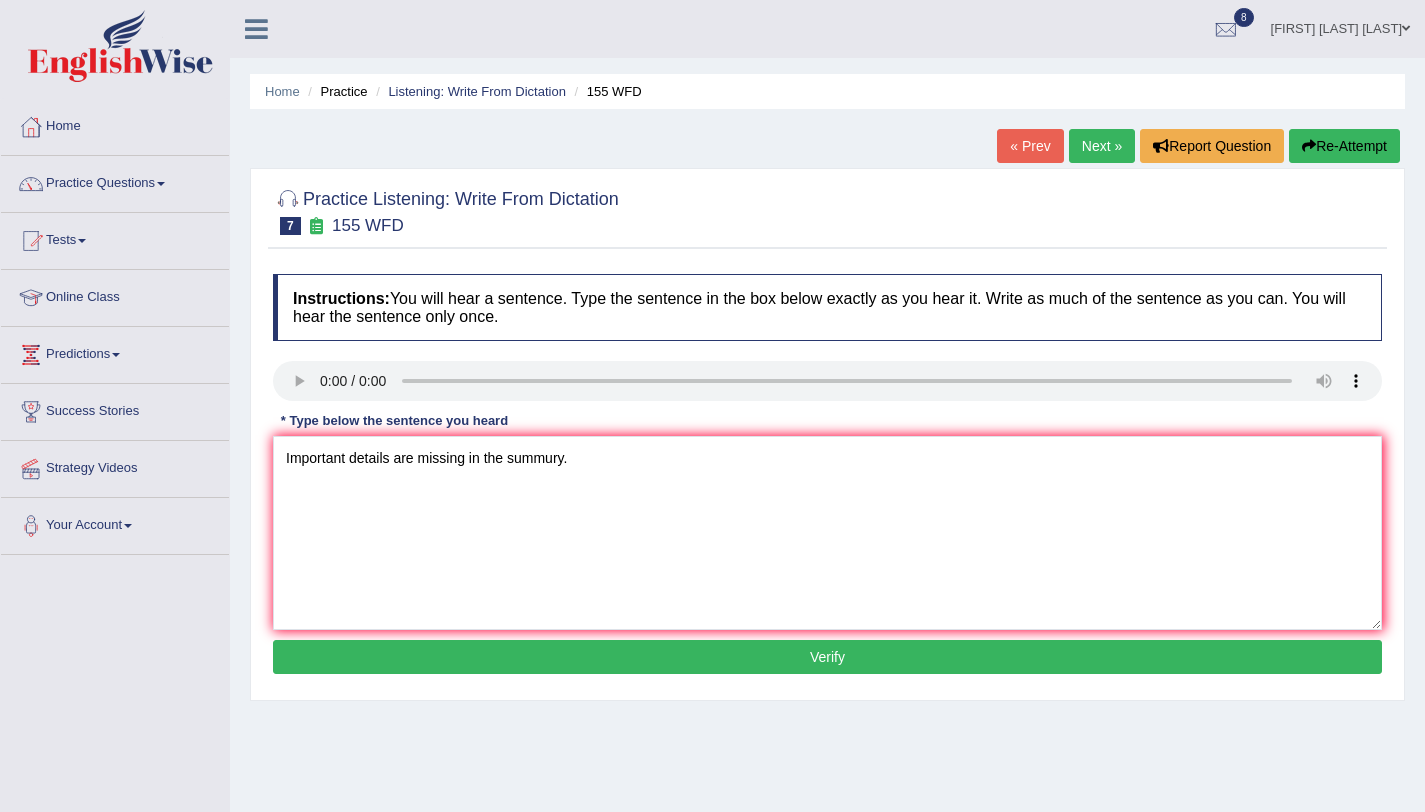 click on "Verify" at bounding box center (827, 657) 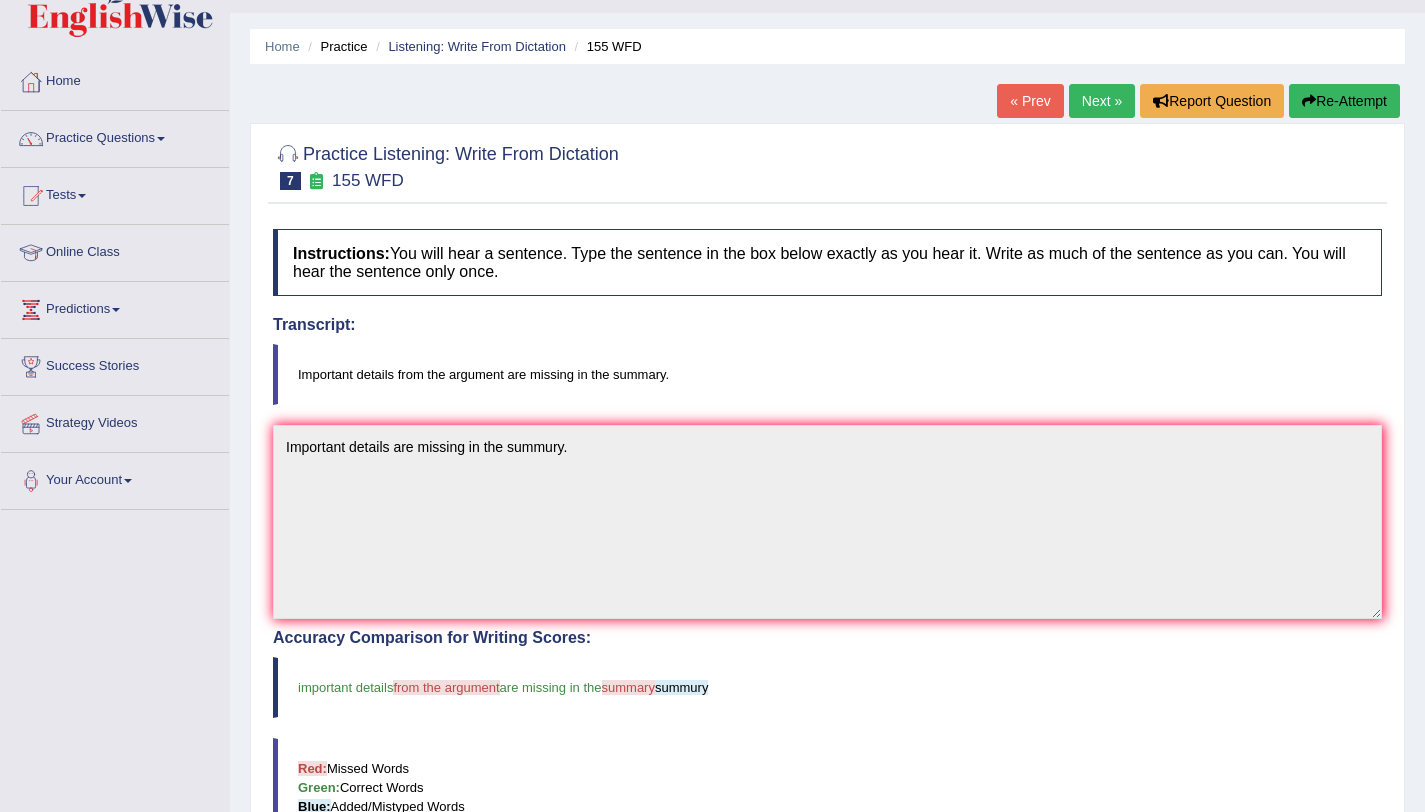 scroll, scrollTop: 0, scrollLeft: 0, axis: both 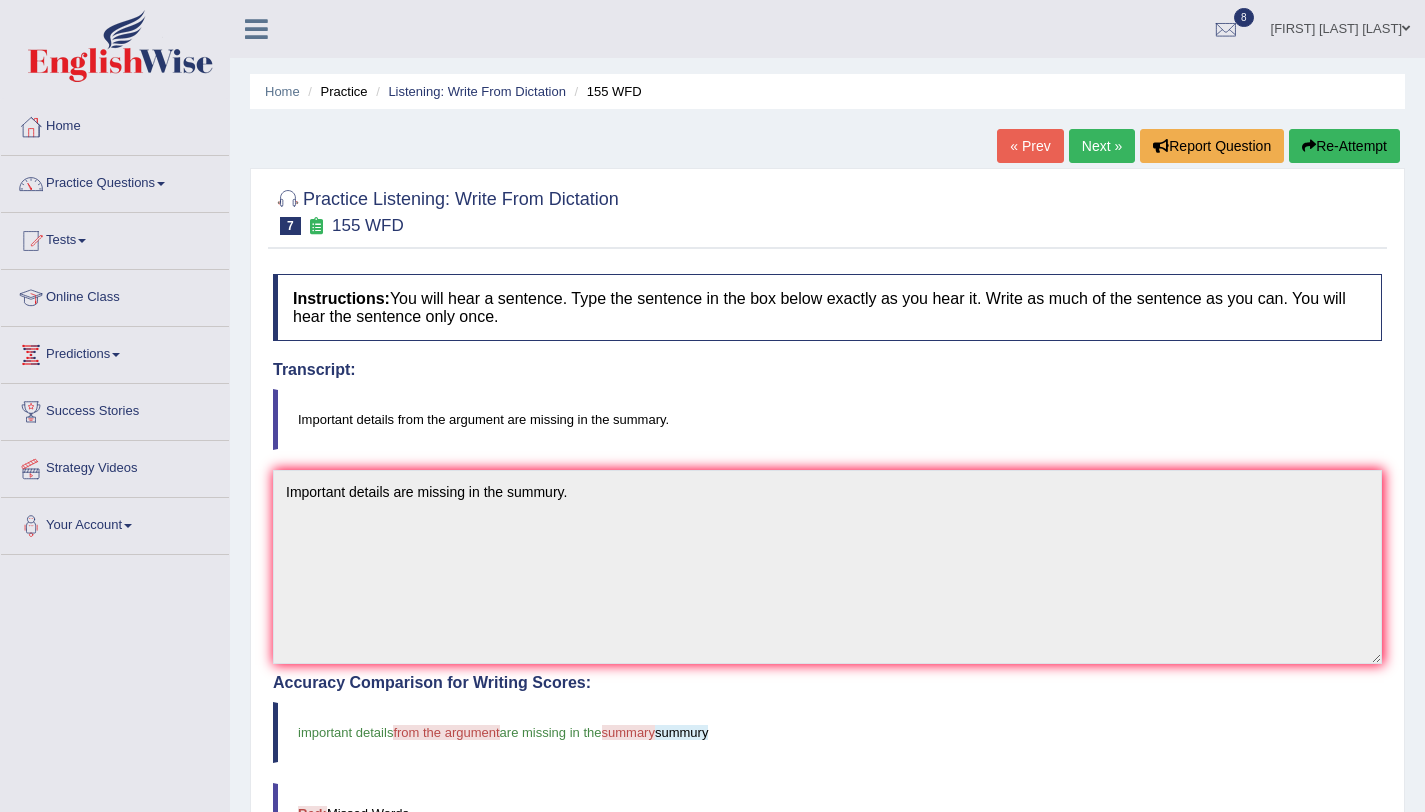 click on "Next »" at bounding box center [1102, 146] 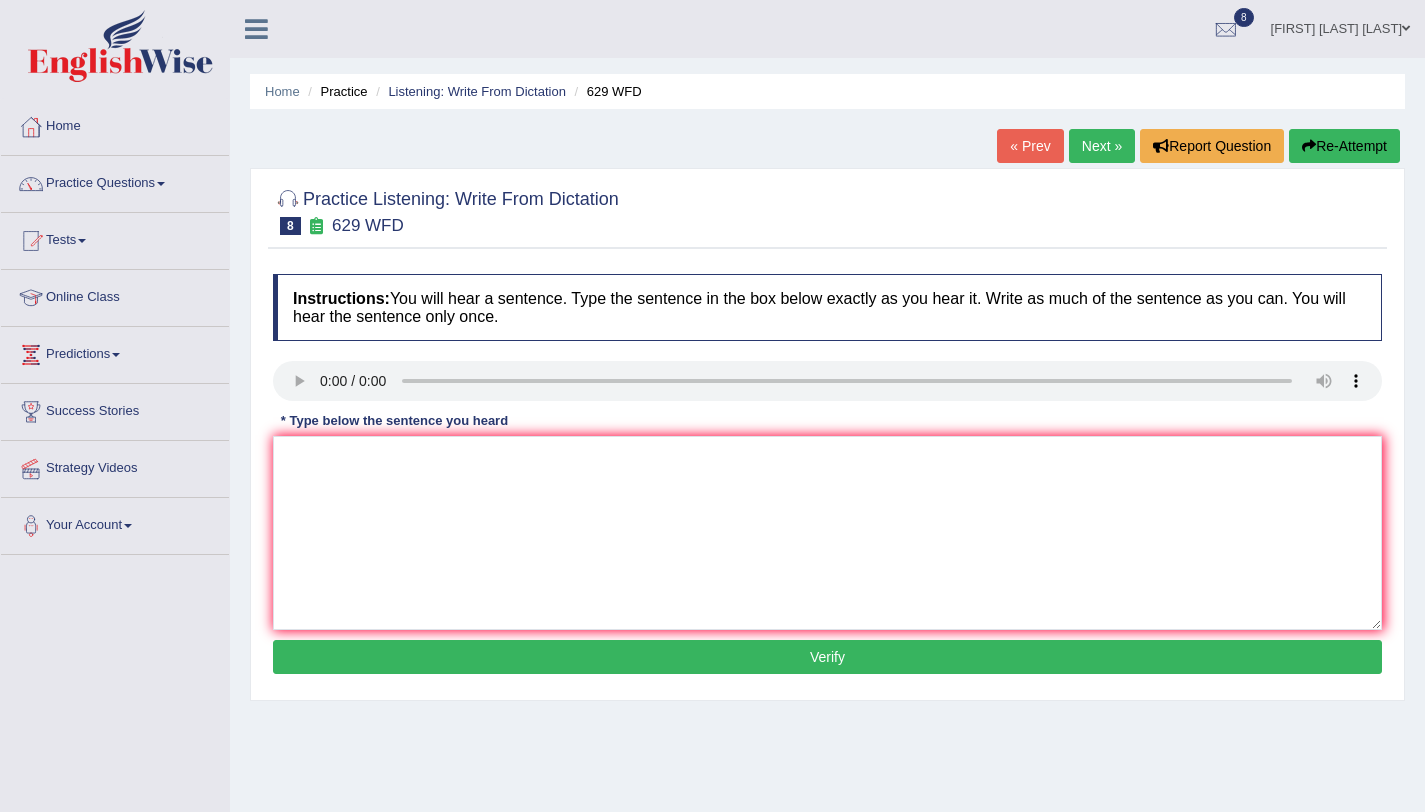 scroll, scrollTop: 0, scrollLeft: 0, axis: both 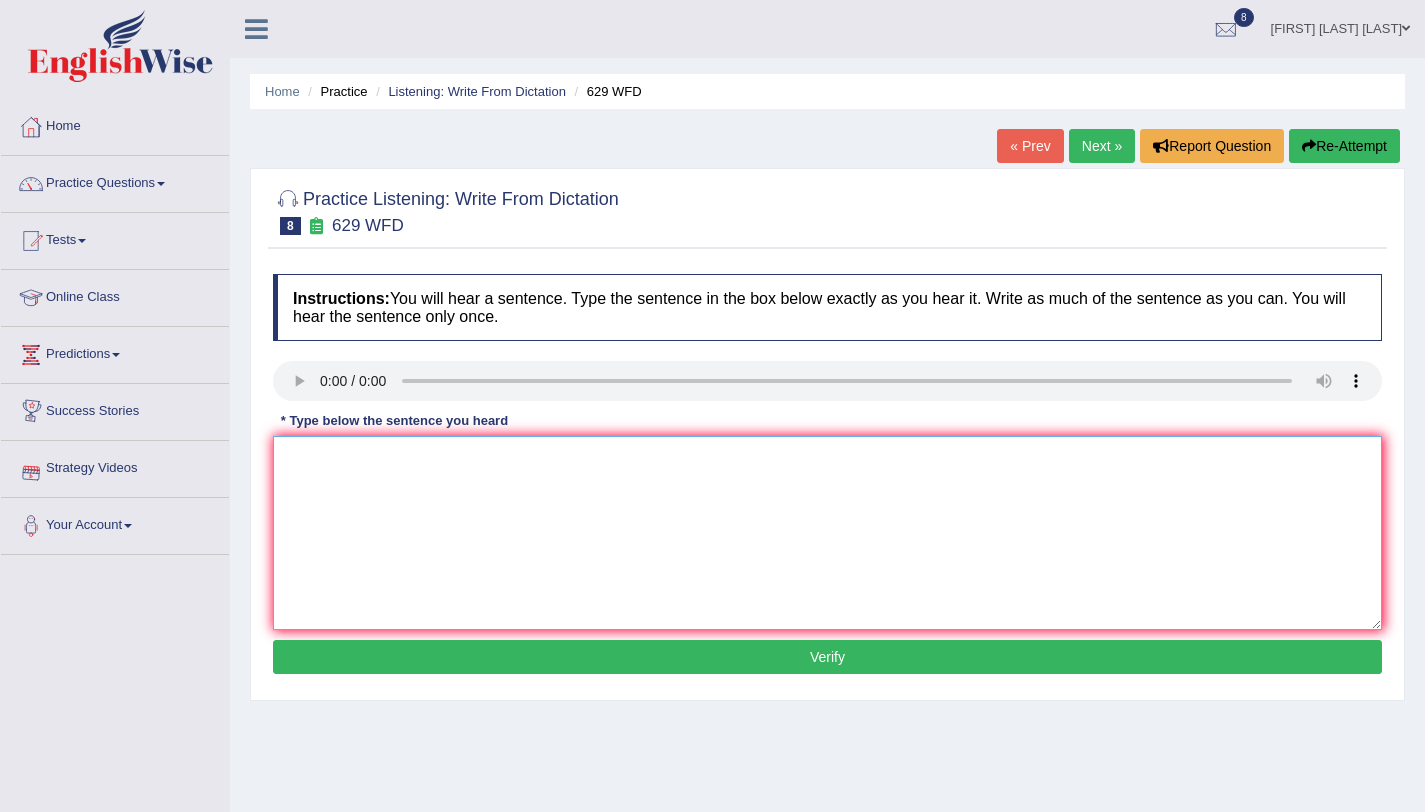 click at bounding box center [827, 533] 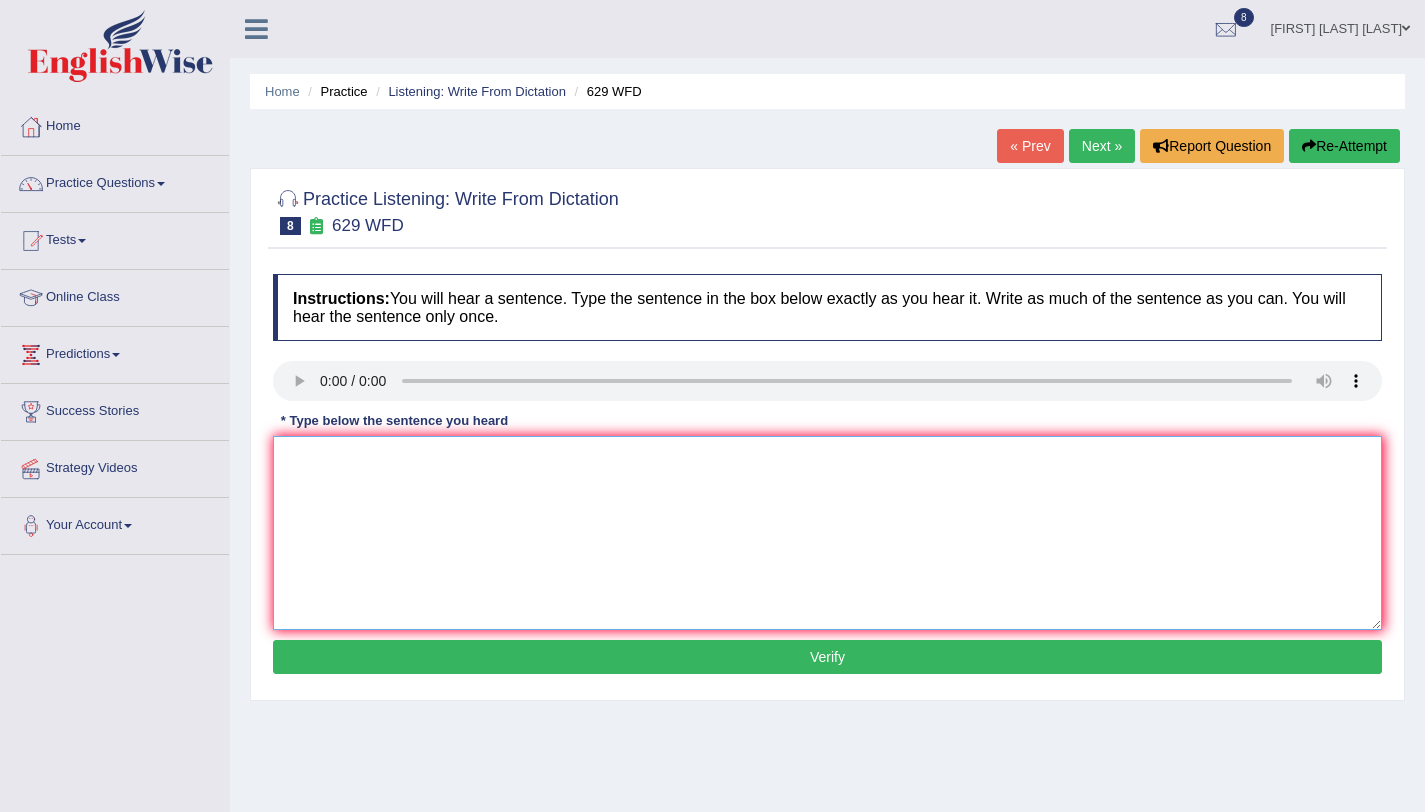 click at bounding box center (827, 533) 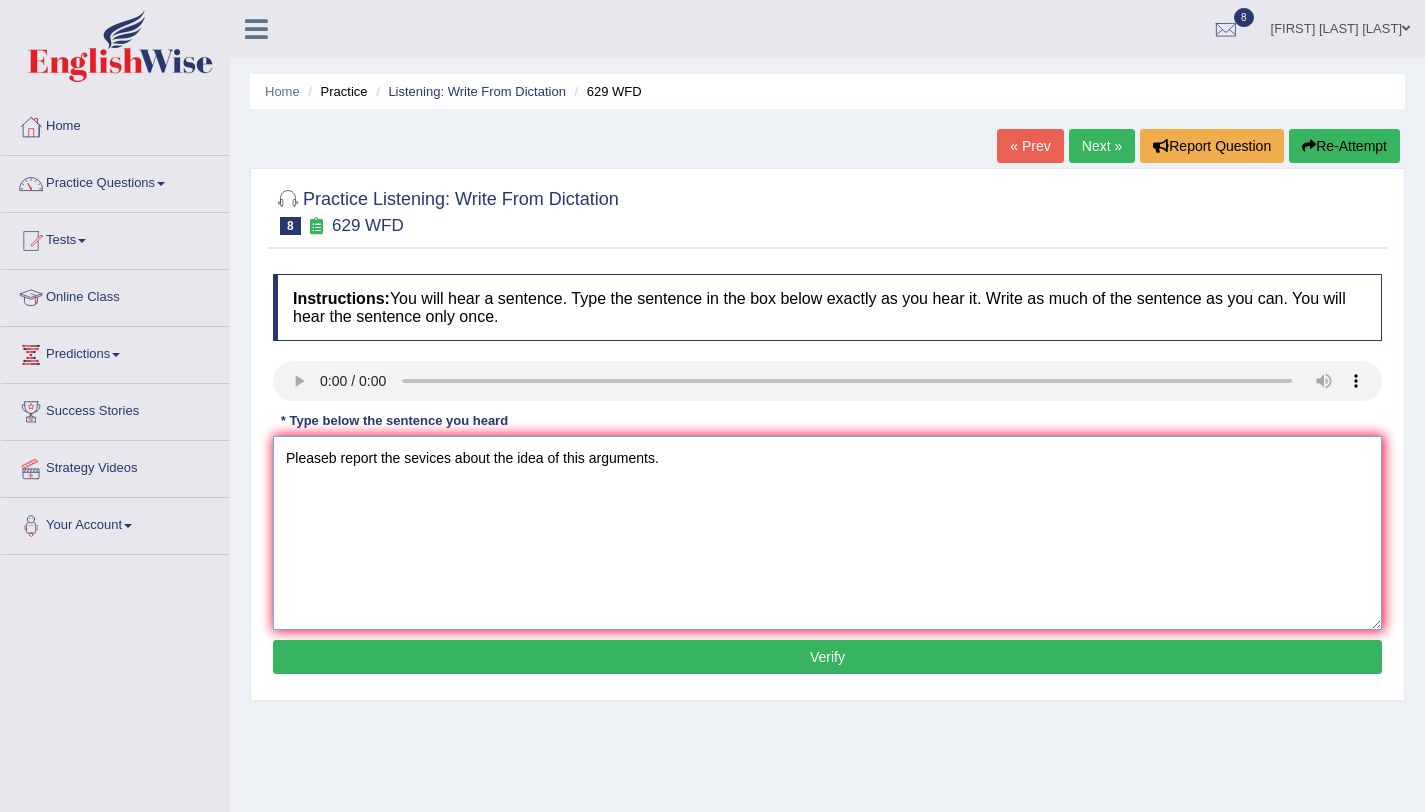 type on "Pleaseb report the sevices about the idea of this arguments." 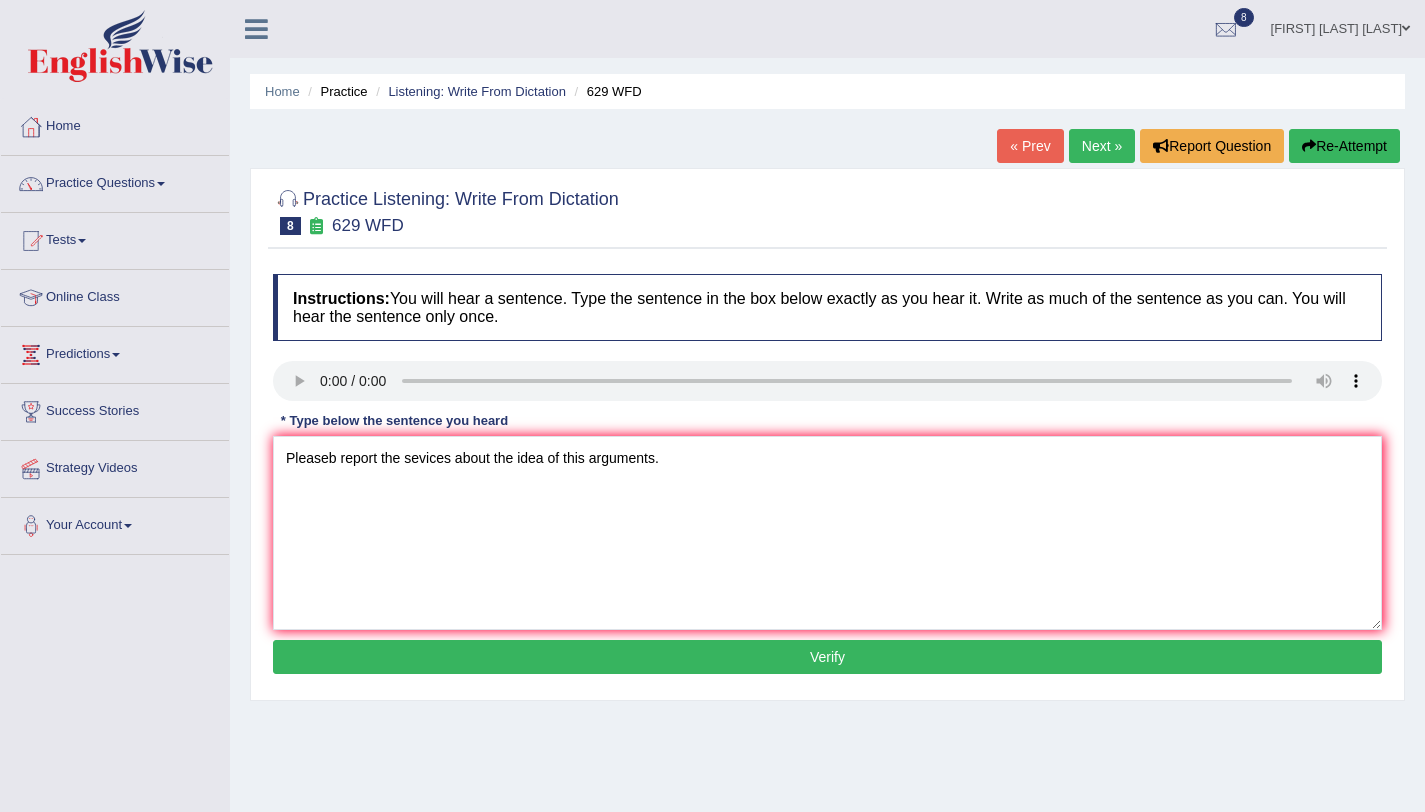 click on "Verify" at bounding box center [827, 657] 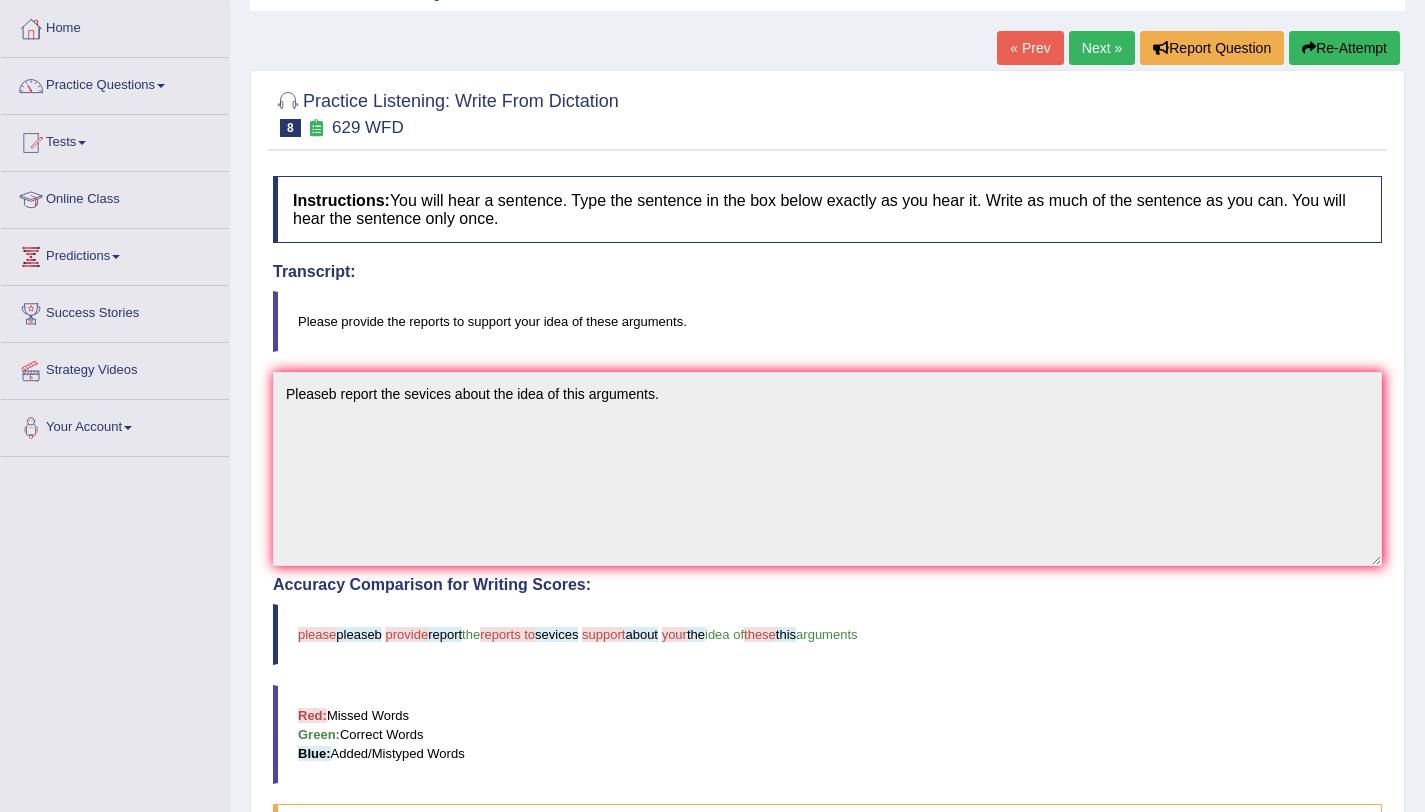 scroll, scrollTop: 0, scrollLeft: 0, axis: both 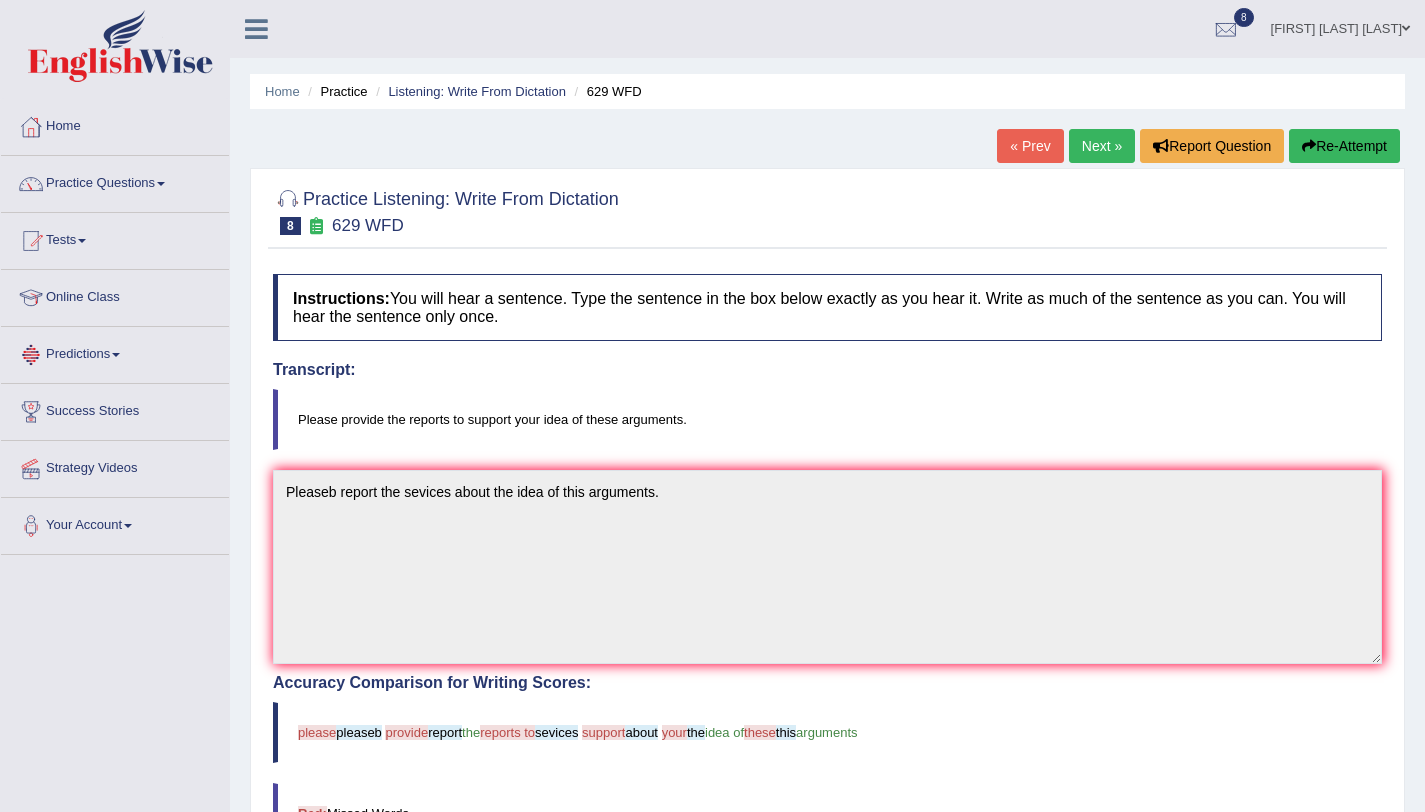 click on "Practice Questions" at bounding box center (115, 181) 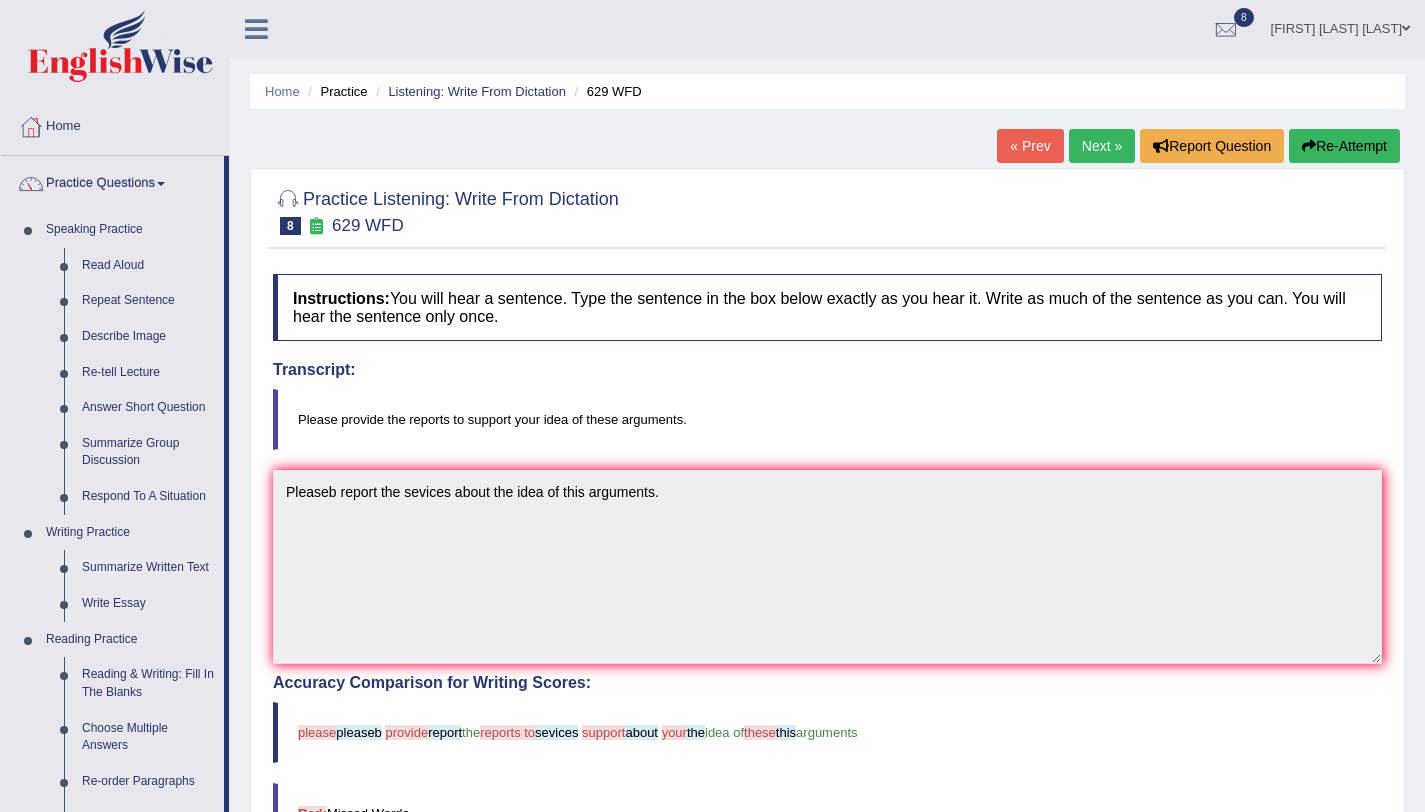click on "Summarize Written Text" at bounding box center (148, 568) 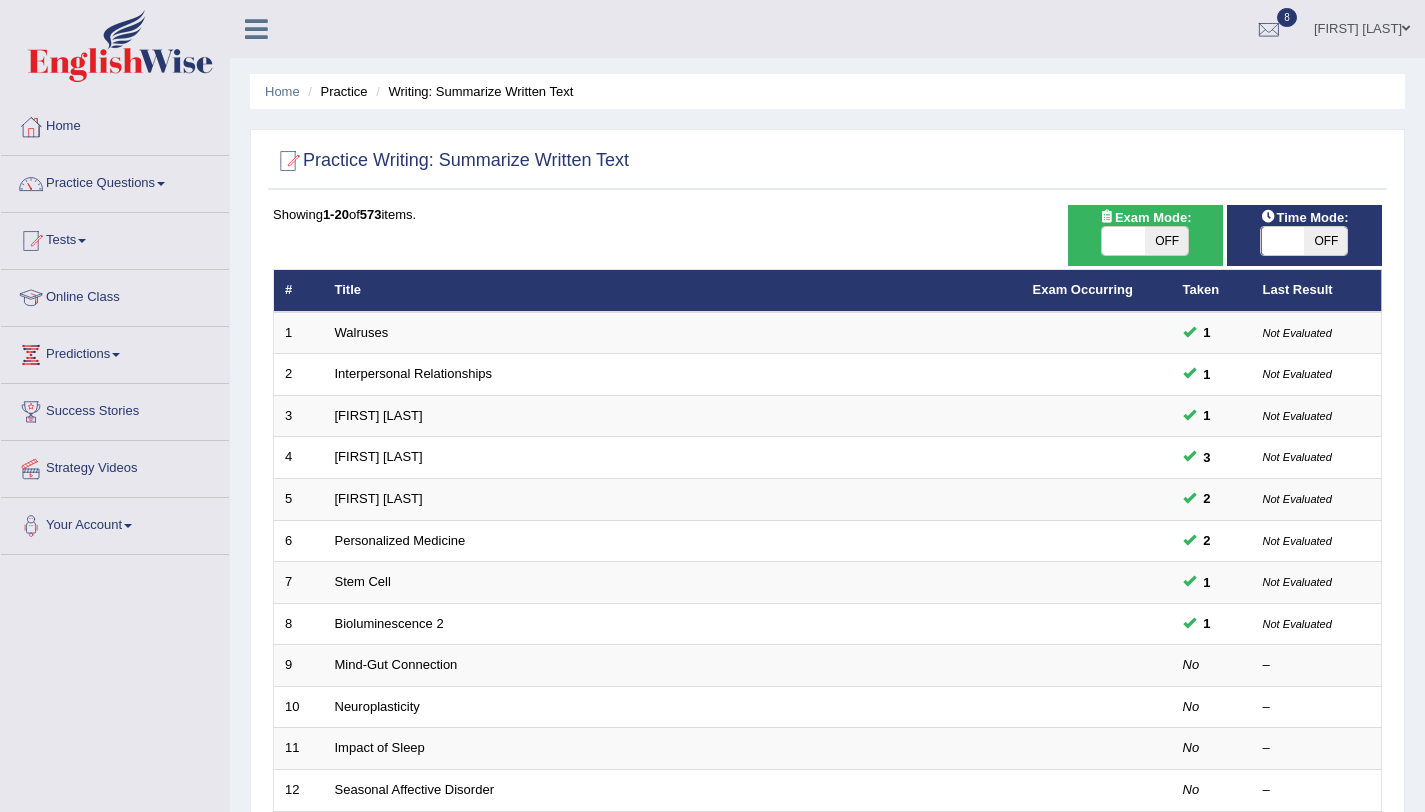 scroll, scrollTop: 0, scrollLeft: 0, axis: both 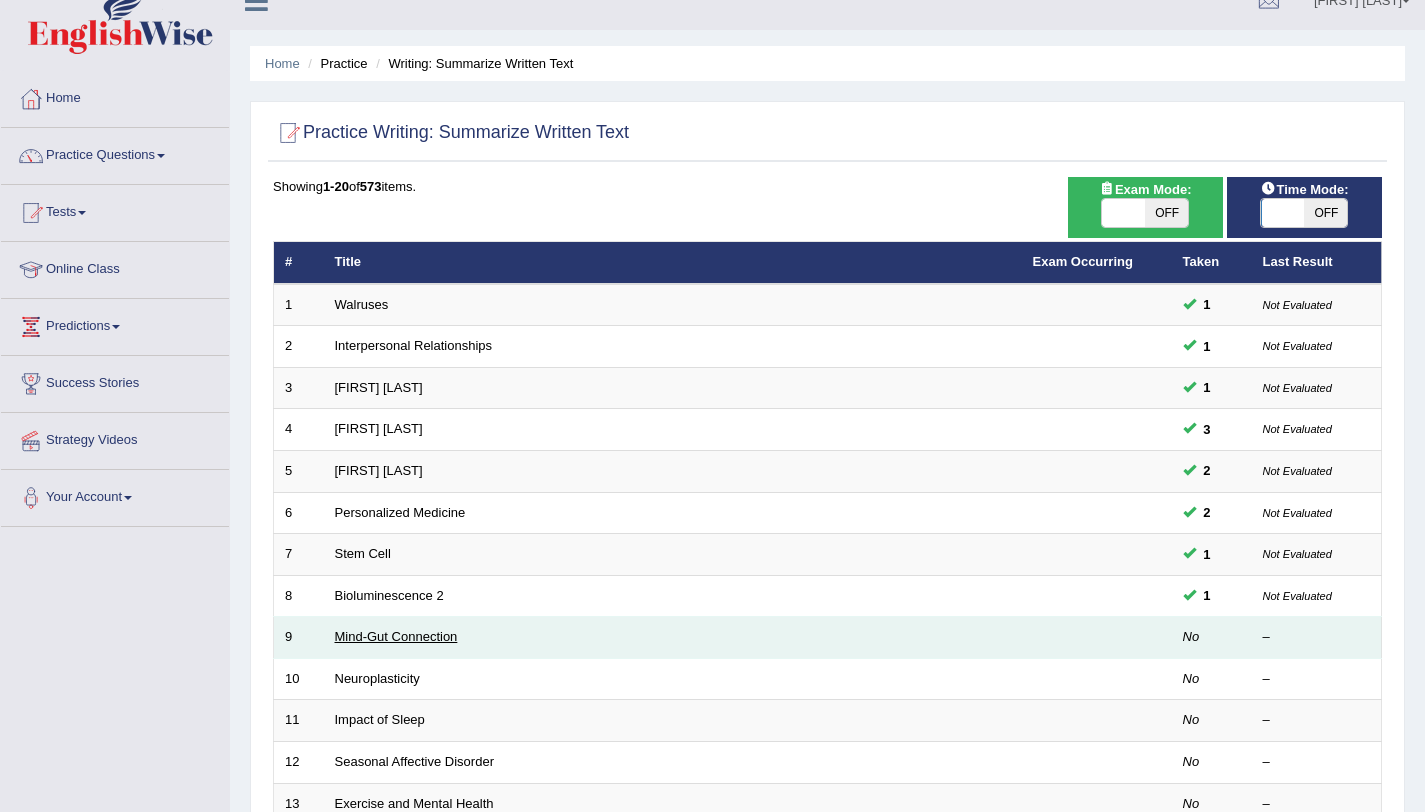 click on "Mind-Gut Connection" at bounding box center [396, 636] 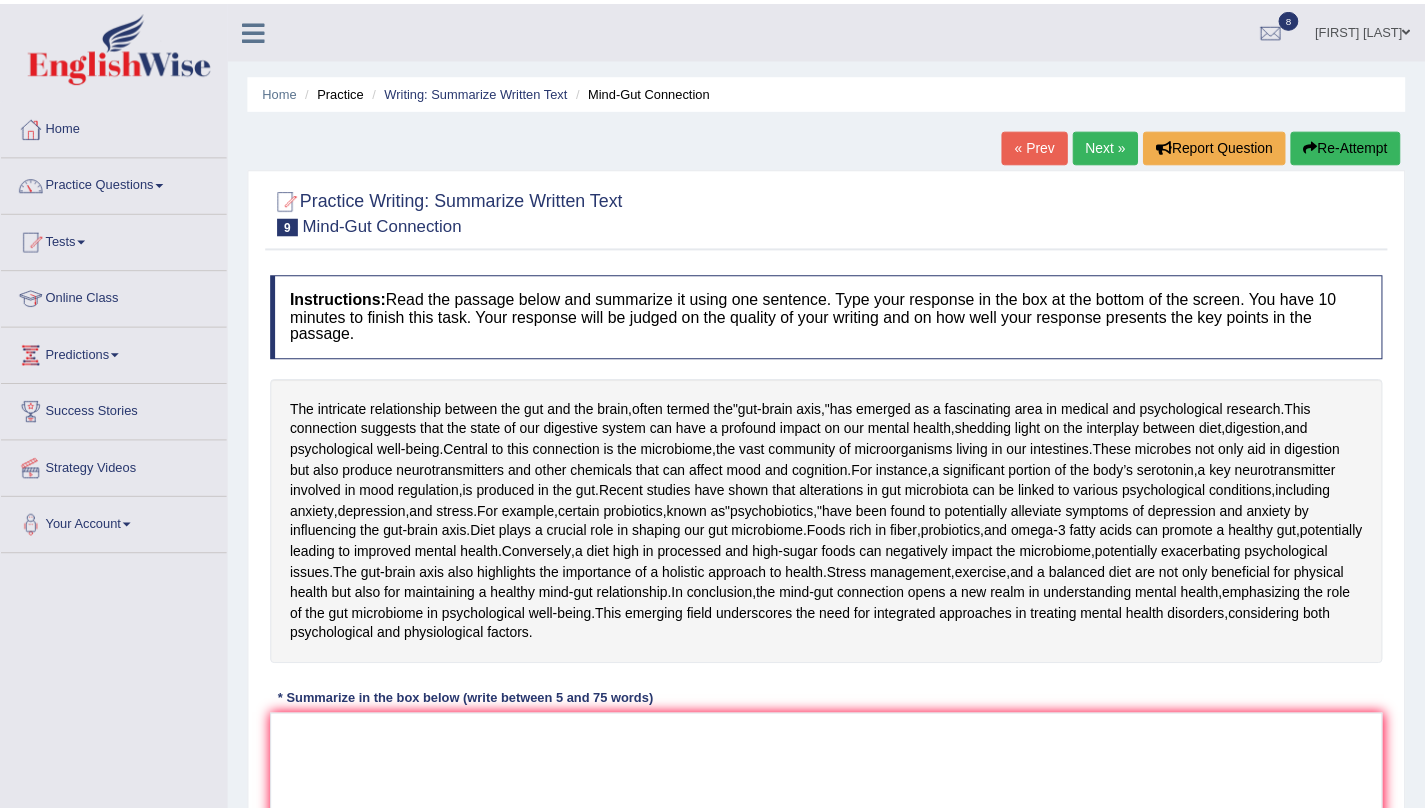 scroll, scrollTop: 0, scrollLeft: 0, axis: both 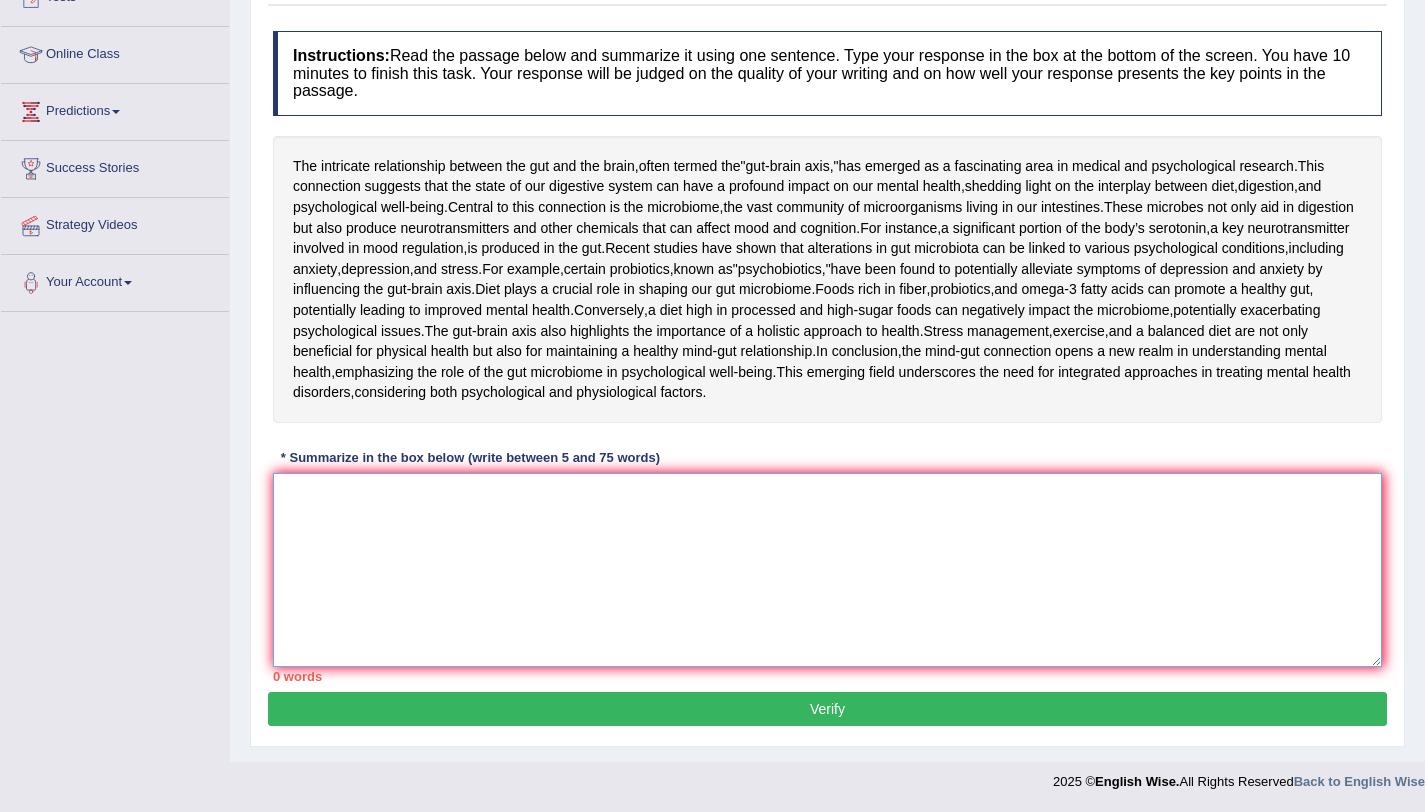 click at bounding box center (827, 570) 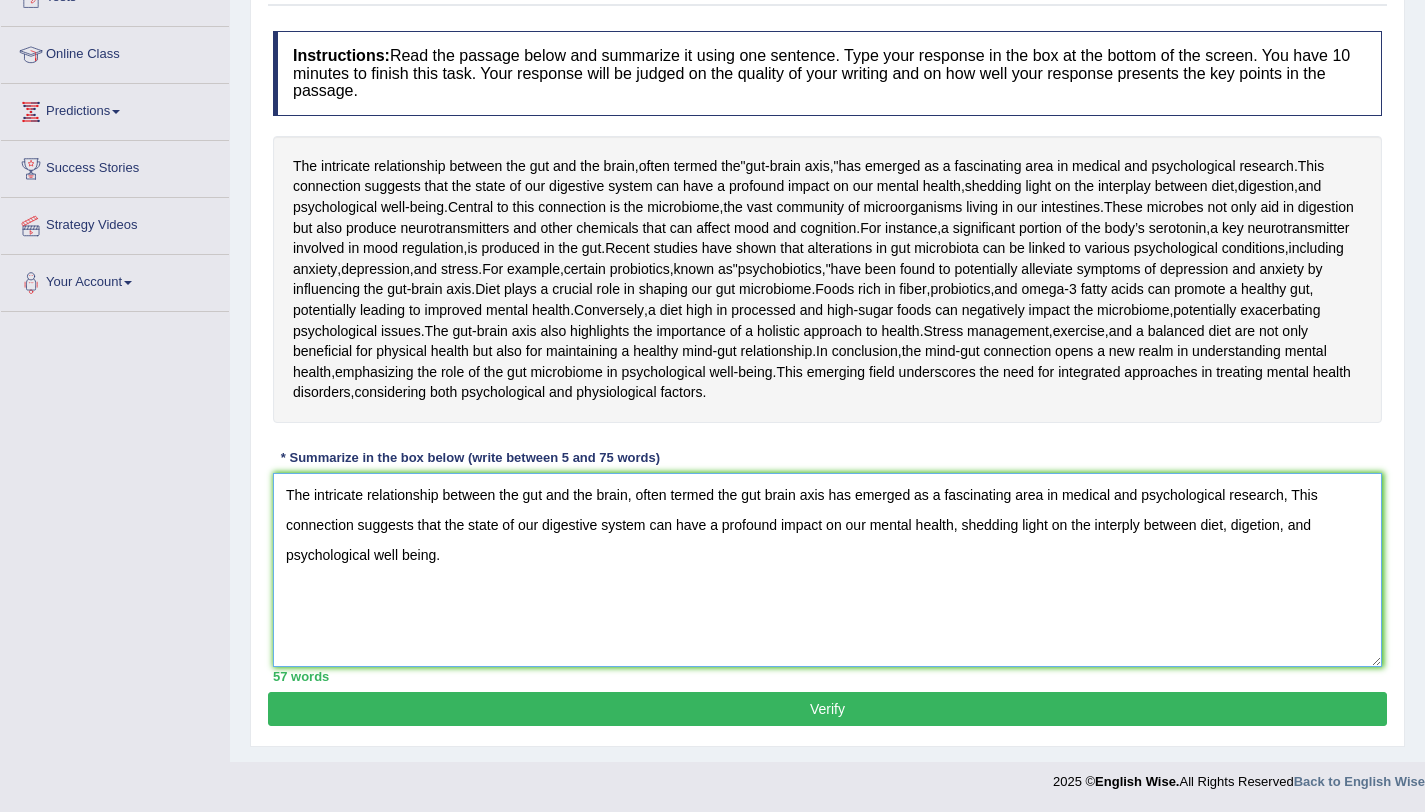 type on "The intricate relationship between the gut and the brain, often termed the gut brain axis has emerged as a fascinating area in medical and psychological research, This connection suggests that the state of our digestive system can have a profound impact on our mental health, shedding light on the interply between diet, digetion, and psychological well being." 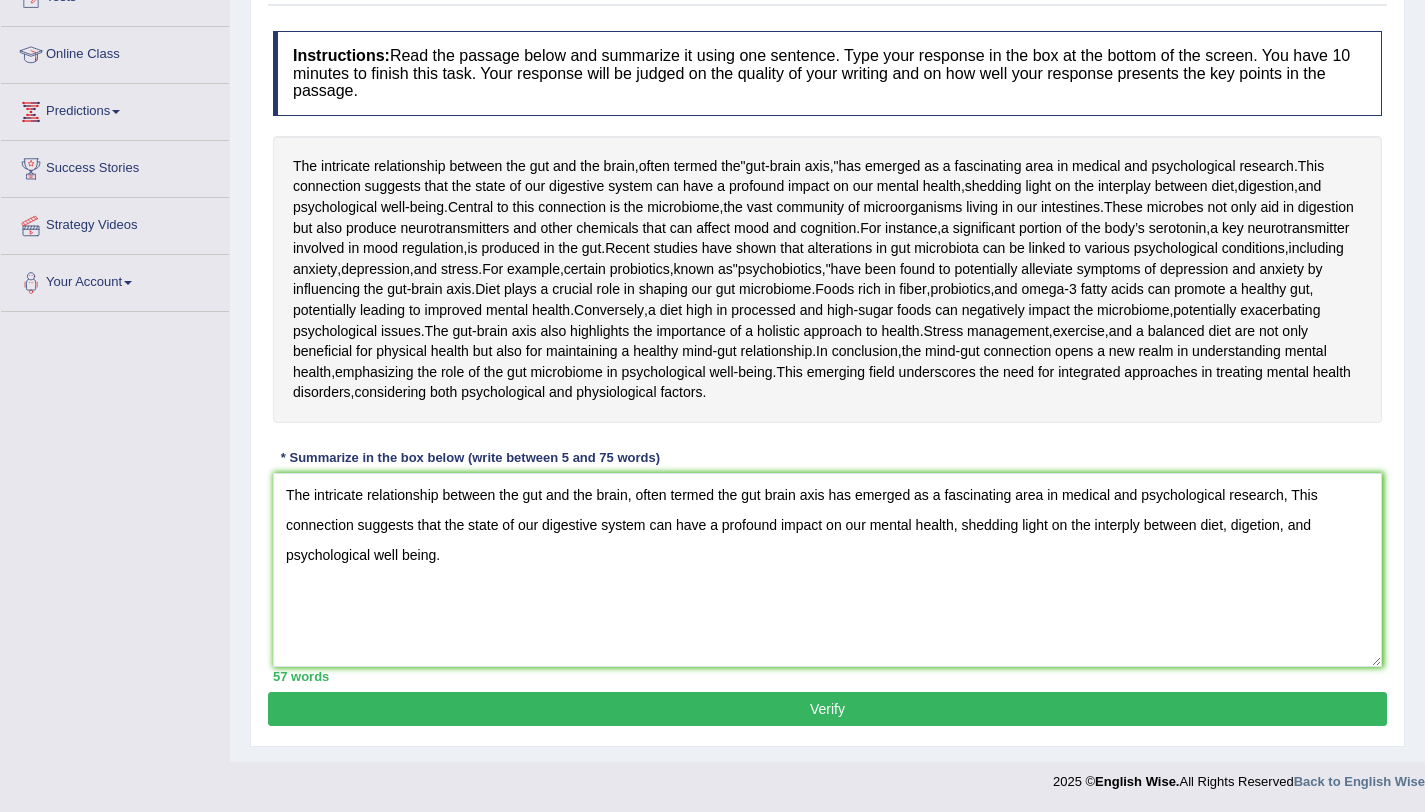 click on "Verify" at bounding box center (827, 709) 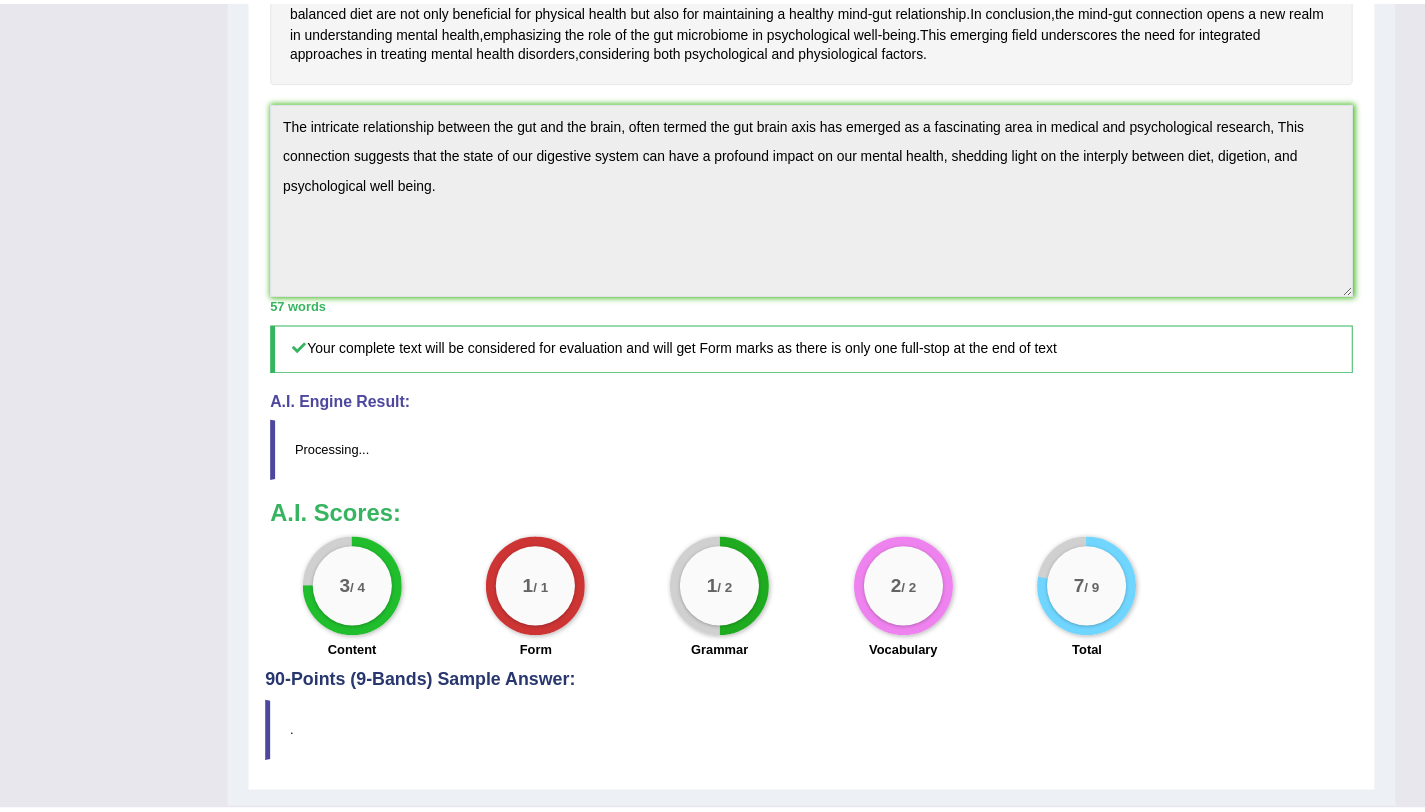 scroll, scrollTop: 631, scrollLeft: 0, axis: vertical 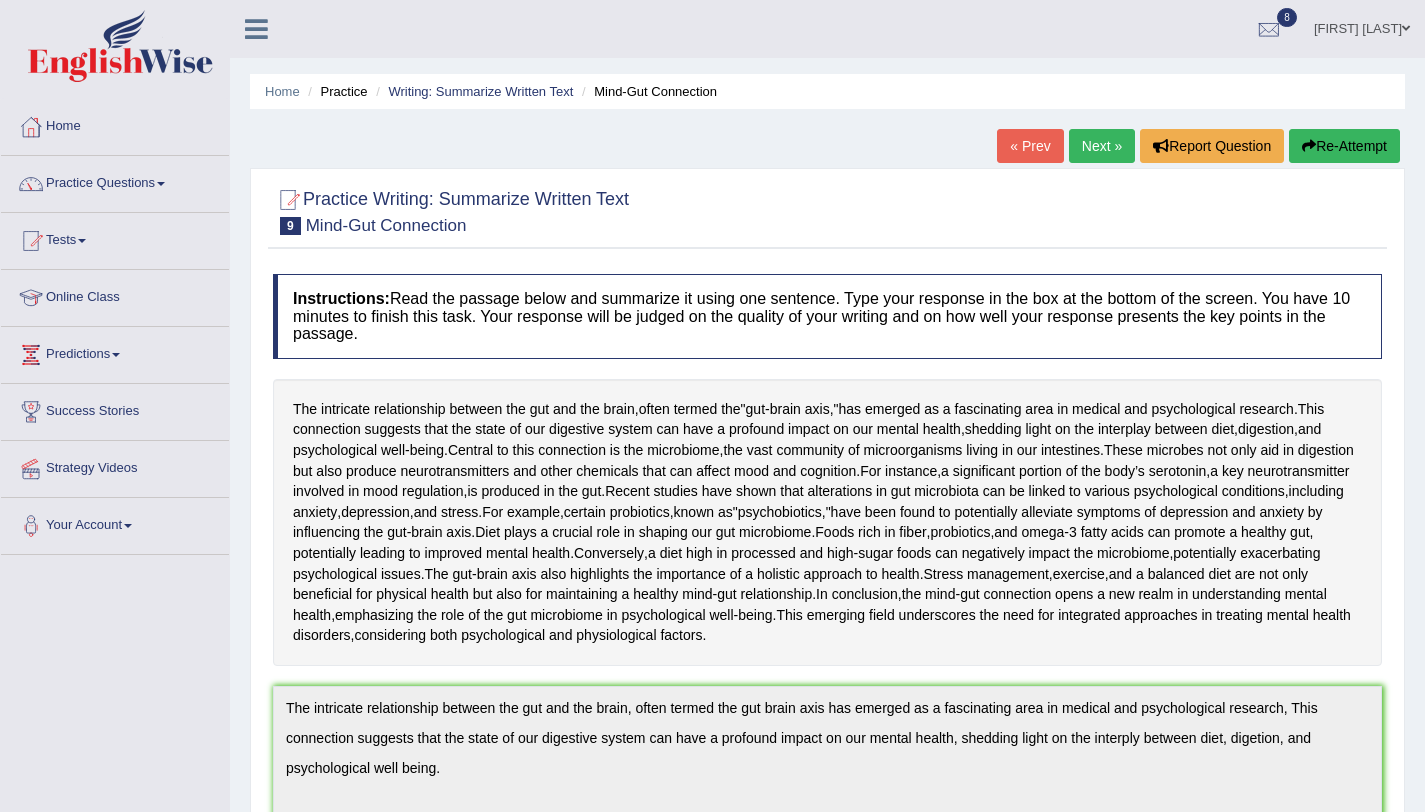 click on "[FIRST] [LAST]" at bounding box center [1362, 26] 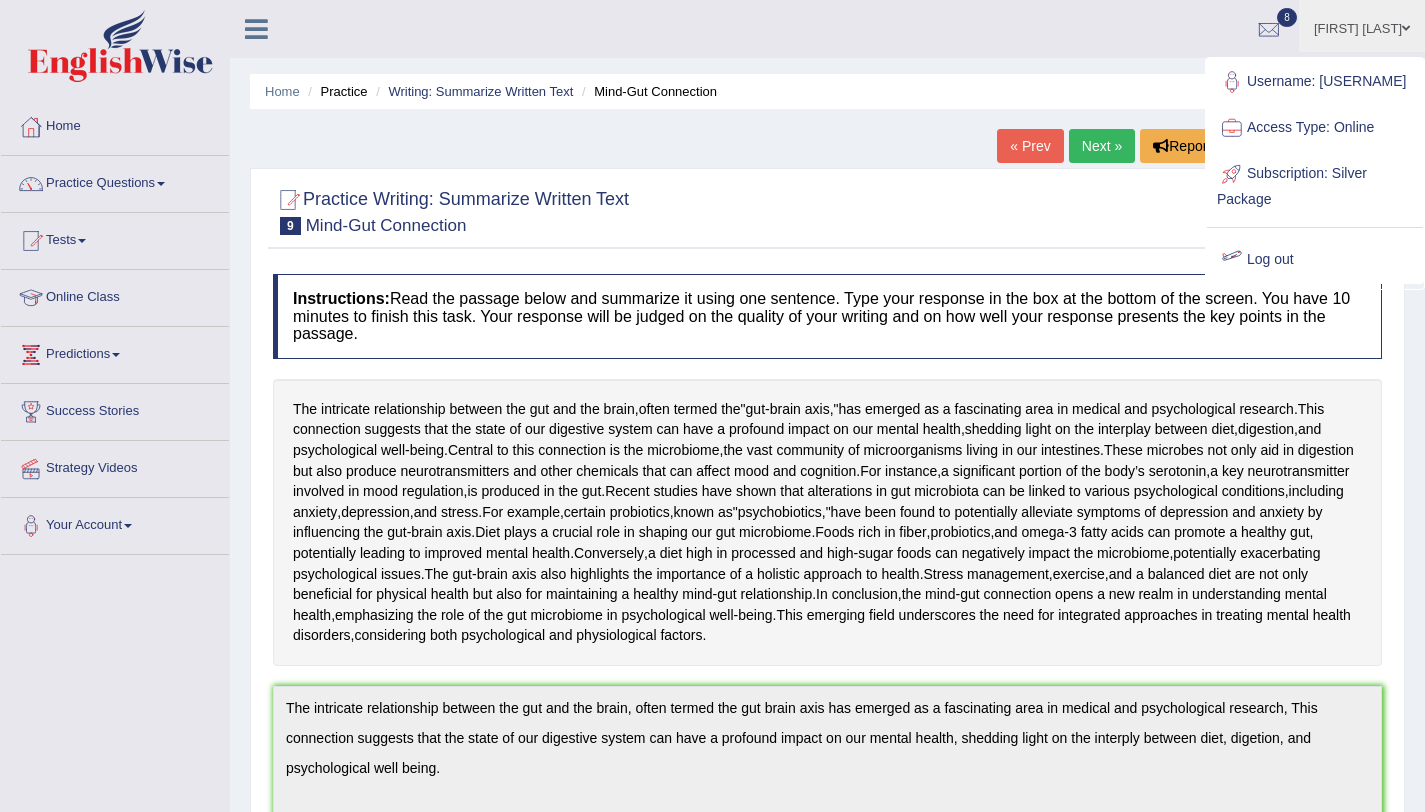 click on "Log out" at bounding box center [1315, 260] 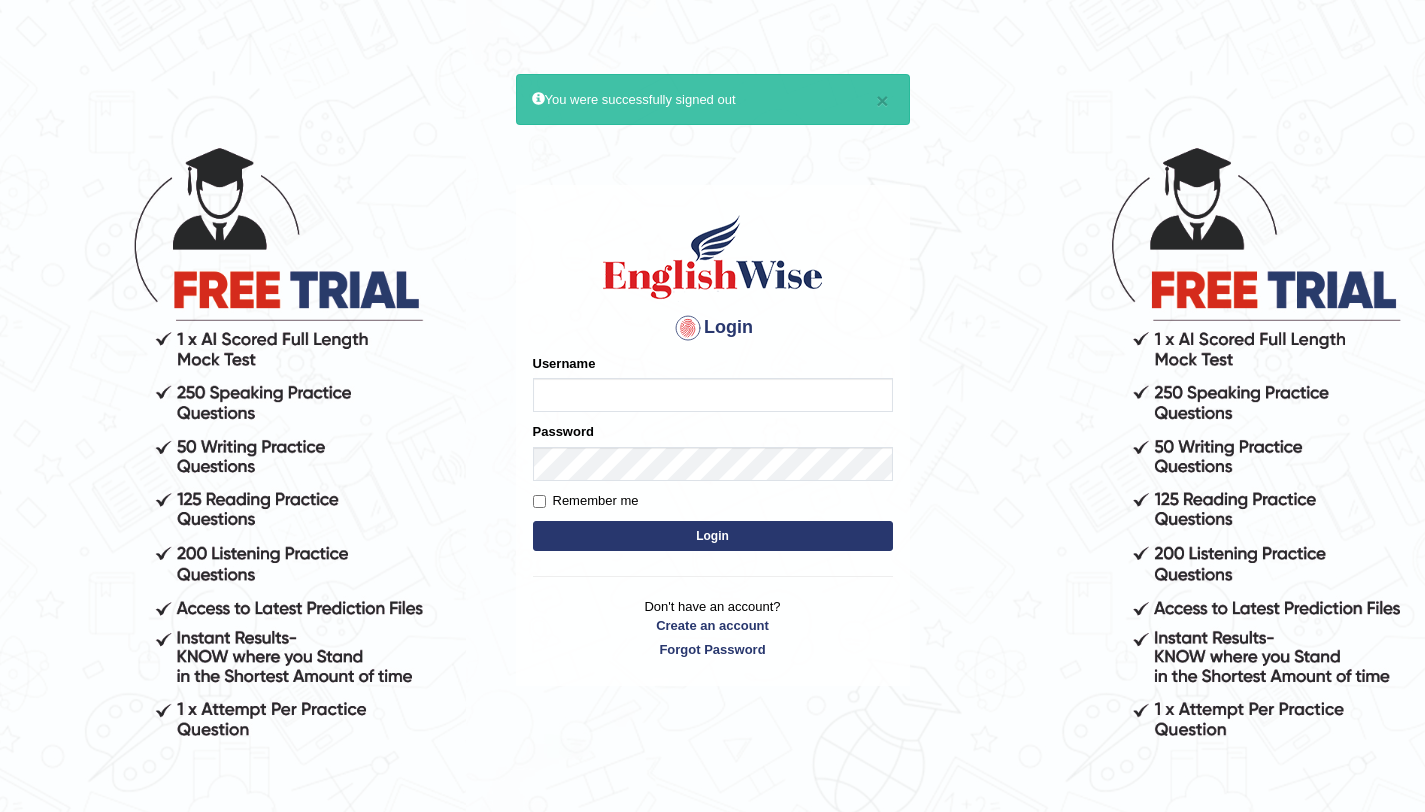 scroll, scrollTop: 0, scrollLeft: 0, axis: both 